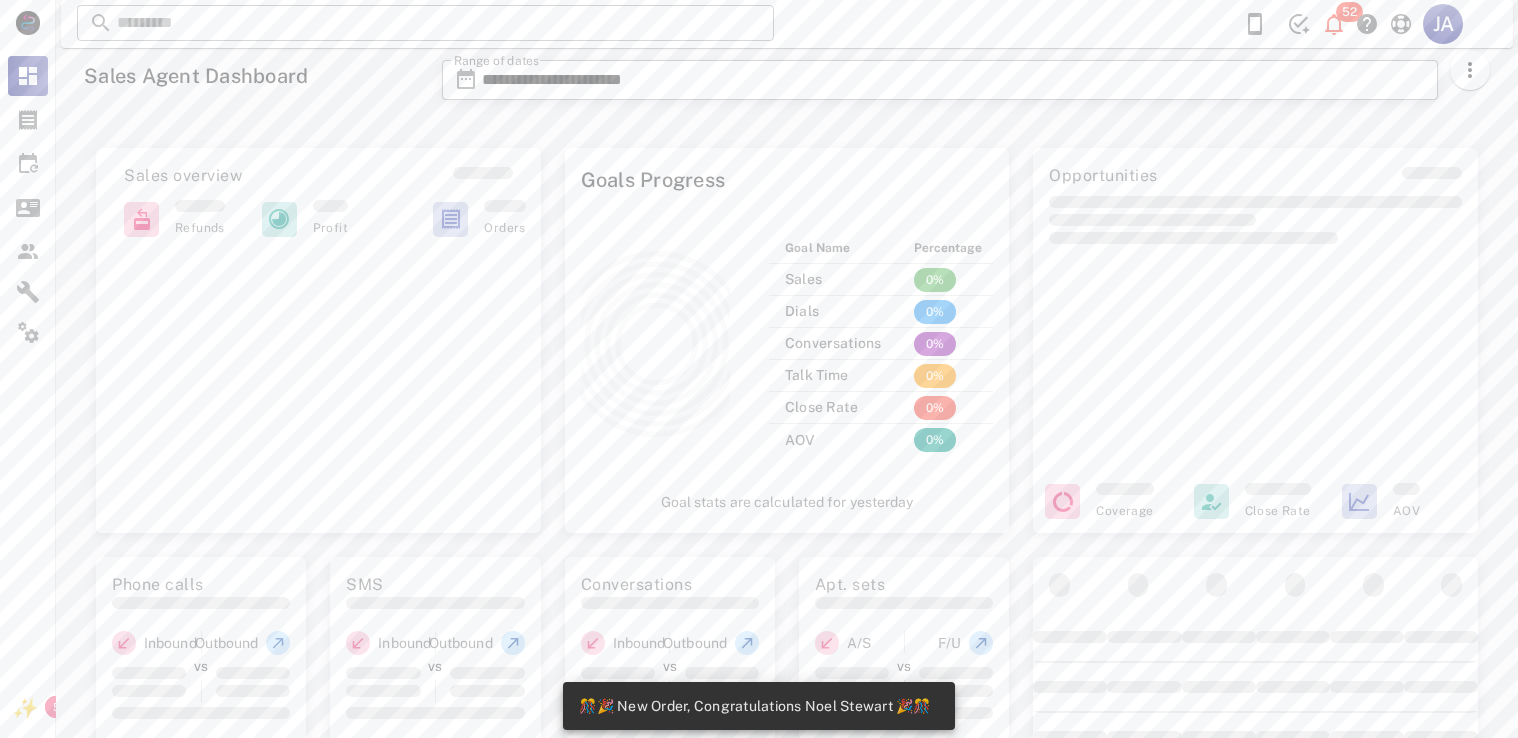 scroll, scrollTop: 0, scrollLeft: 0, axis: both 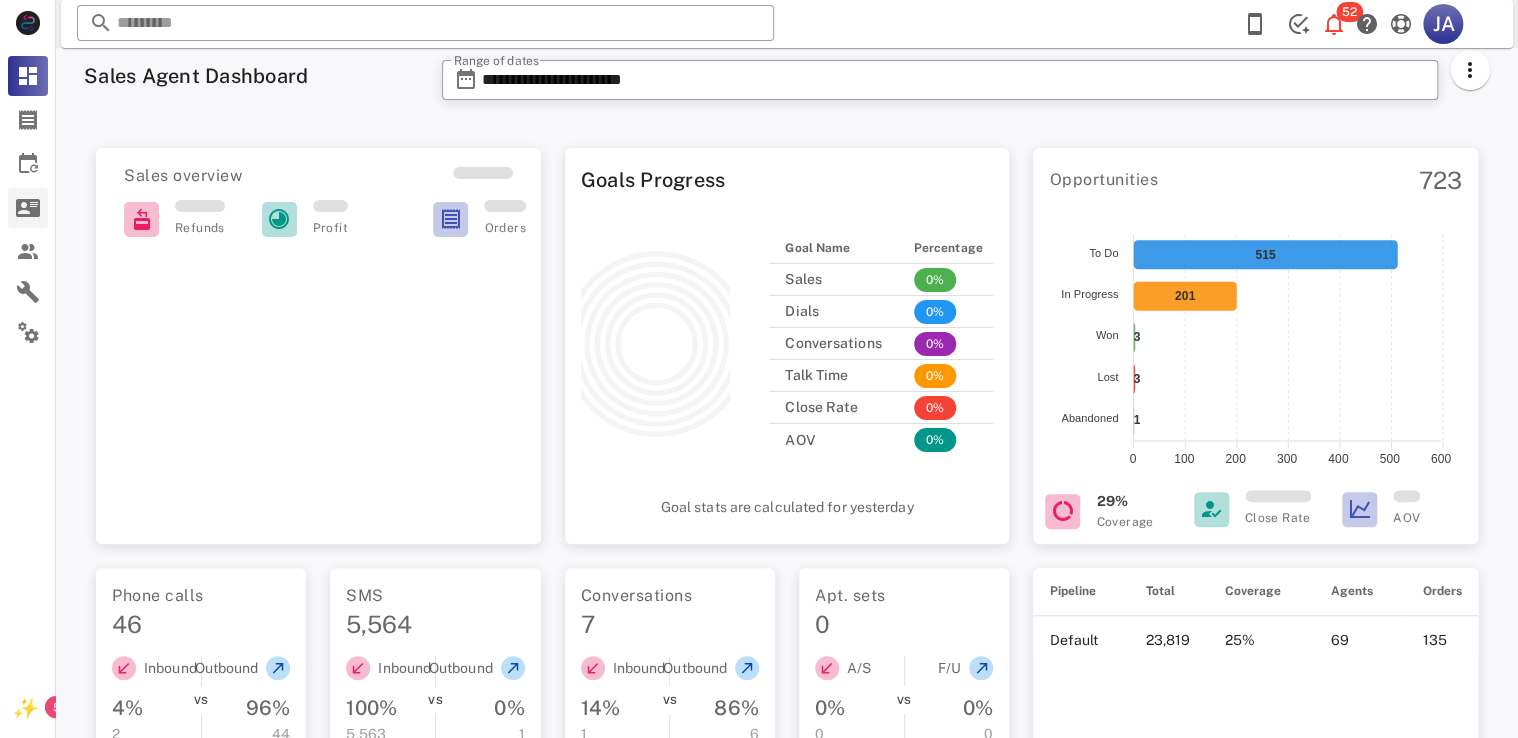 click at bounding box center [28, 208] 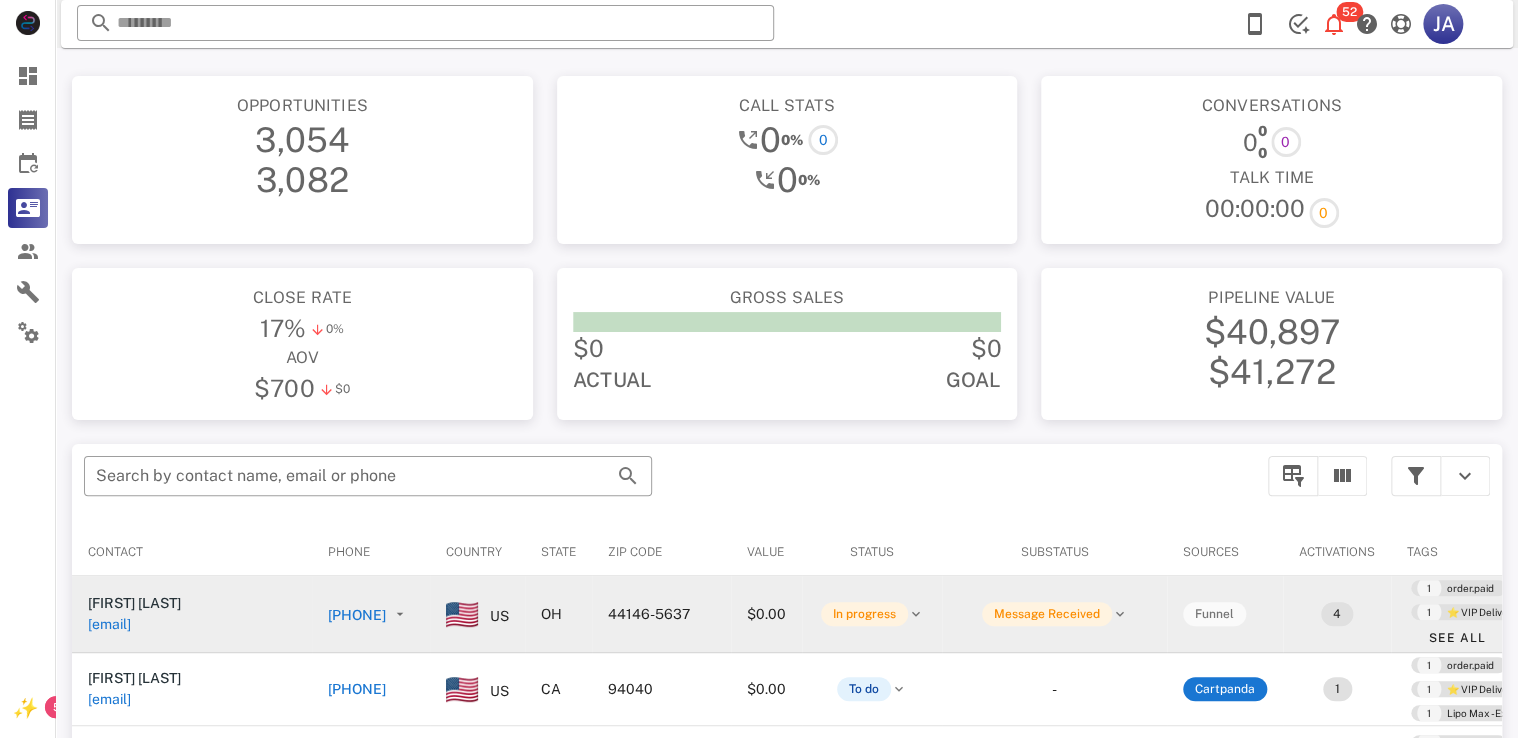 click on "[PHONE]" at bounding box center (357, 615) 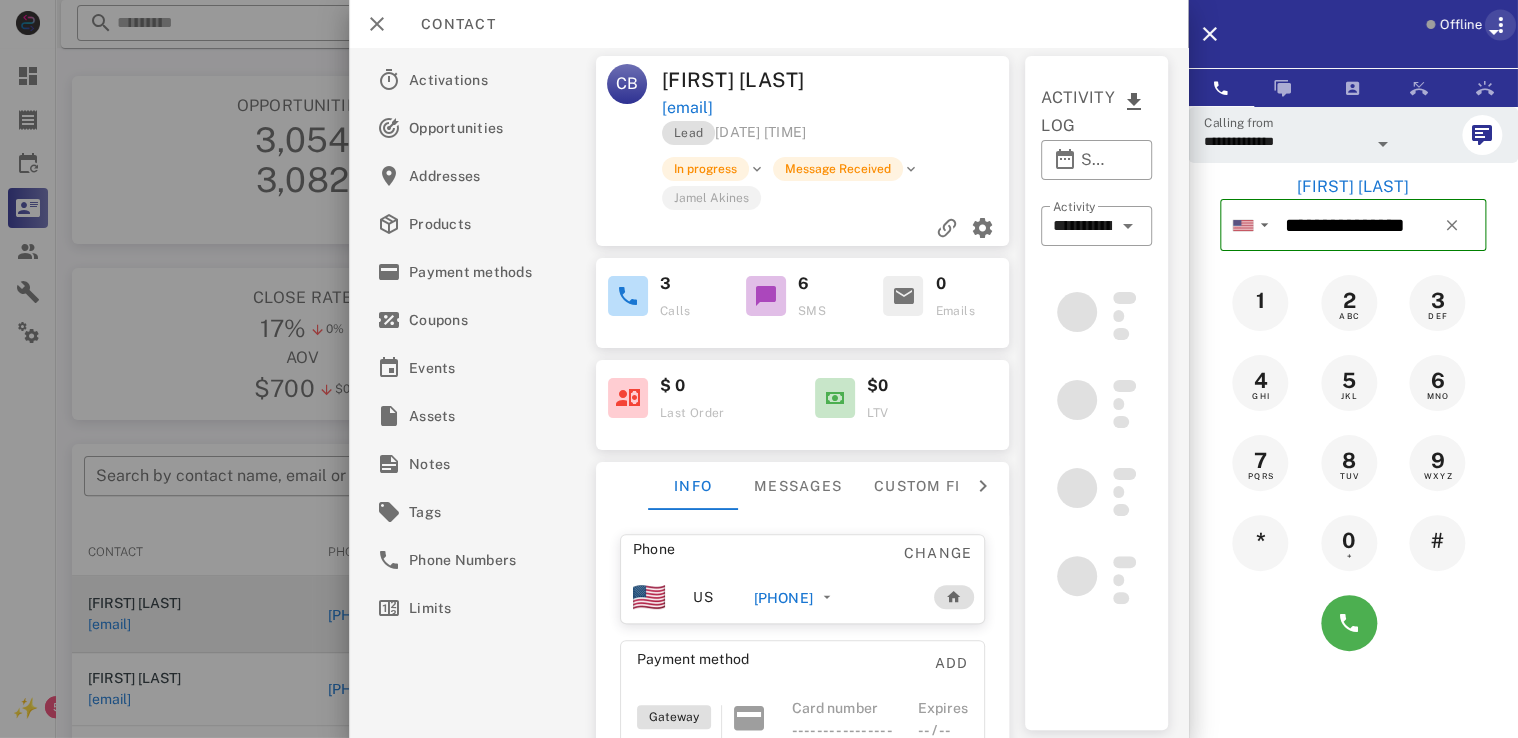 click at bounding box center (1500, 25) 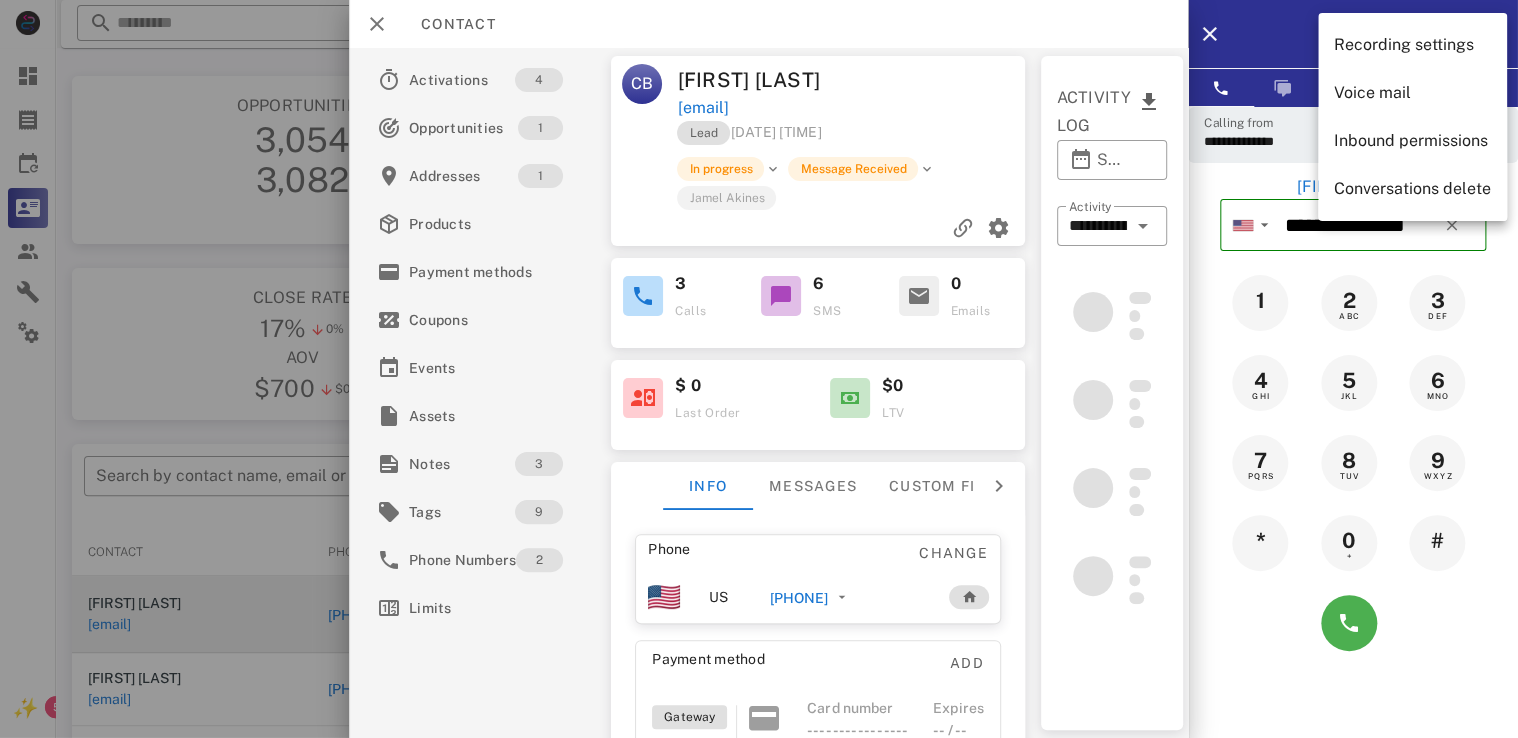 click on "Offline" at bounding box center (1379, 34) 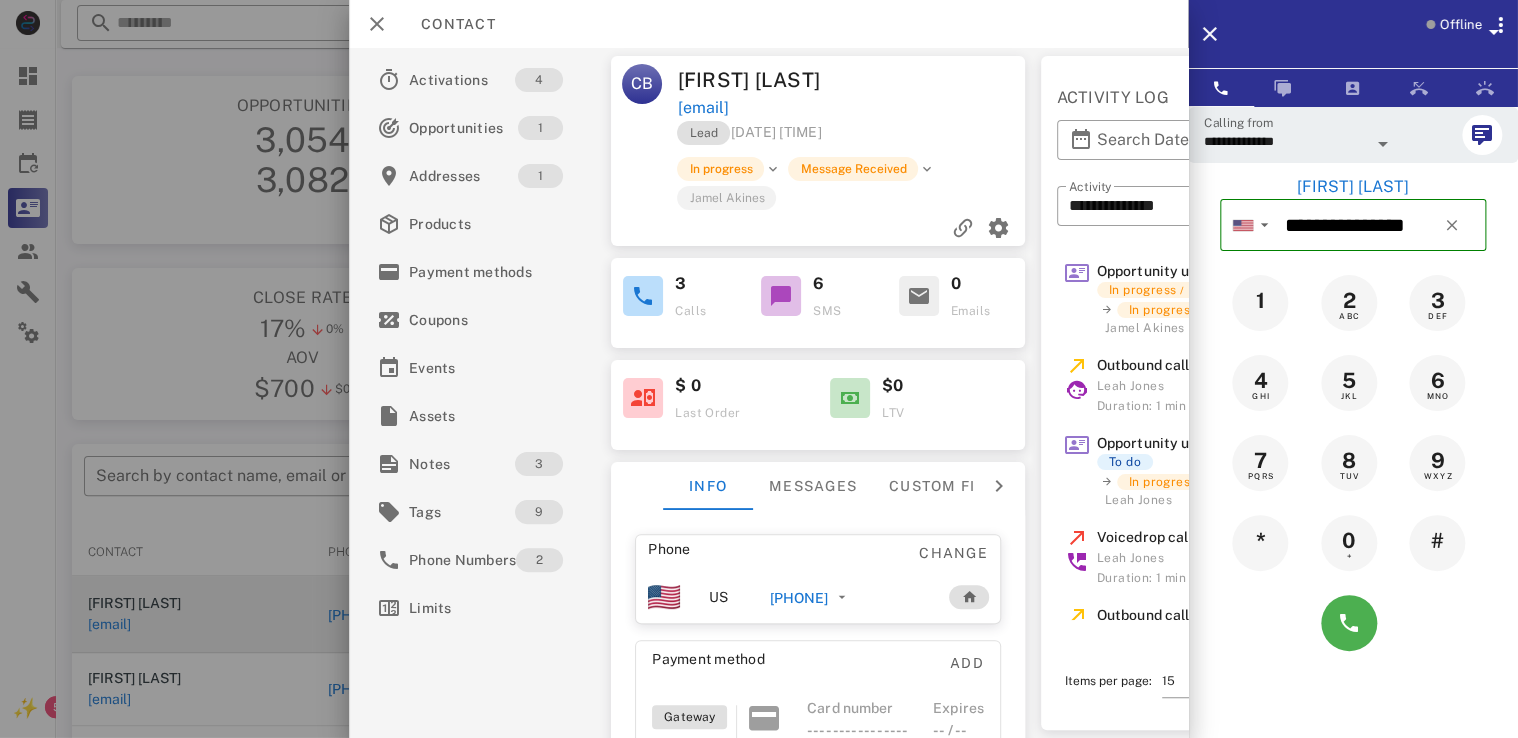 click on "Offline" at bounding box center [1472, 38] 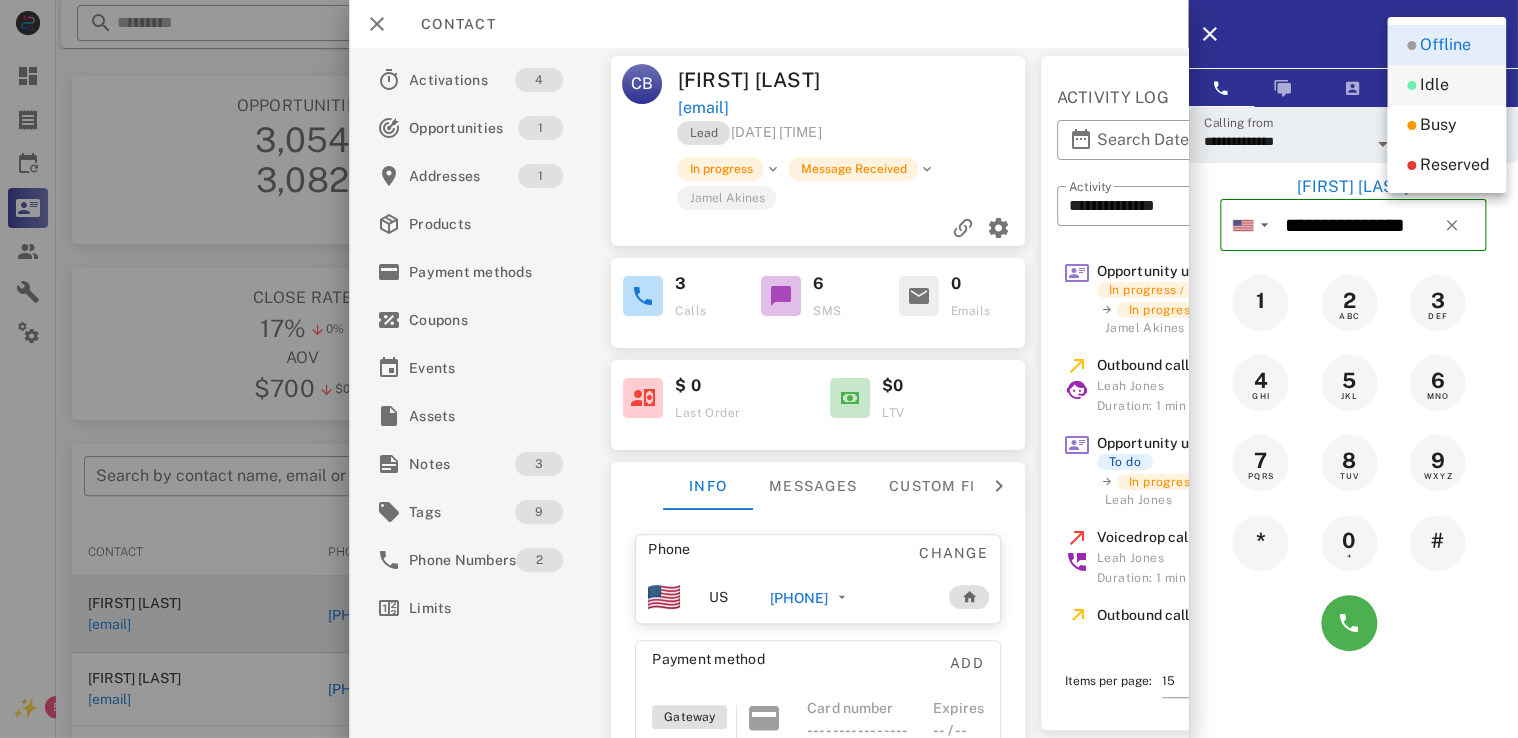 click on "Idle" at bounding box center (1446, 85) 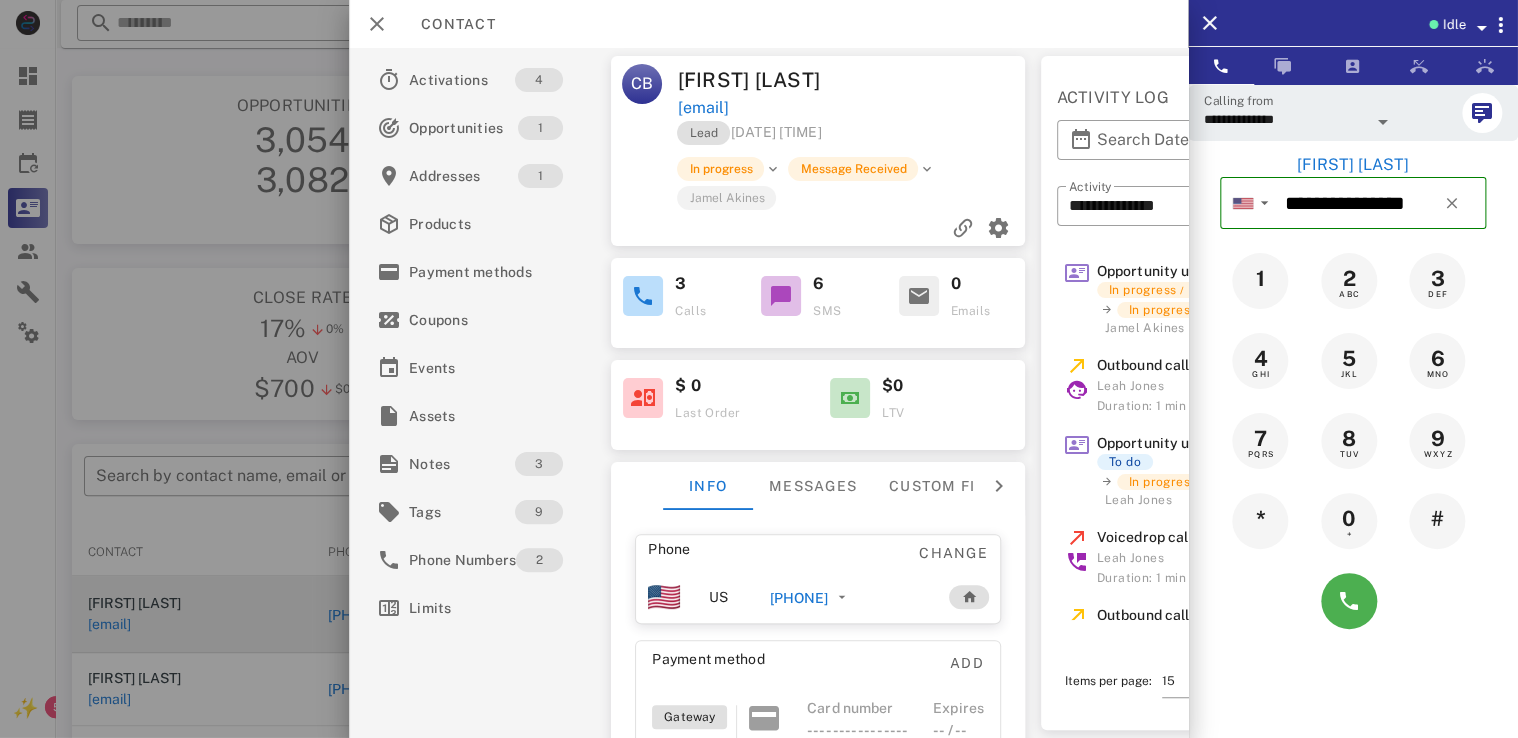 click on "6 SMS" at bounding box center [818, 296] 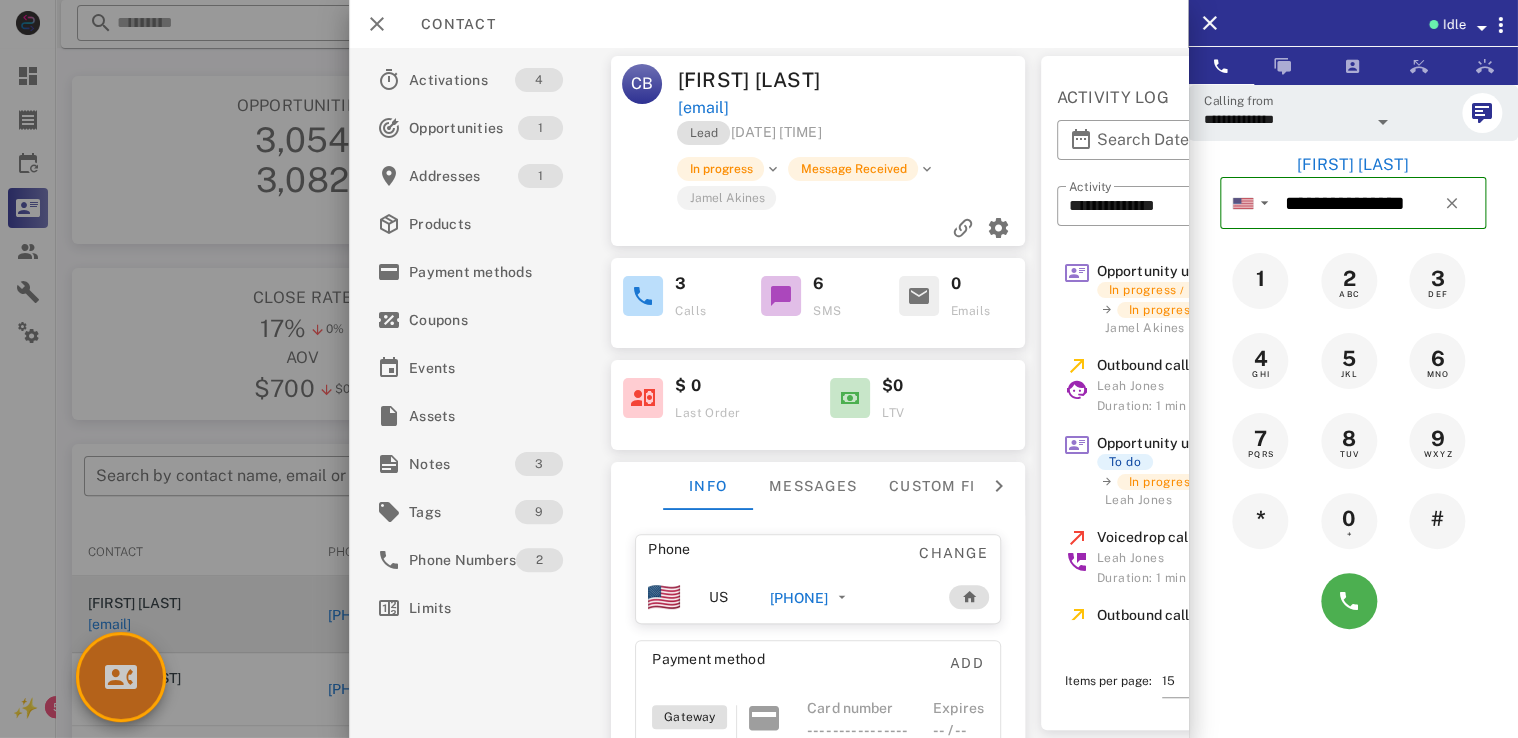 scroll, scrollTop: 378, scrollLeft: 0, axis: vertical 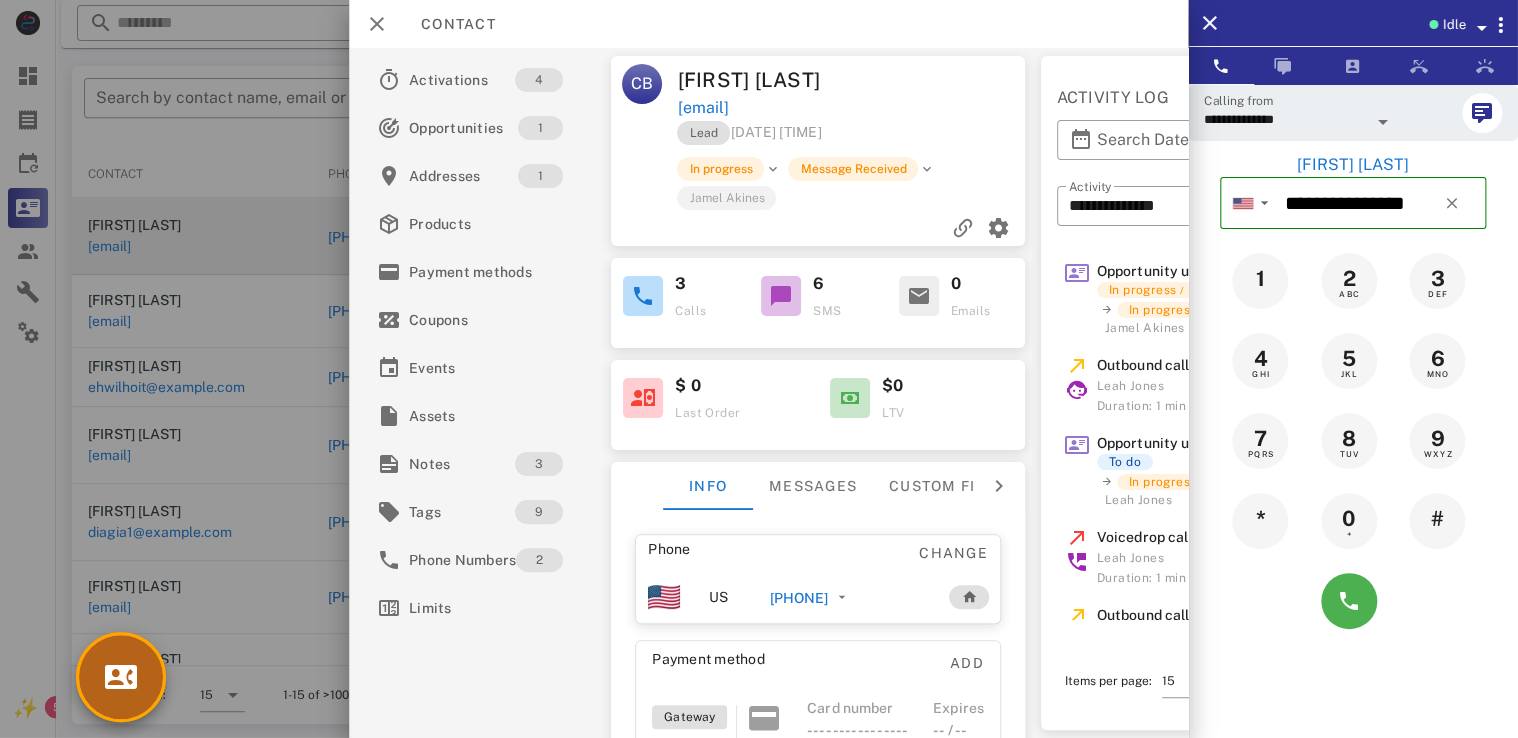 click at bounding box center (121, 677) 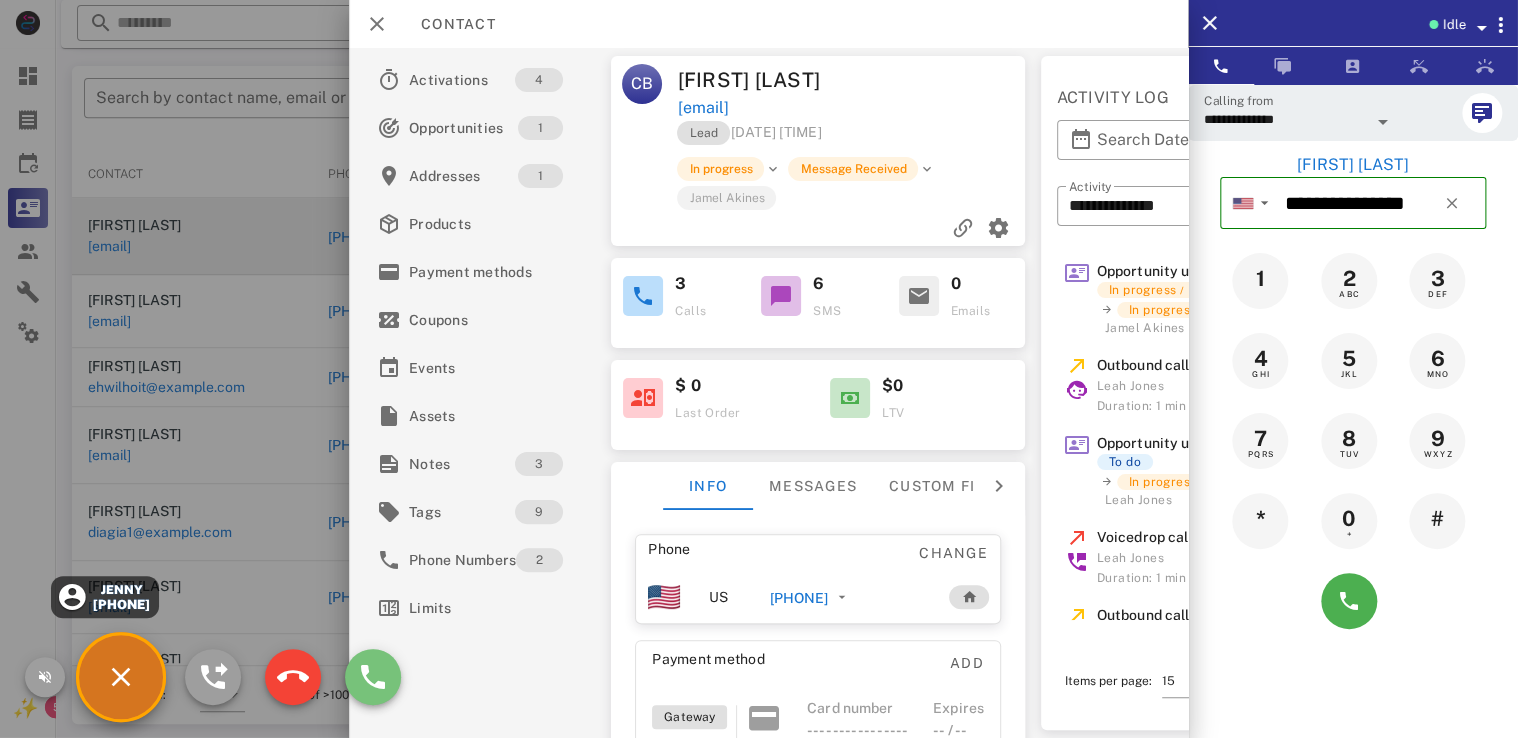 click at bounding box center [373, 677] 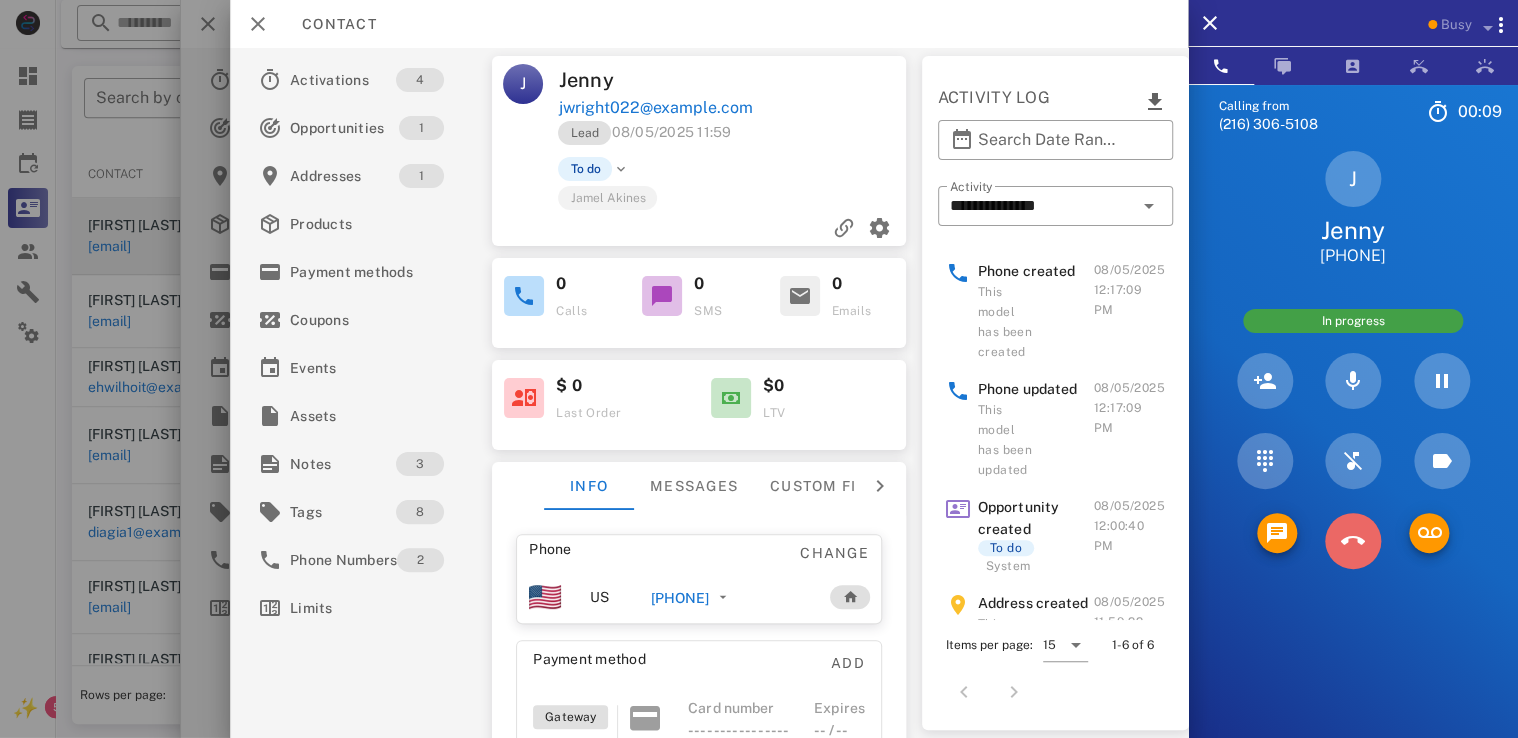 click at bounding box center [1353, 541] 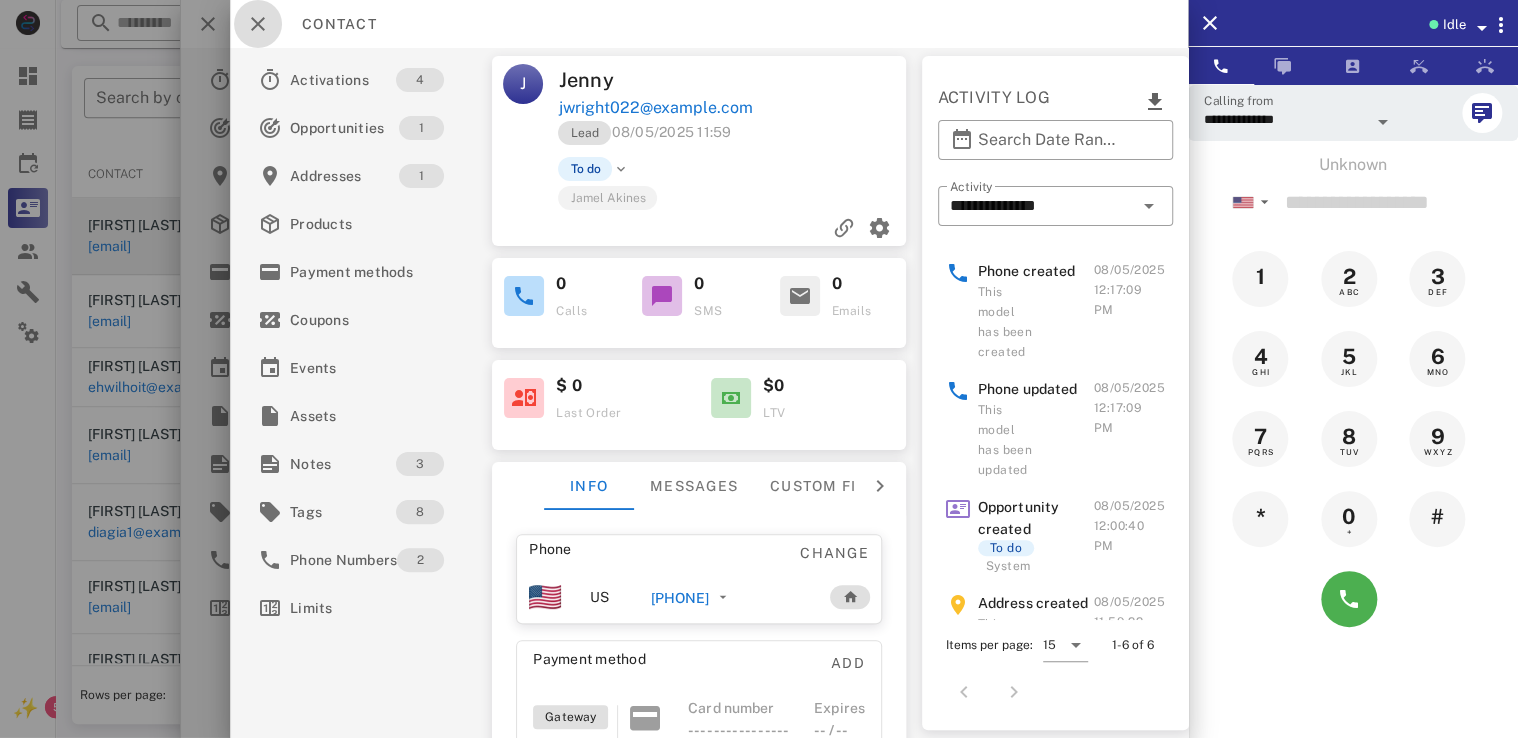 click at bounding box center [258, 24] 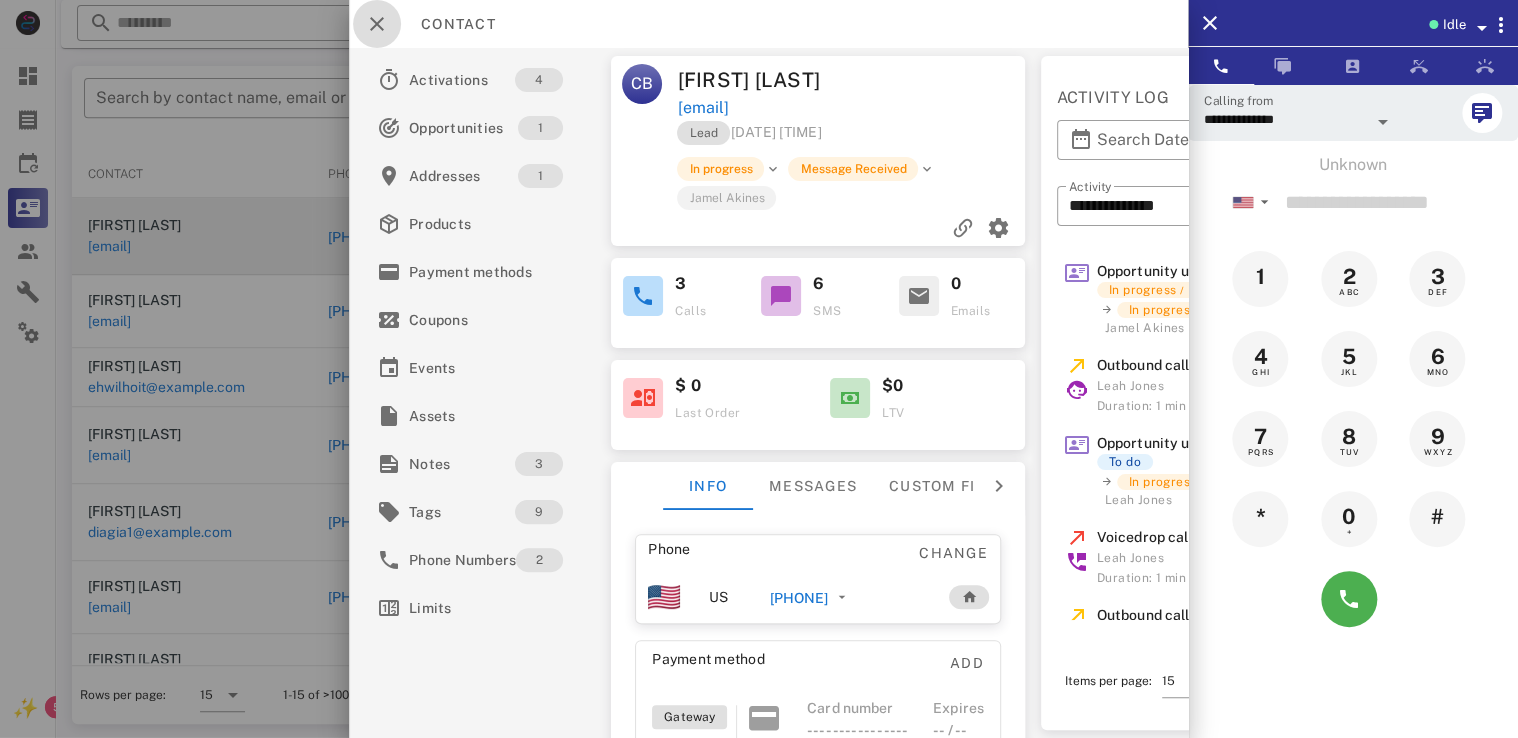 click at bounding box center [377, 24] 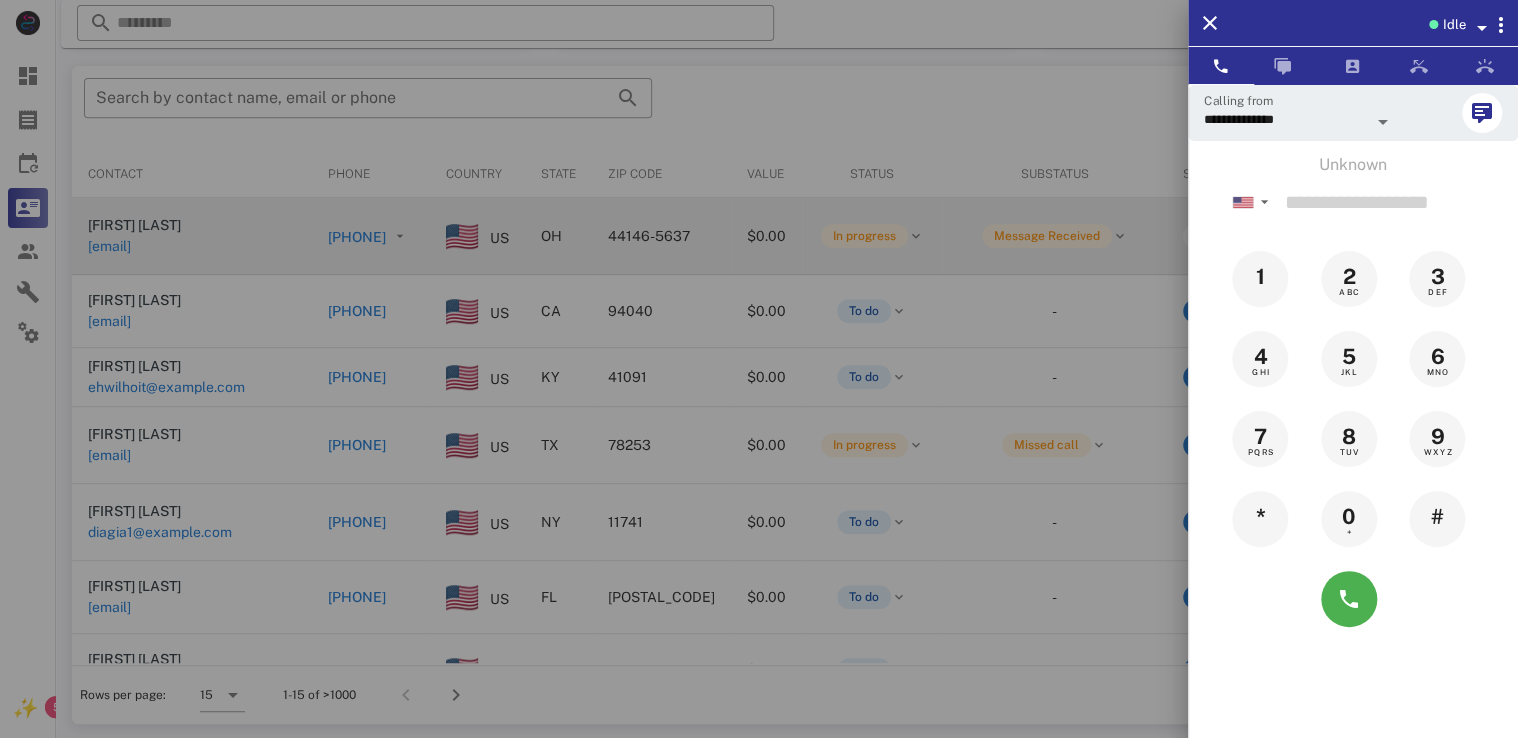 click at bounding box center [759, 369] 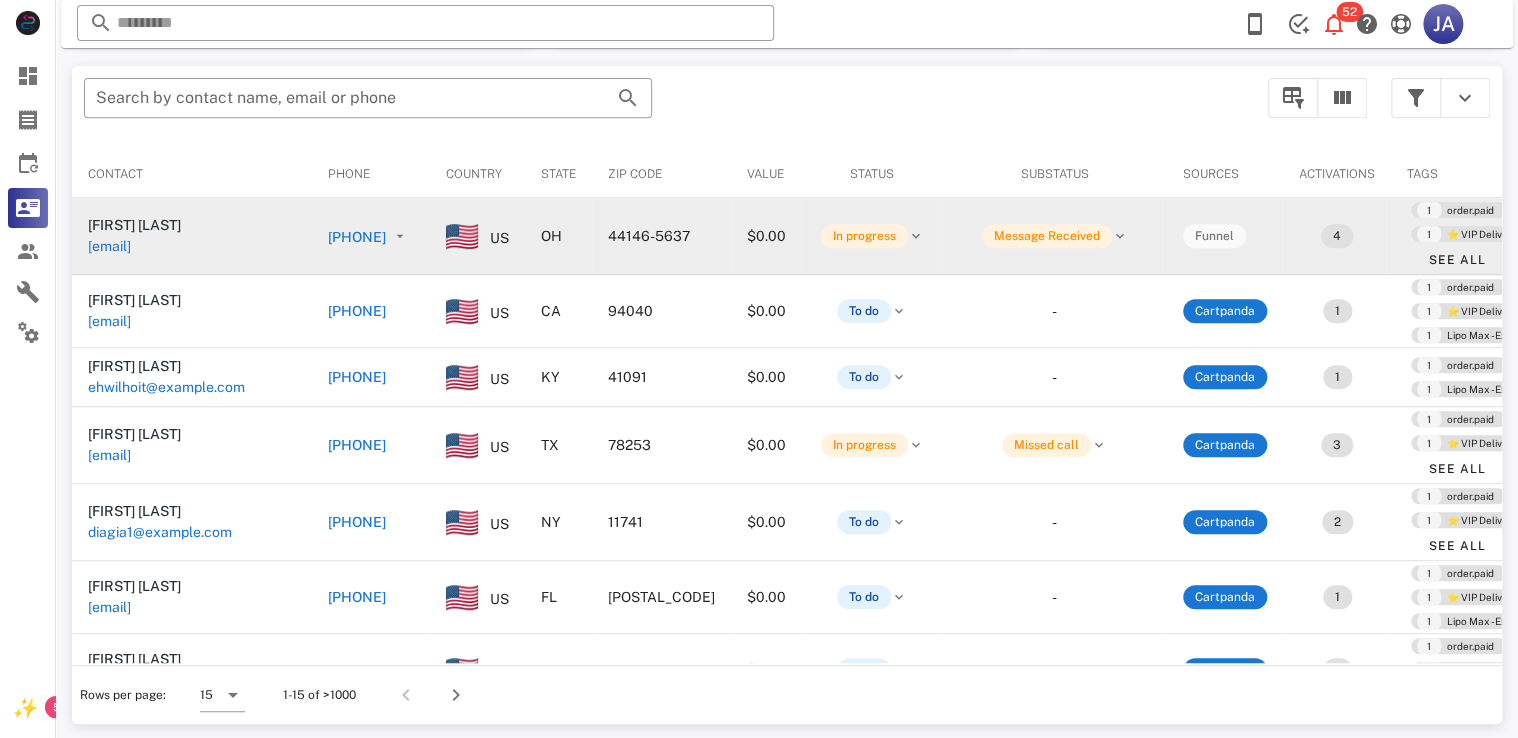 click on "[PHONE]" at bounding box center (357, 237) 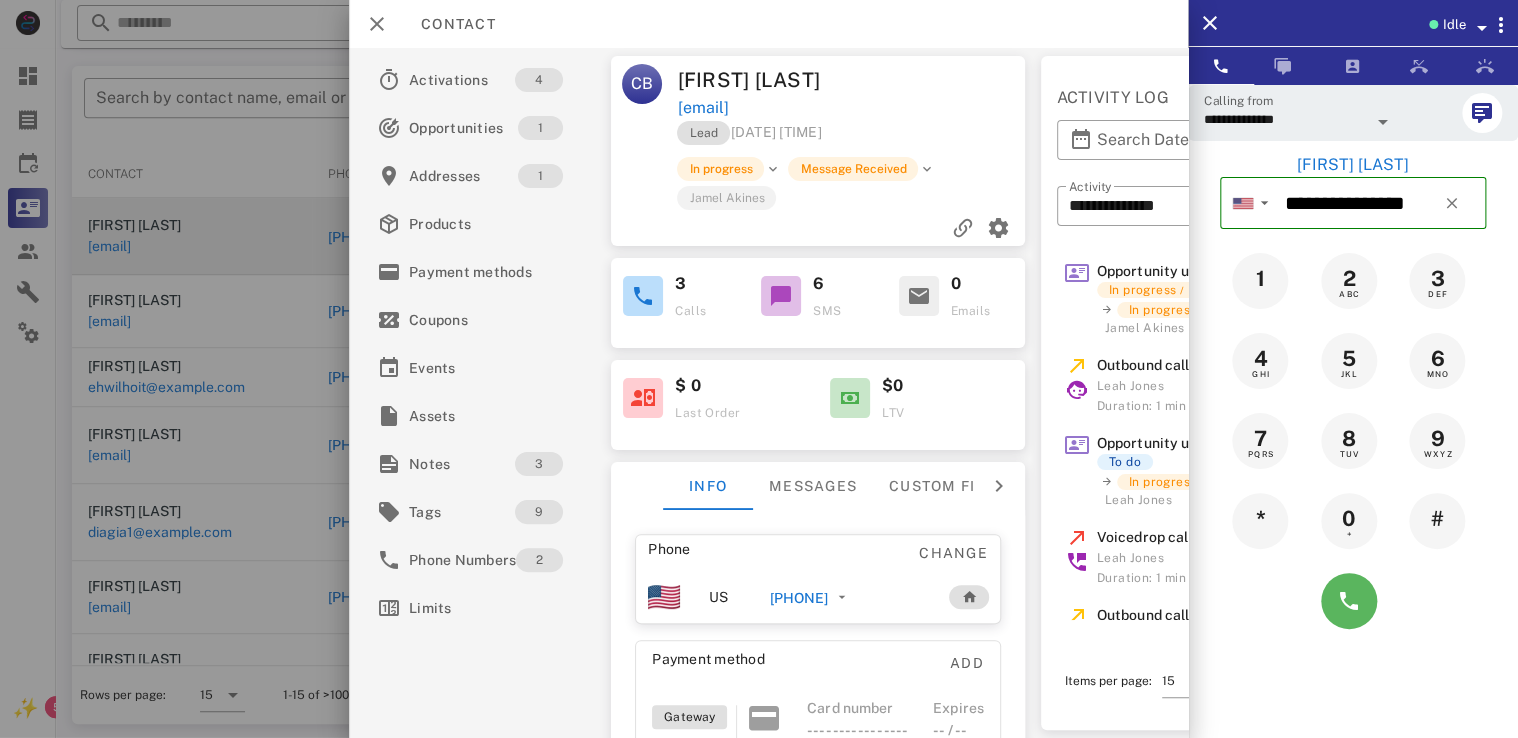 click at bounding box center (1349, 601) 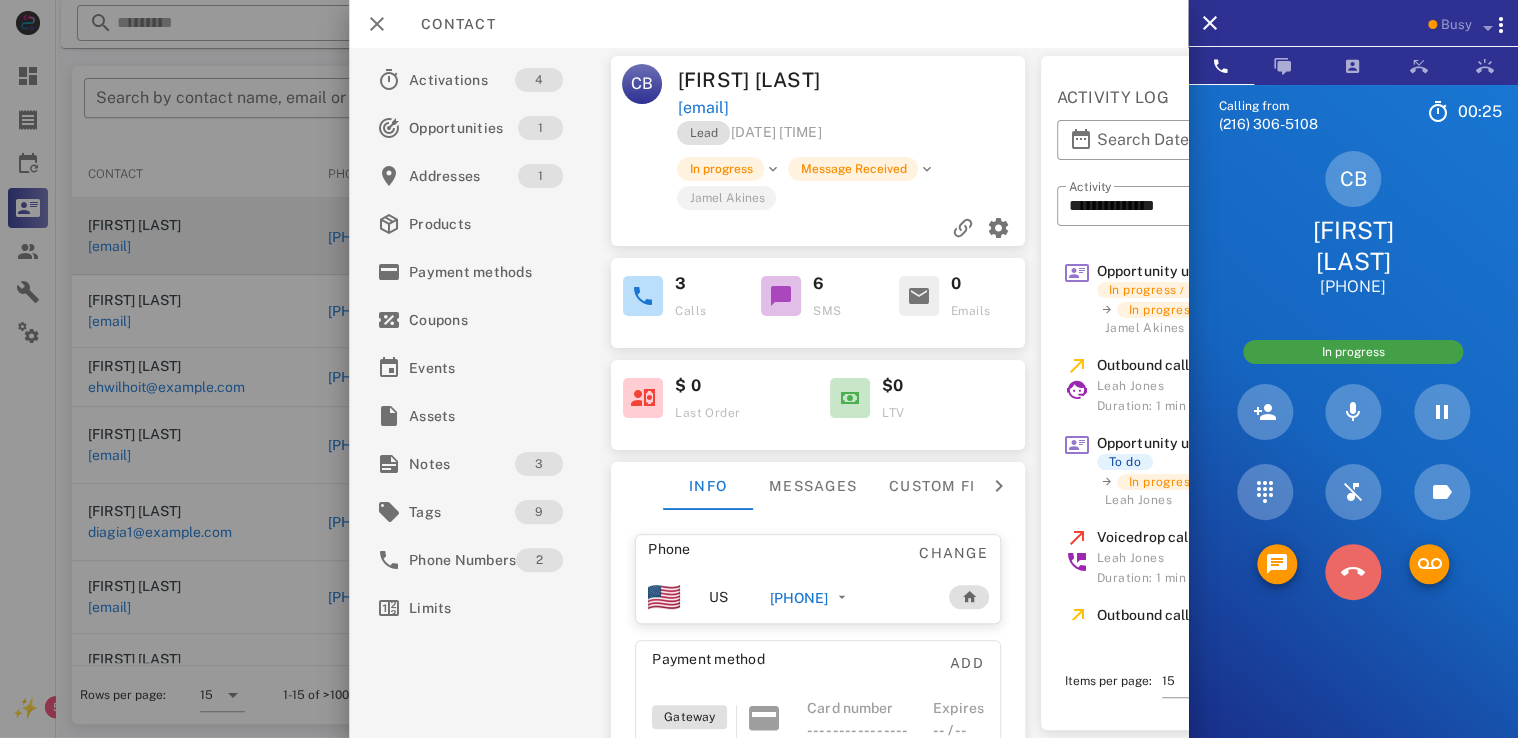 click at bounding box center (1353, 572) 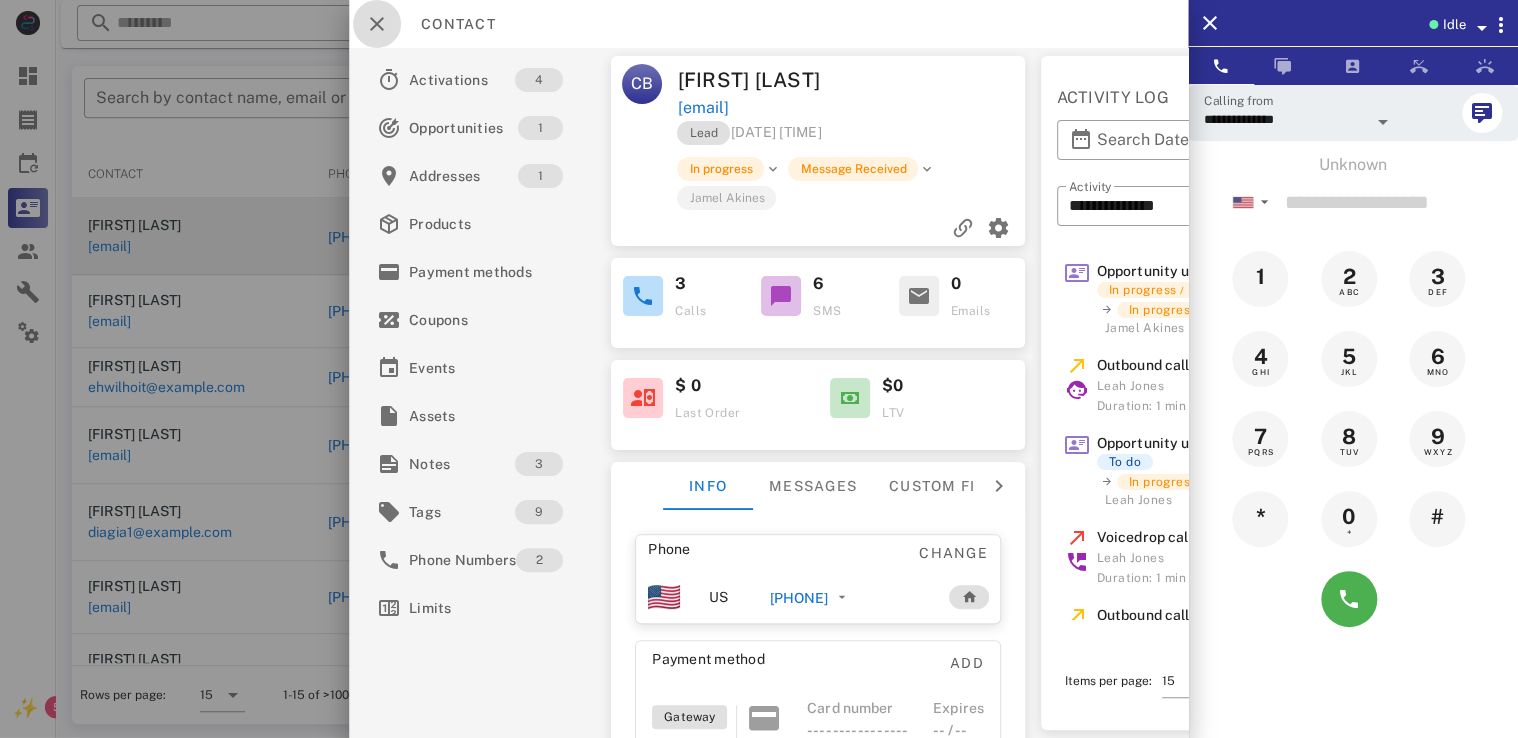 click at bounding box center (377, 24) 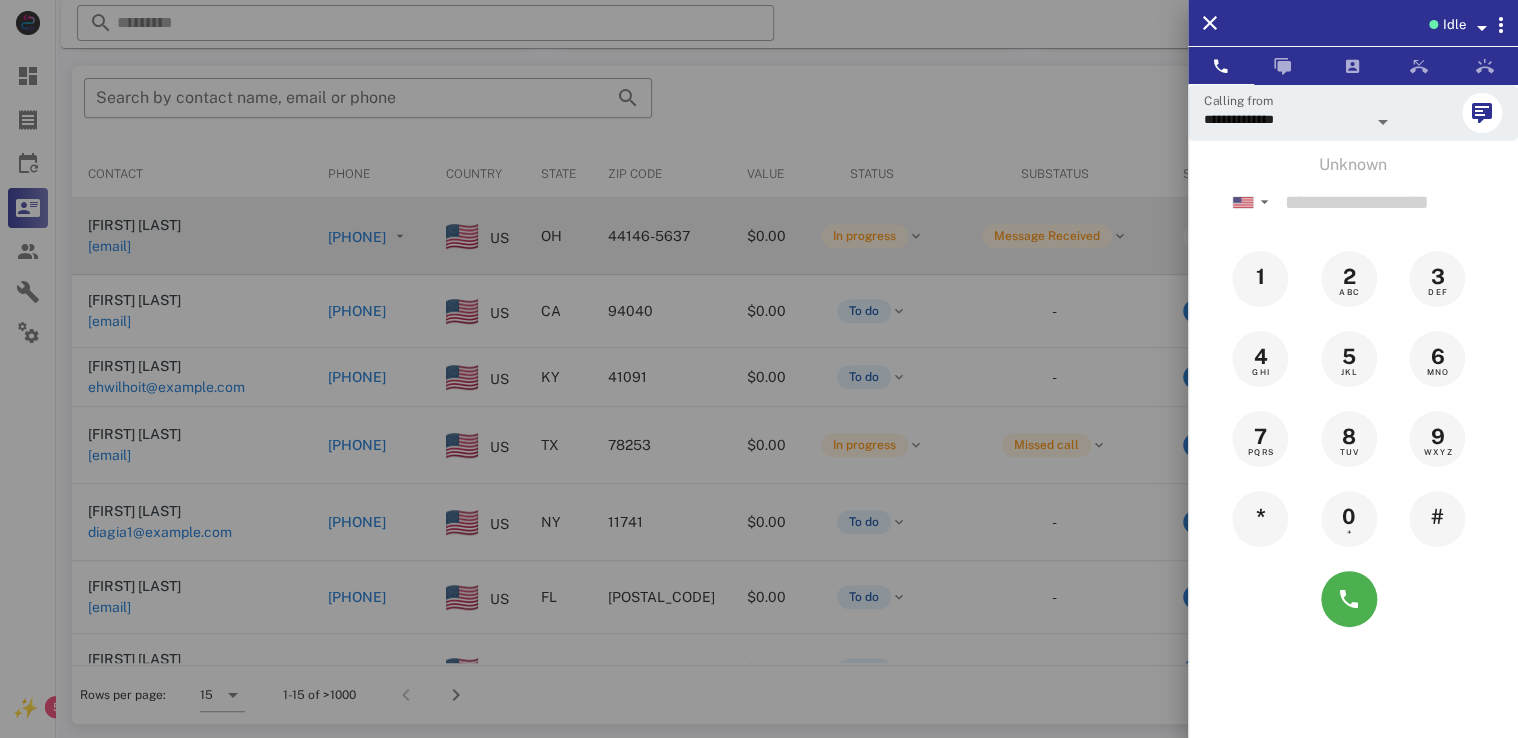 click at bounding box center (759, 369) 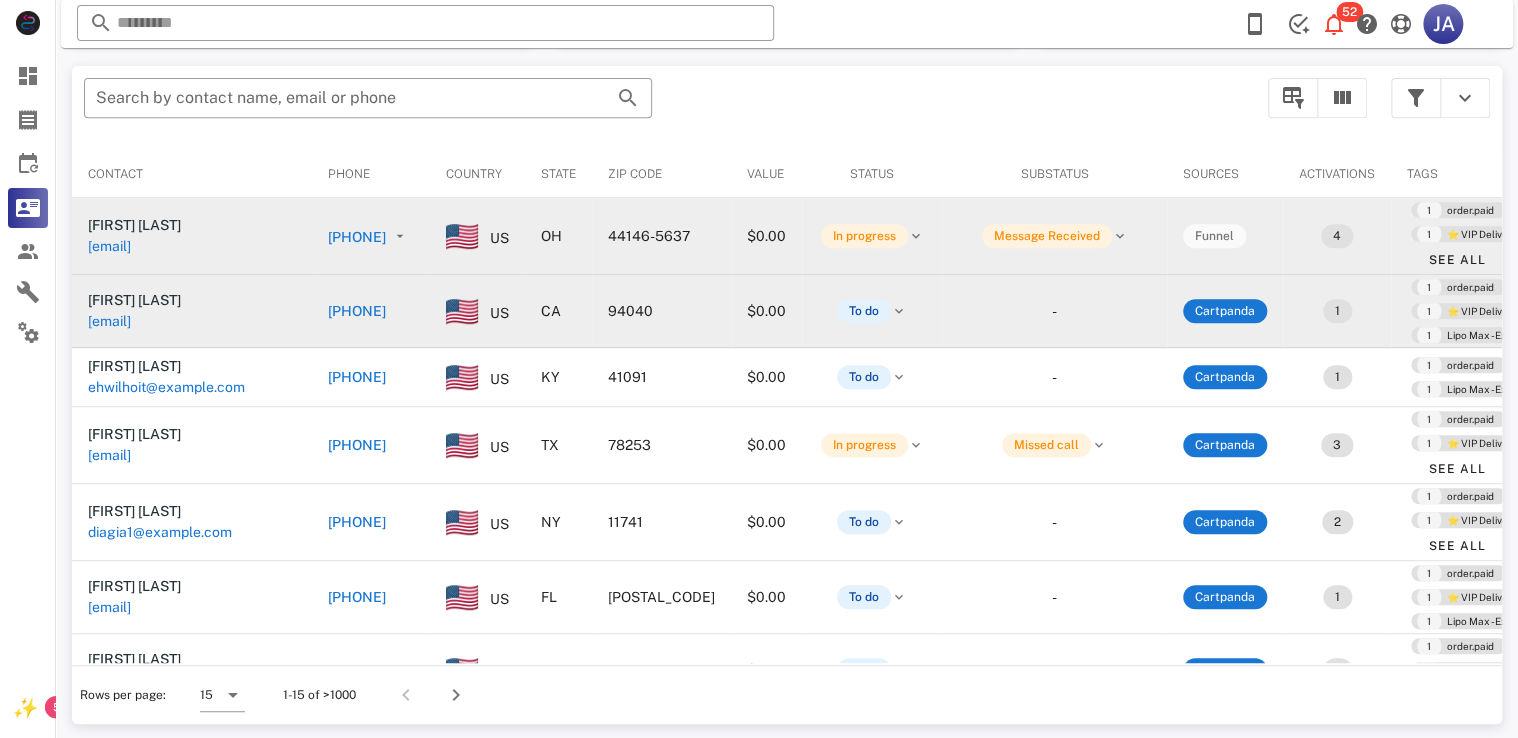 click on "[PHONE]" at bounding box center (357, 311) 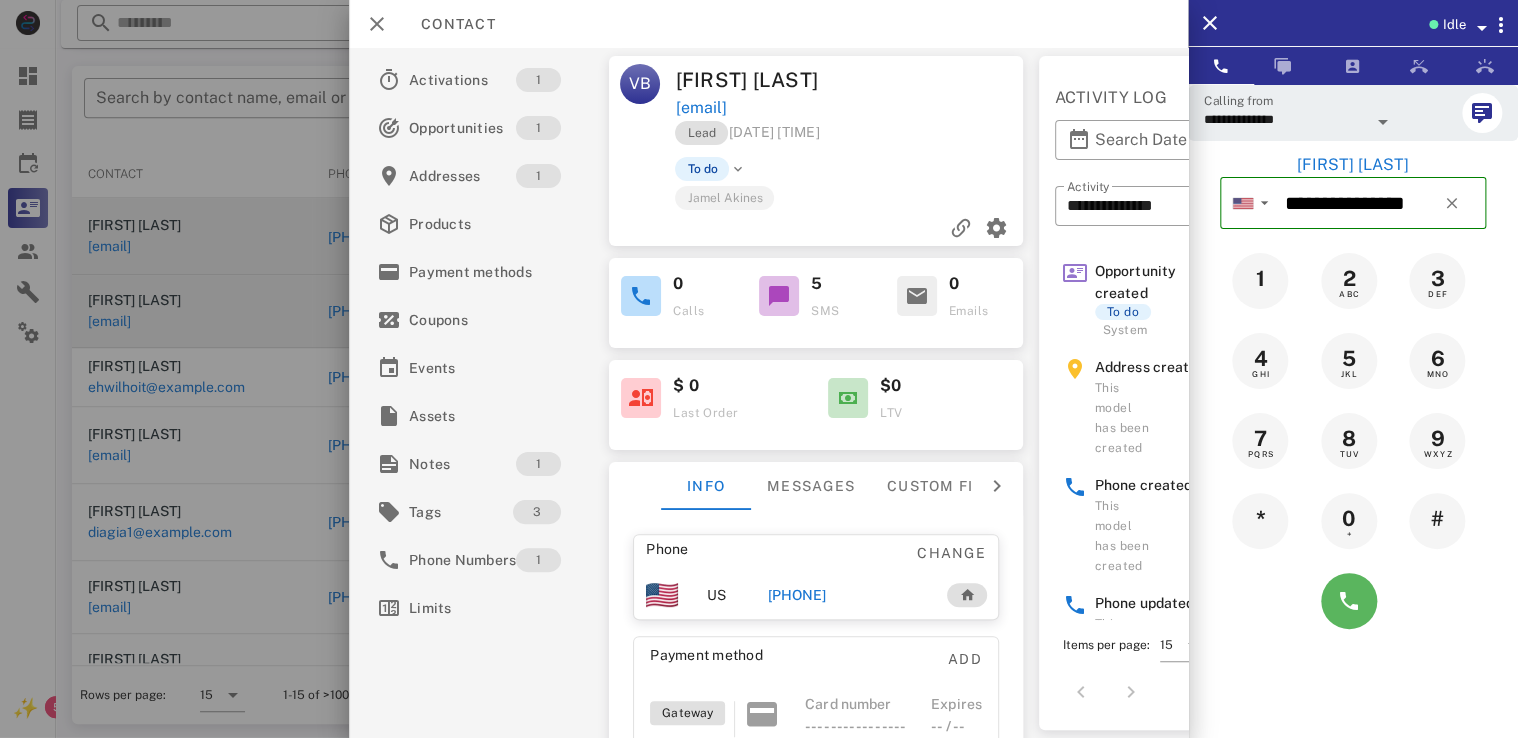 click at bounding box center (1349, 601) 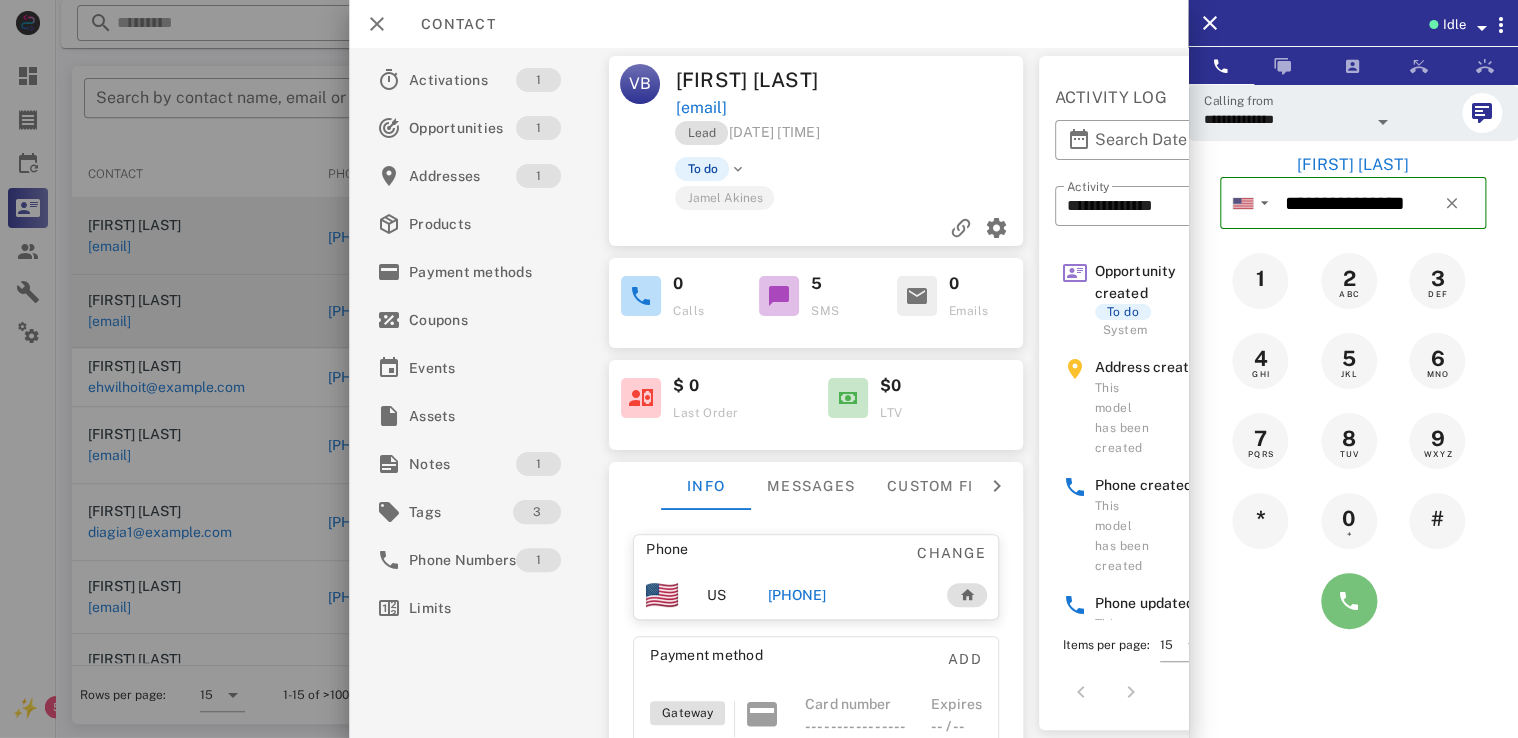 type 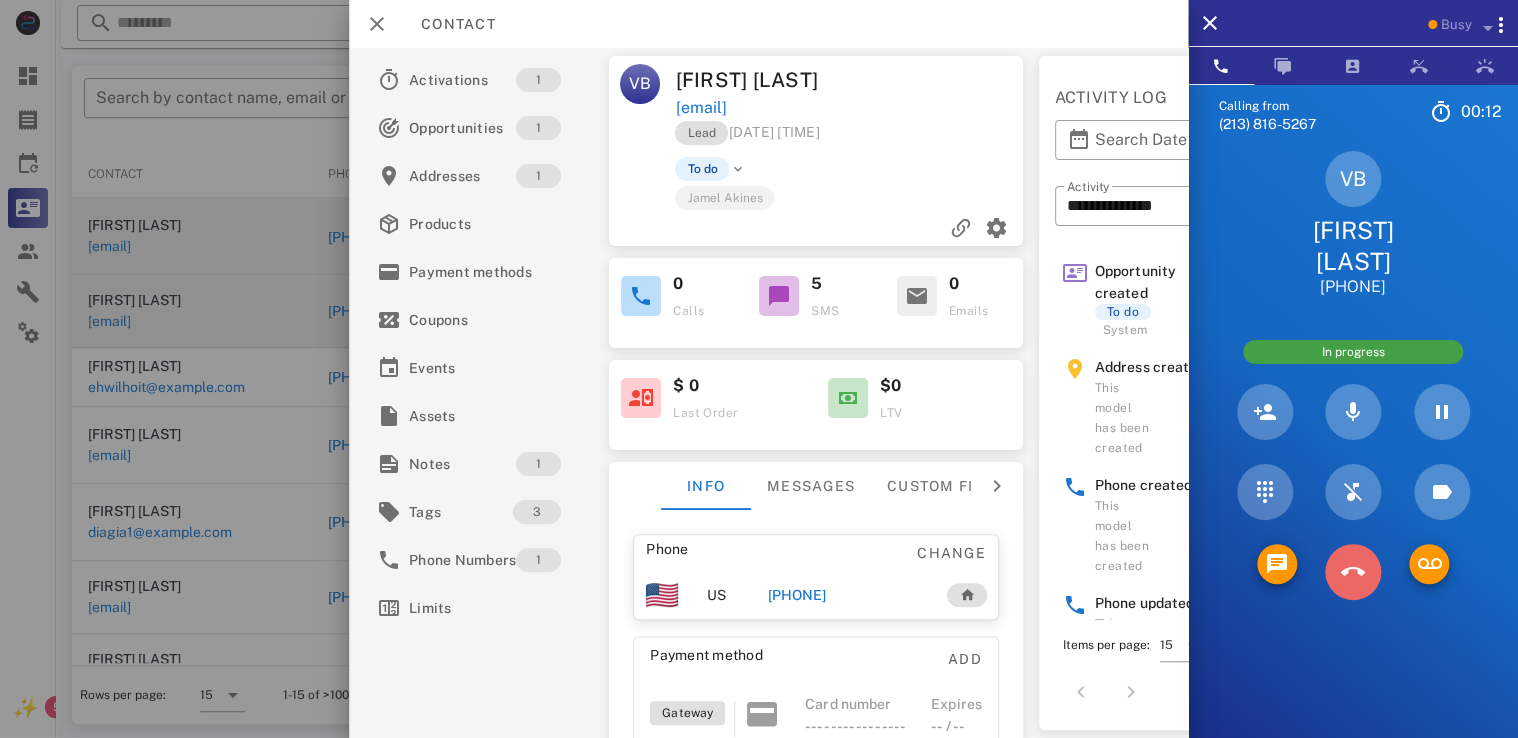 click at bounding box center (1353, 572) 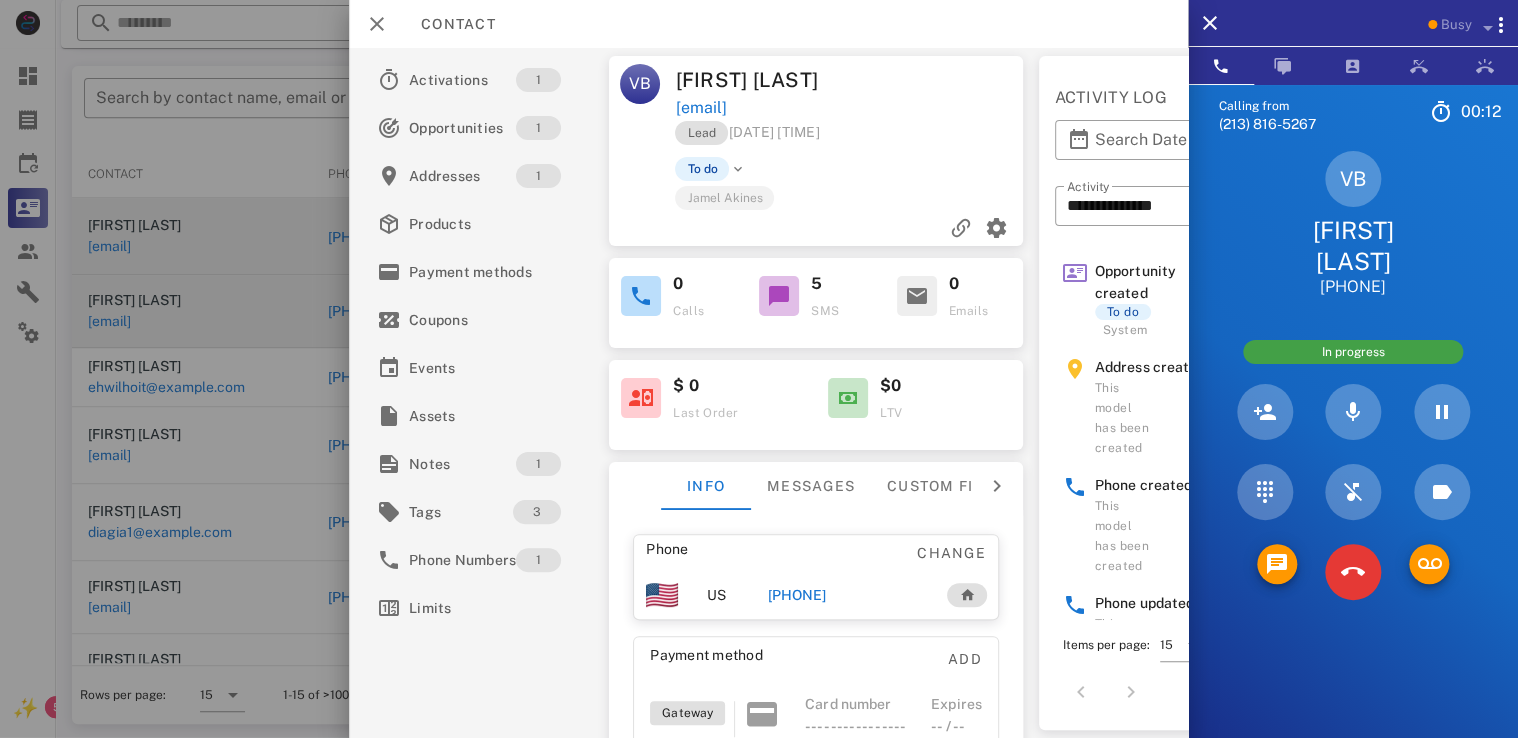 click on "JKL" at bounding box center [0, 0] 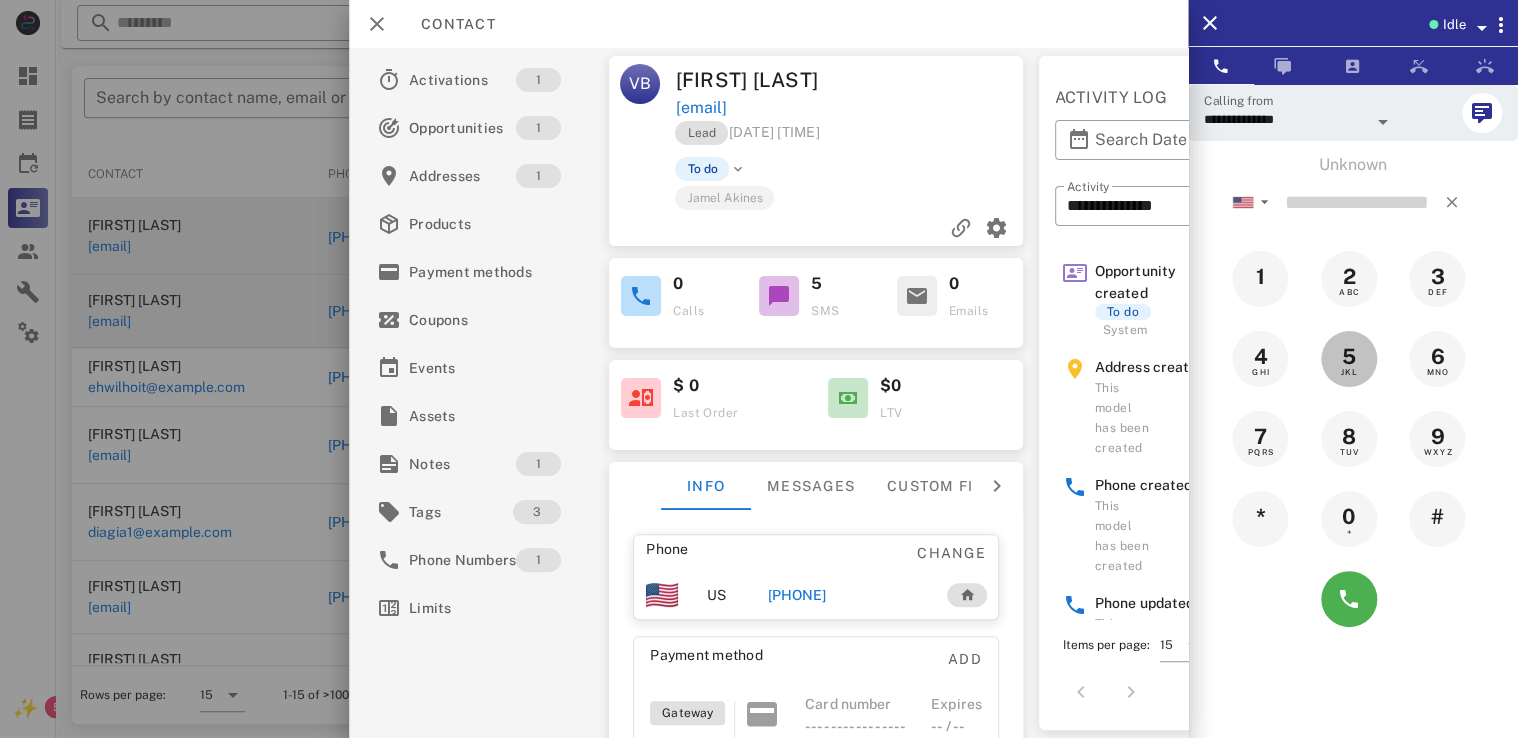 type on "*" 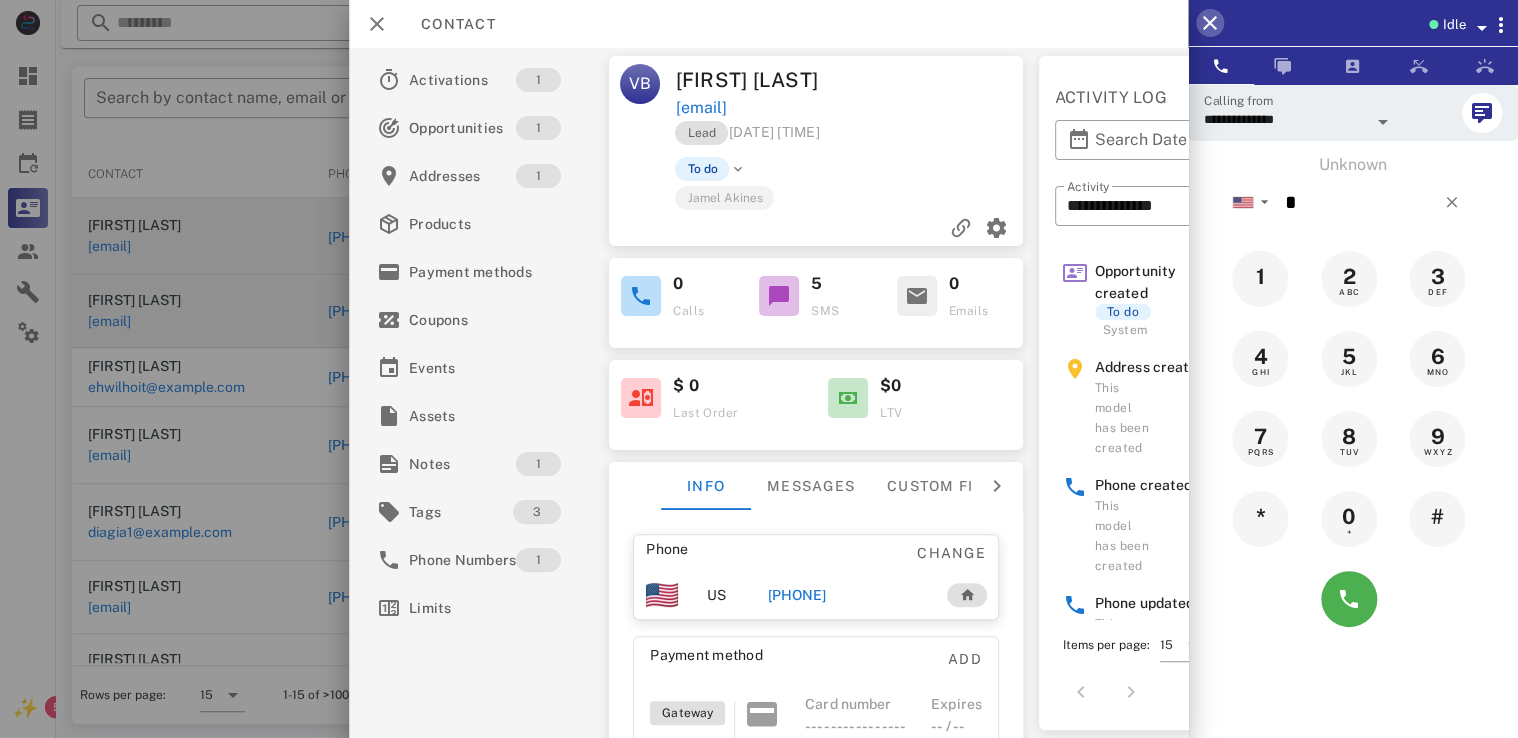 click at bounding box center [1210, 23] 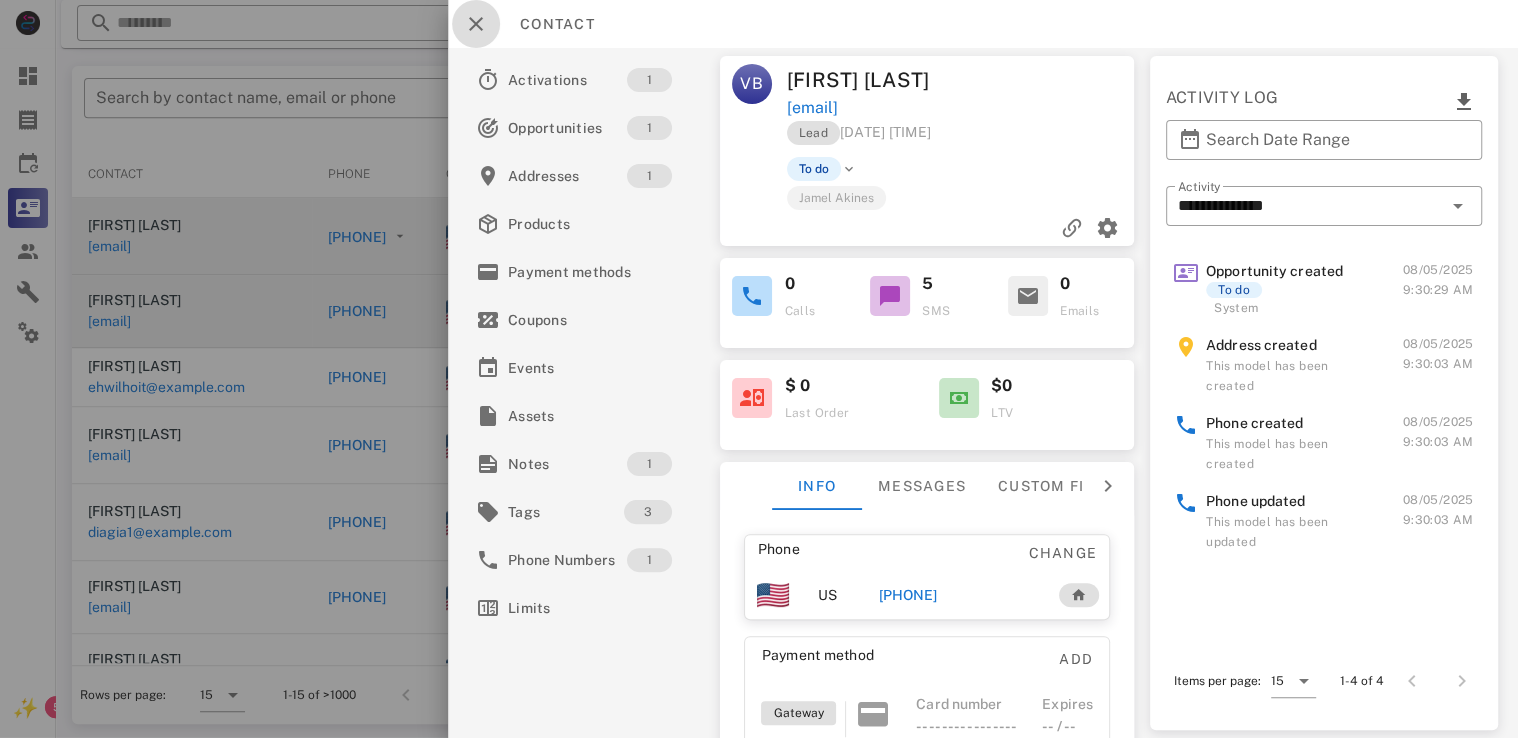 click at bounding box center (476, 24) 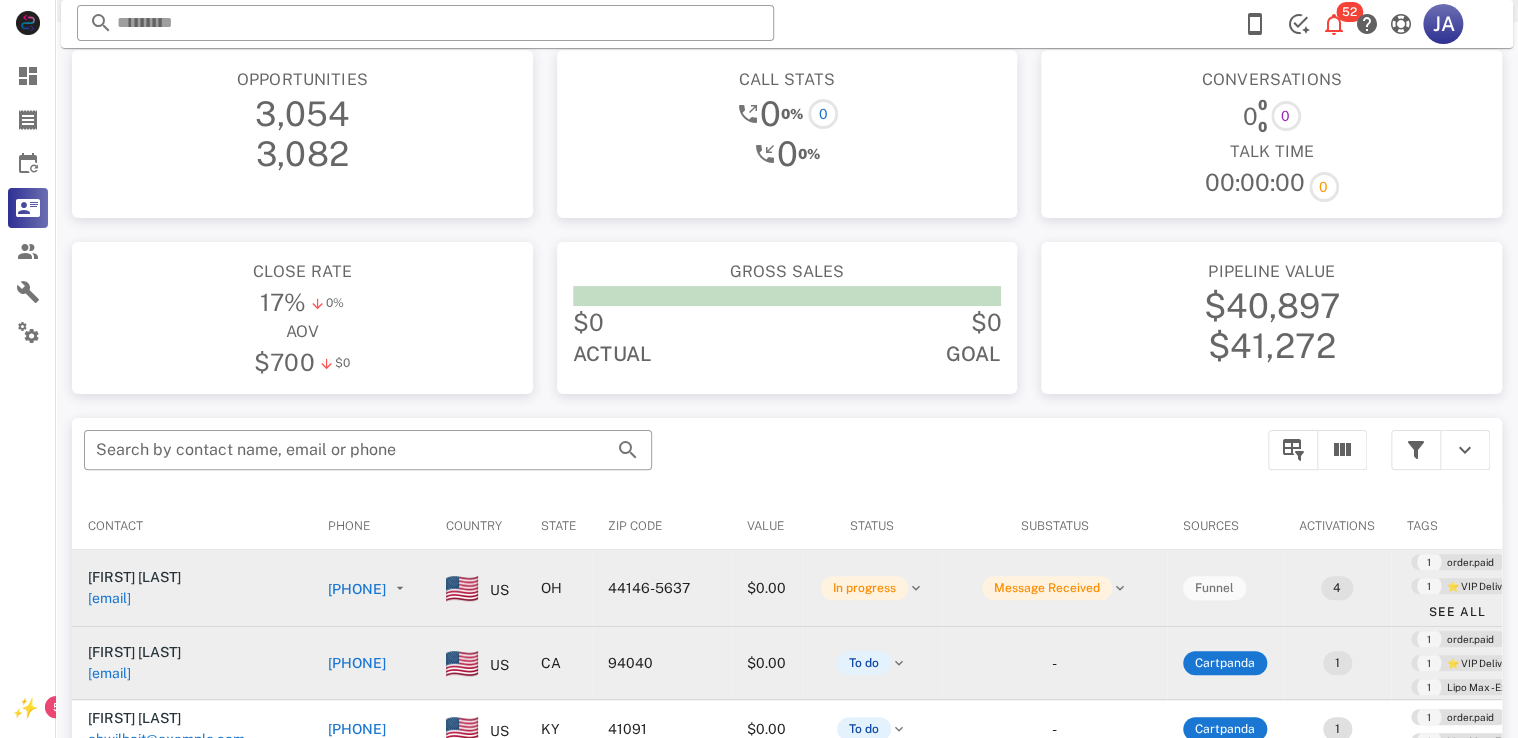 scroll, scrollTop: 0, scrollLeft: 0, axis: both 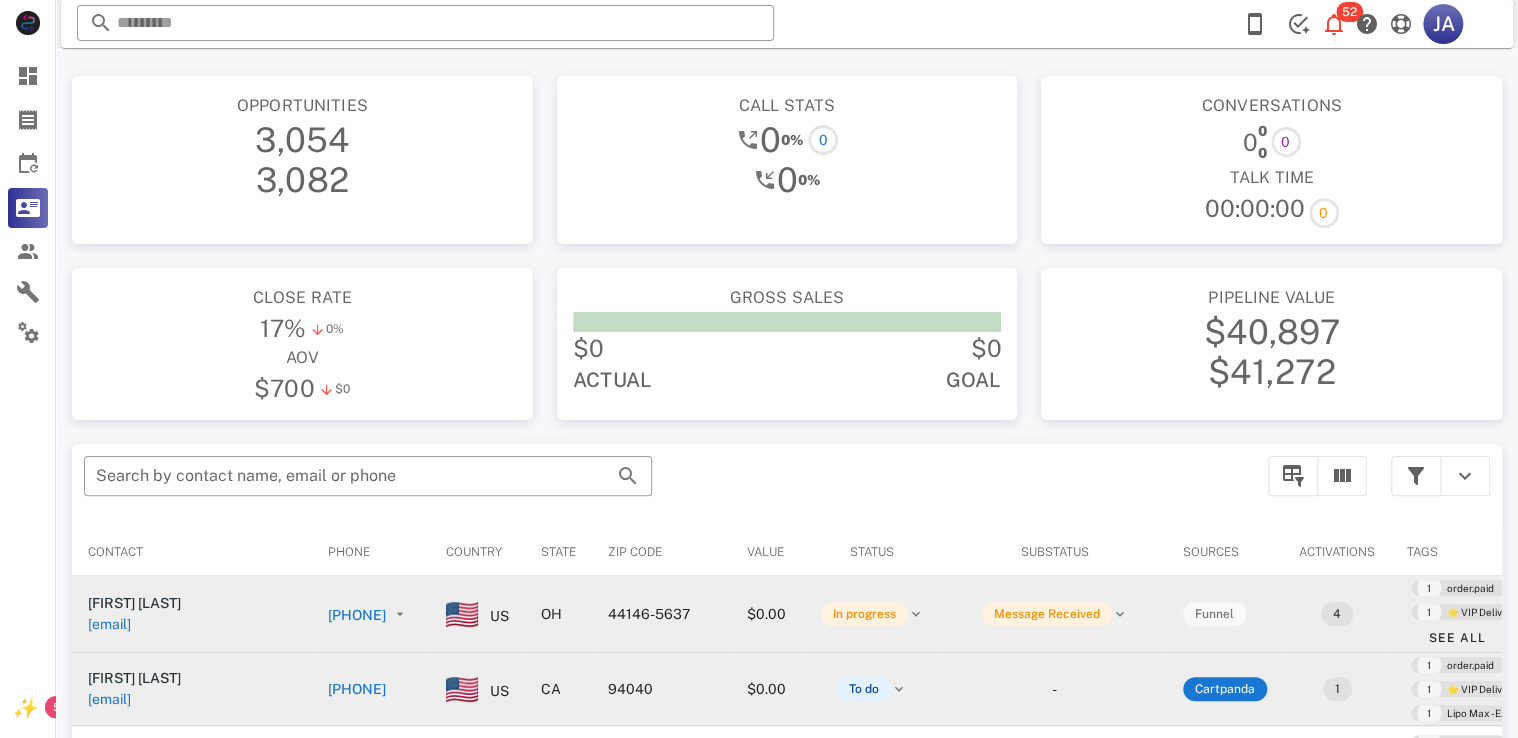 click on "Opportunities 3,054 3,082" at bounding box center (302, 160) 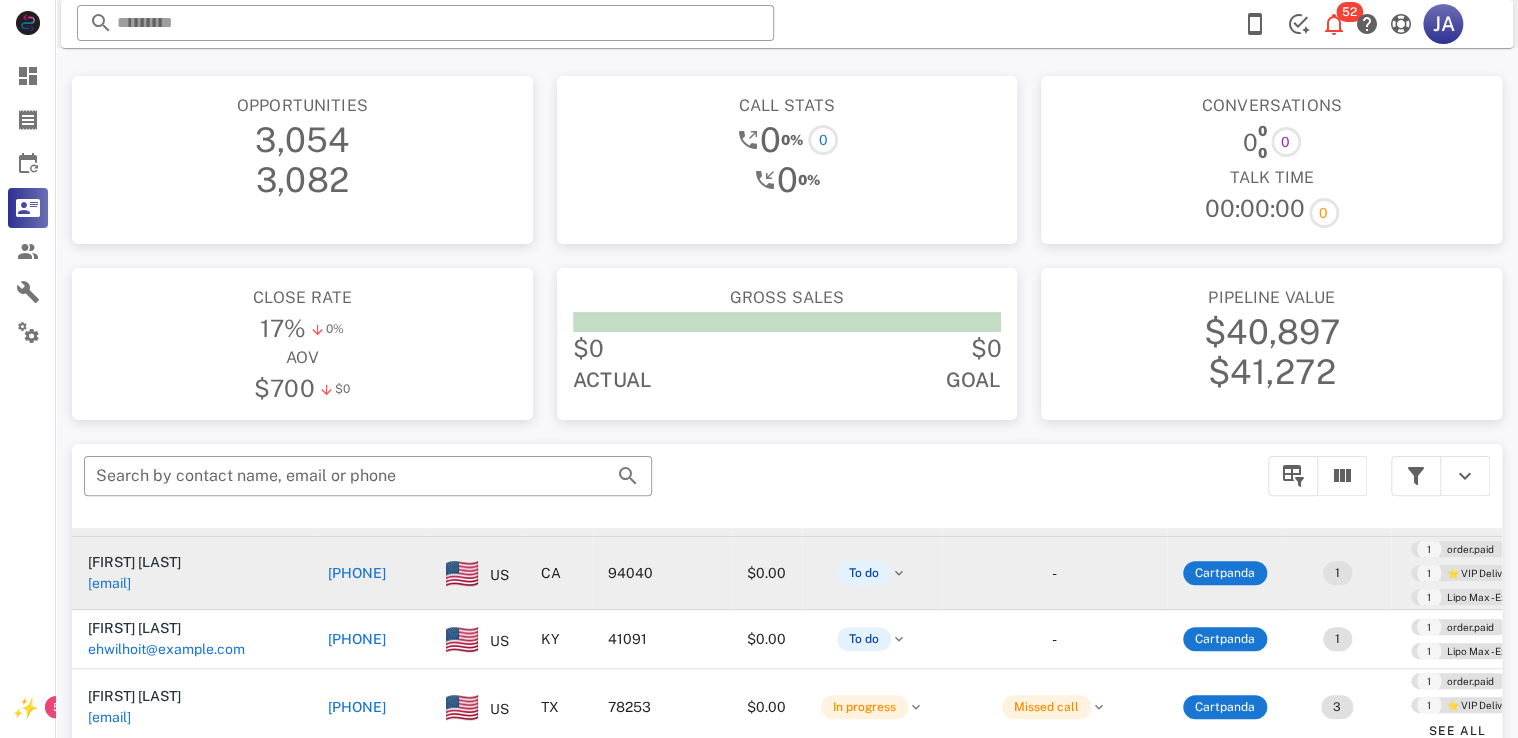 scroll, scrollTop: 0, scrollLeft: 0, axis: both 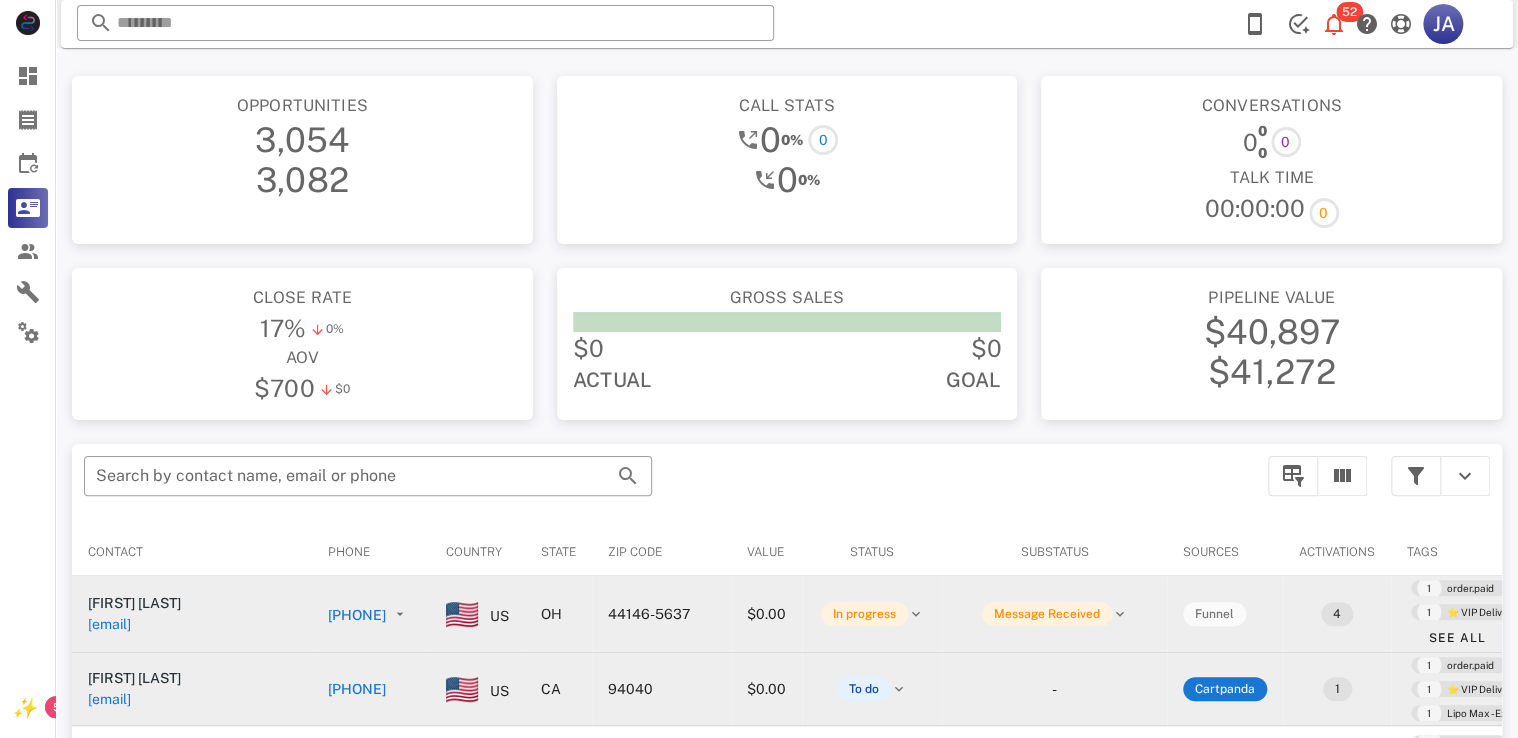 click on "[PHONE]" at bounding box center (357, 615) 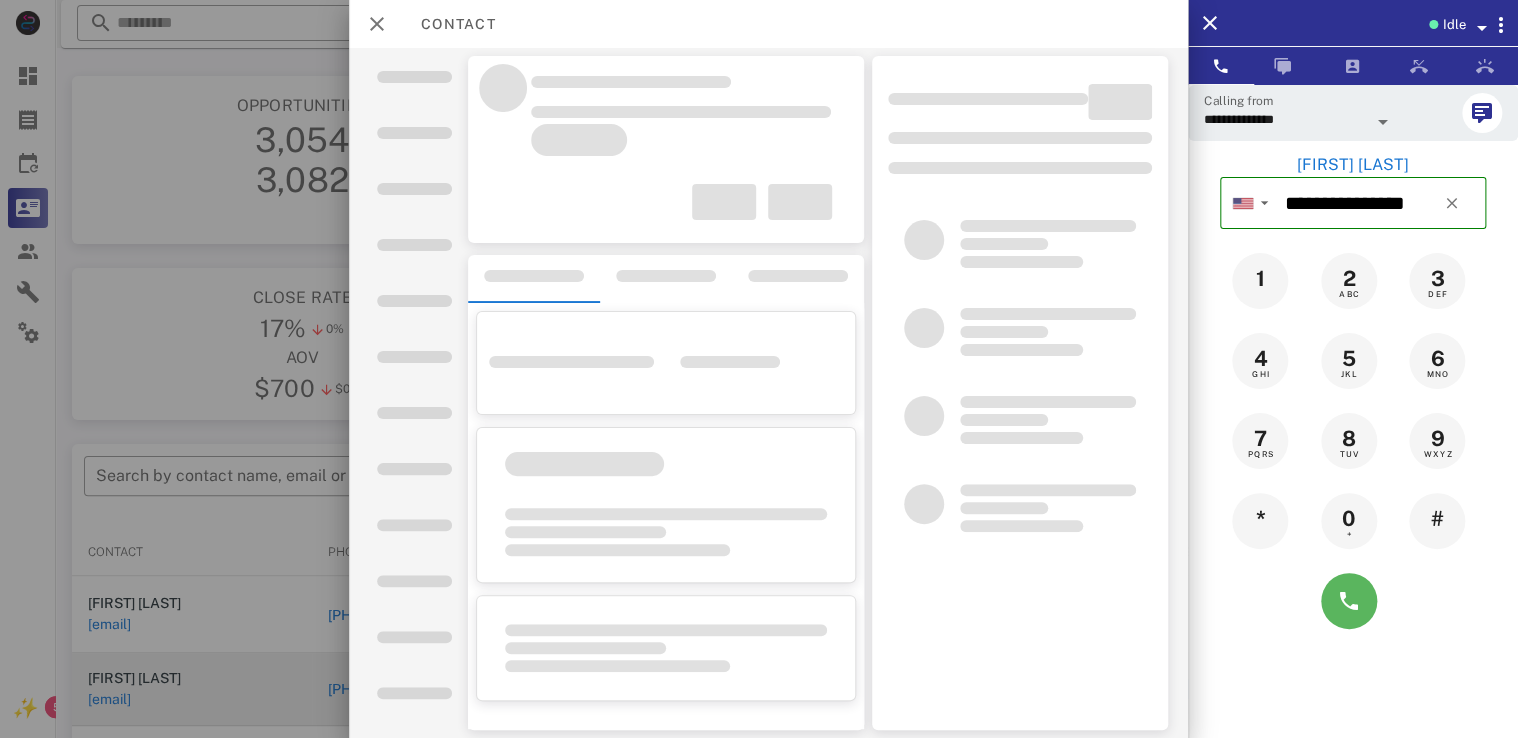 click at bounding box center (1349, 601) 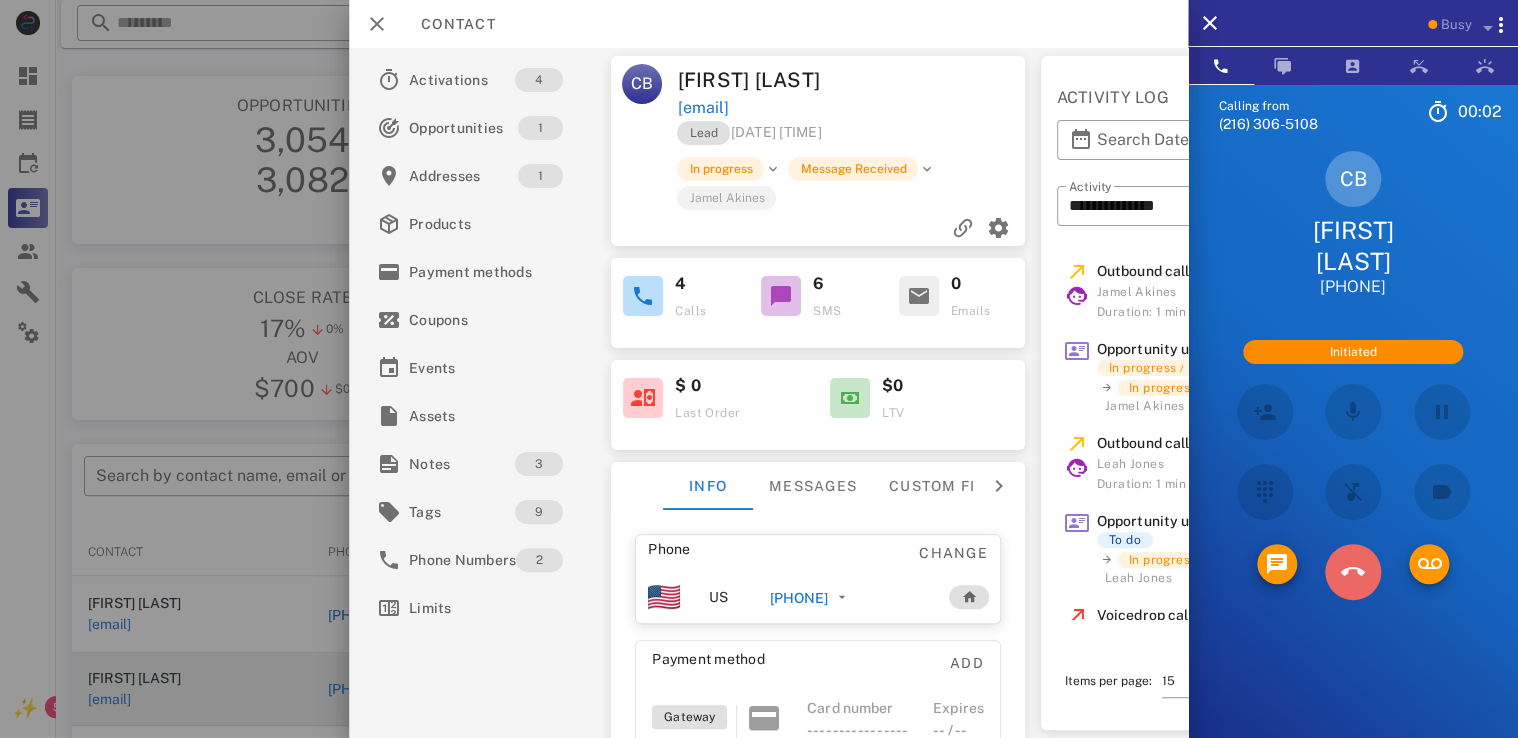 click at bounding box center [1353, 572] 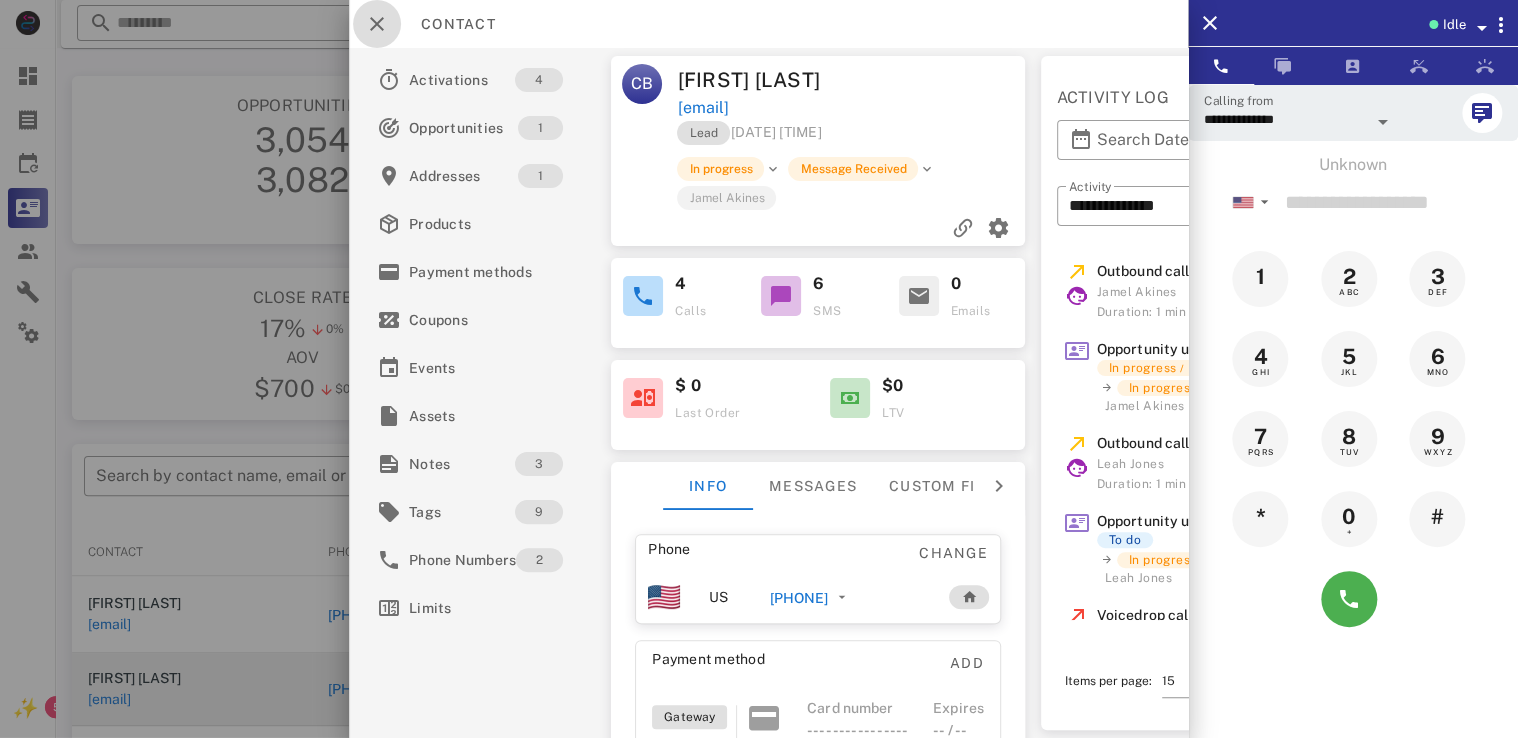 click at bounding box center (377, 24) 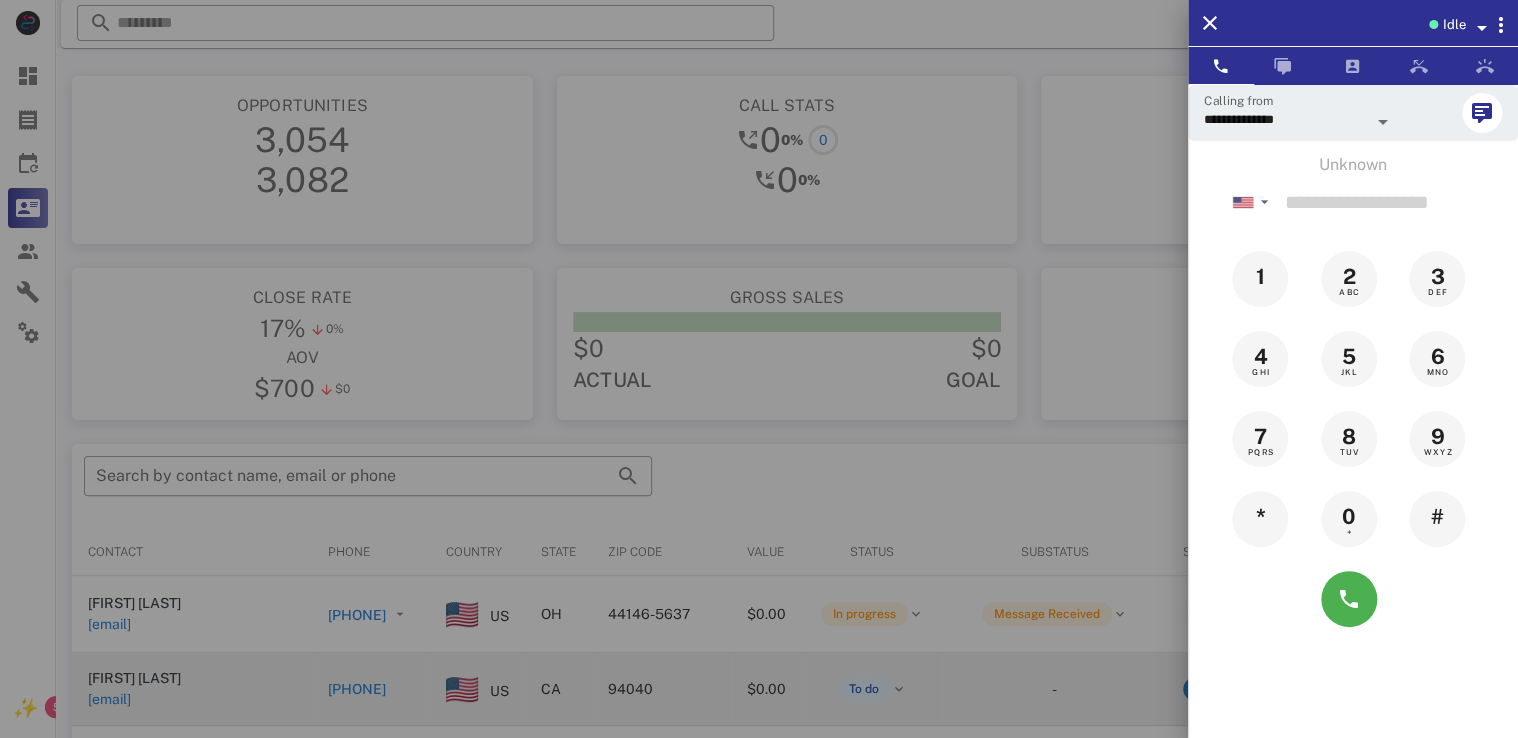 click at bounding box center (759, 369) 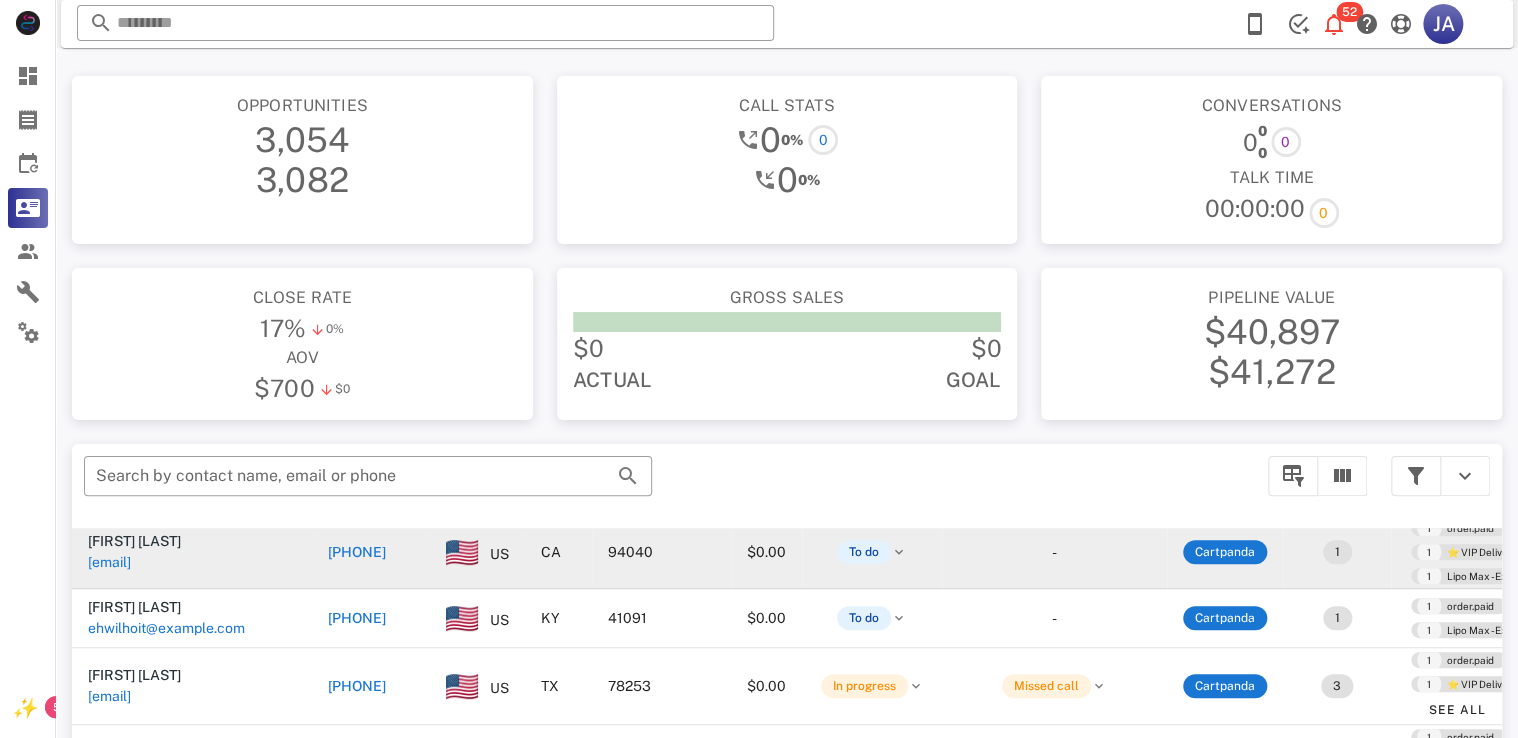 scroll, scrollTop: 140, scrollLeft: 0, axis: vertical 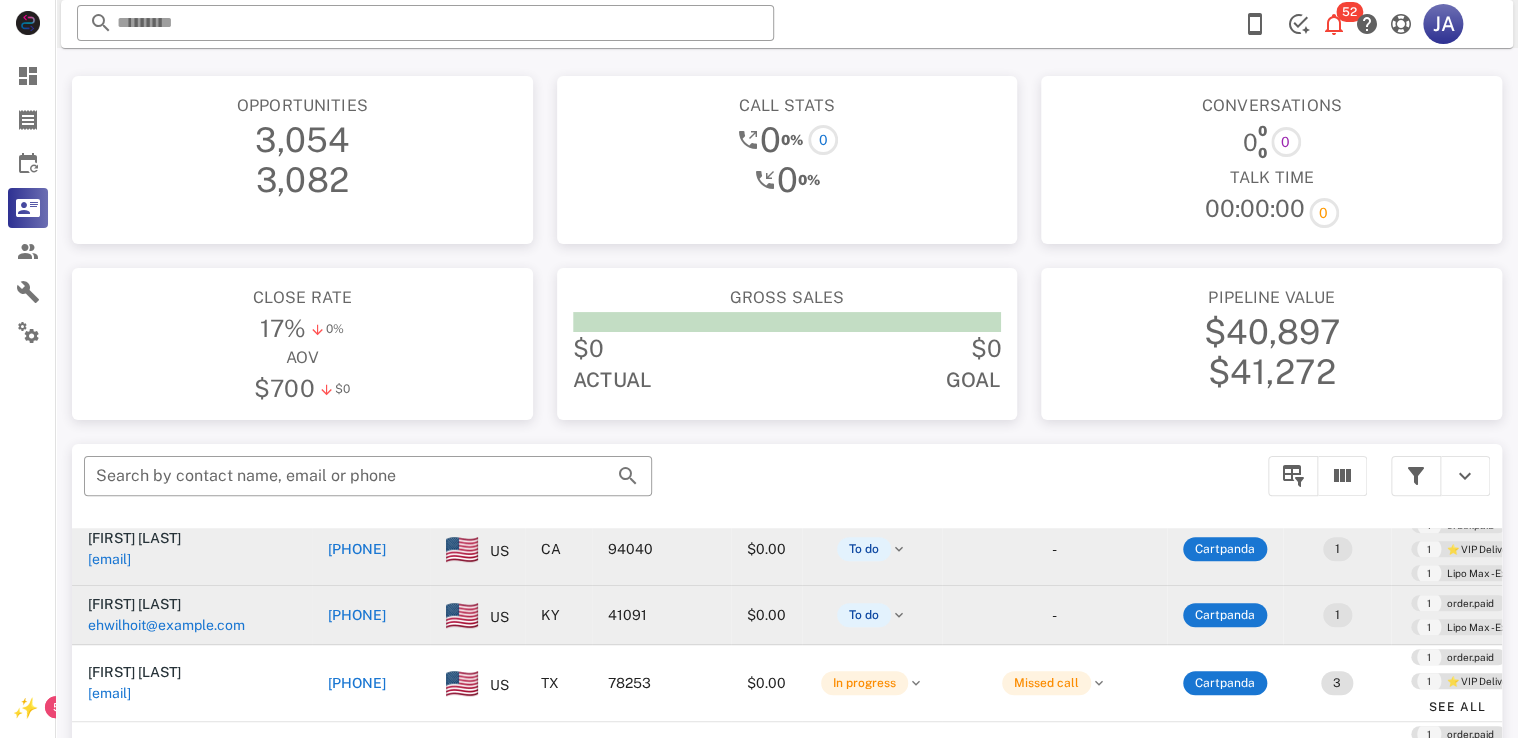 click on "[PHONE]" at bounding box center (357, 615) 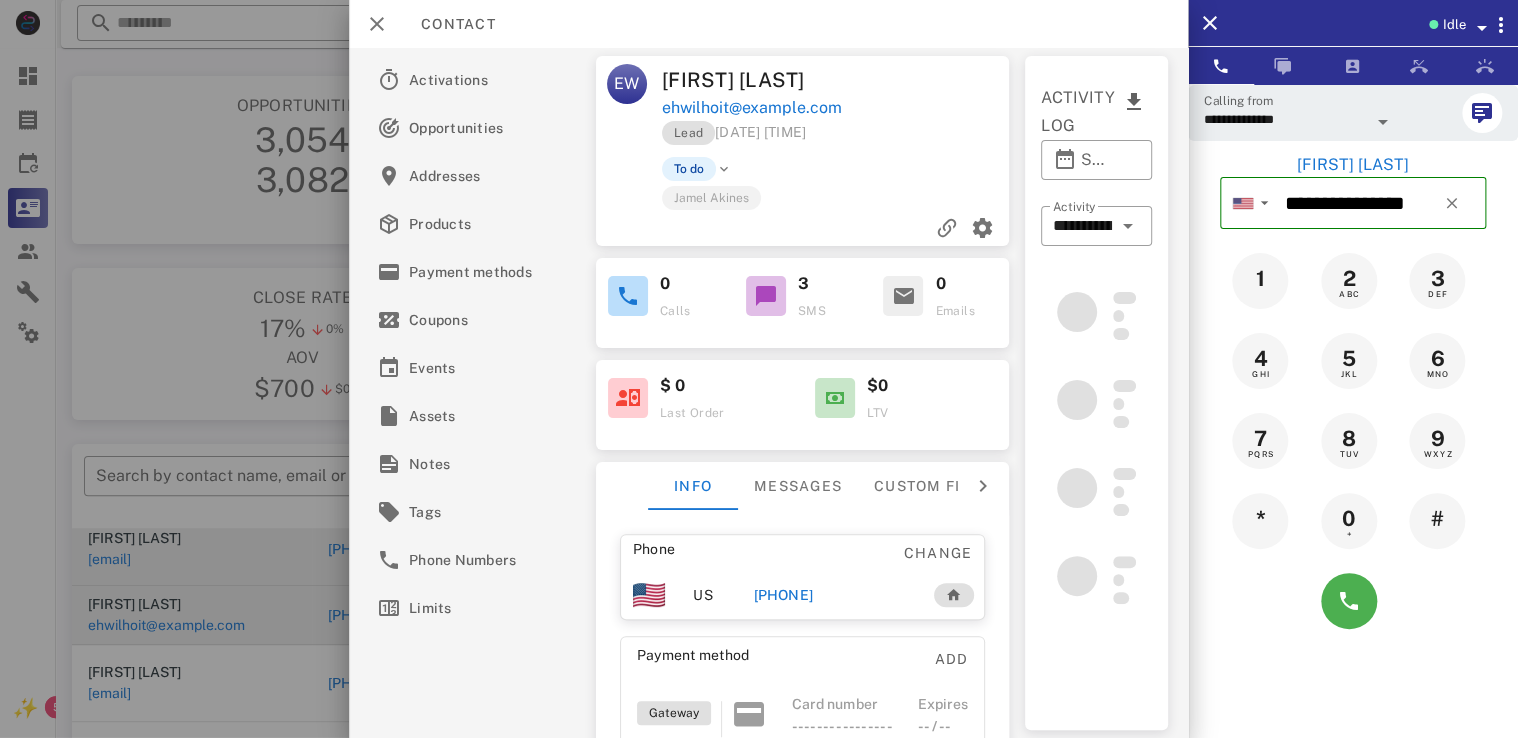 click at bounding box center (1353, 601) 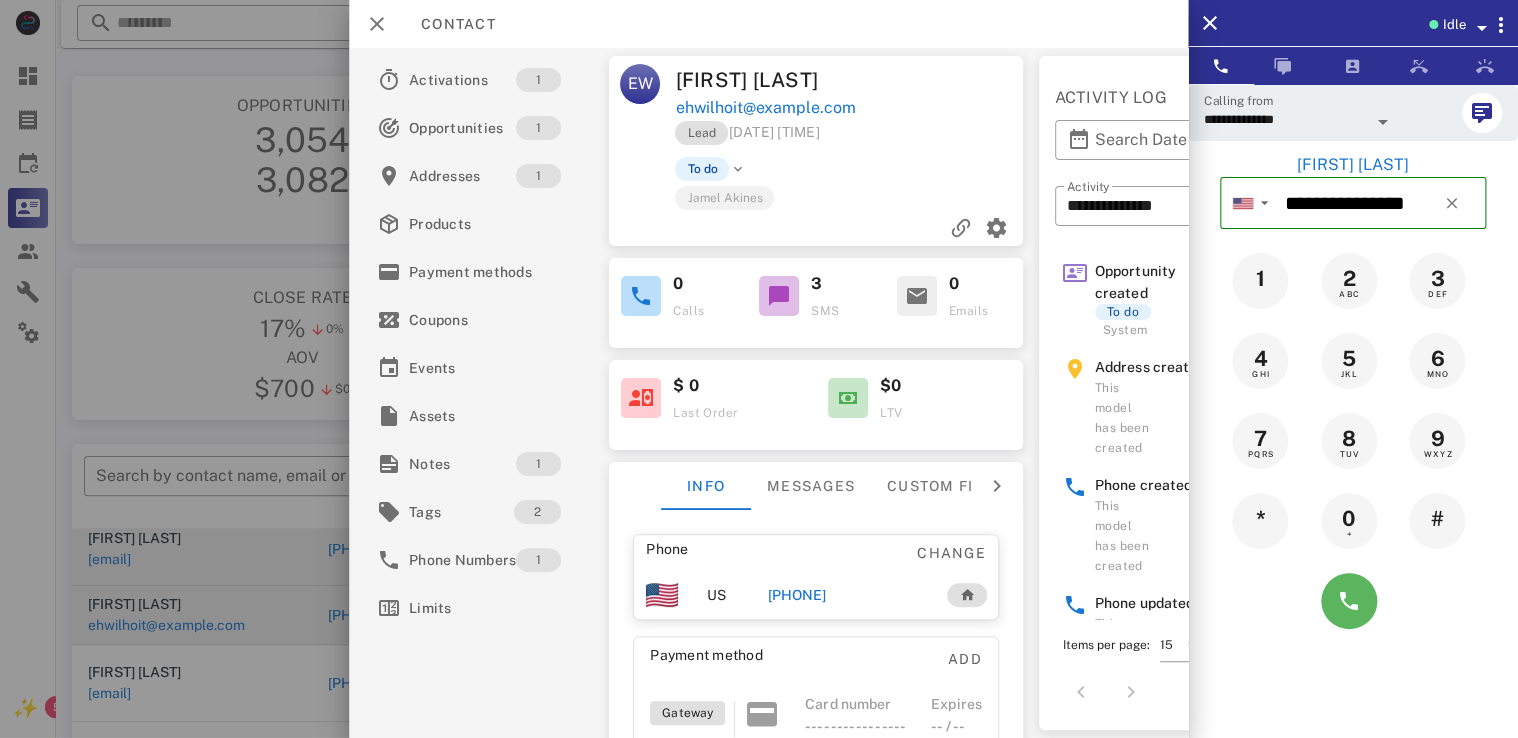 click at bounding box center (1349, 601) 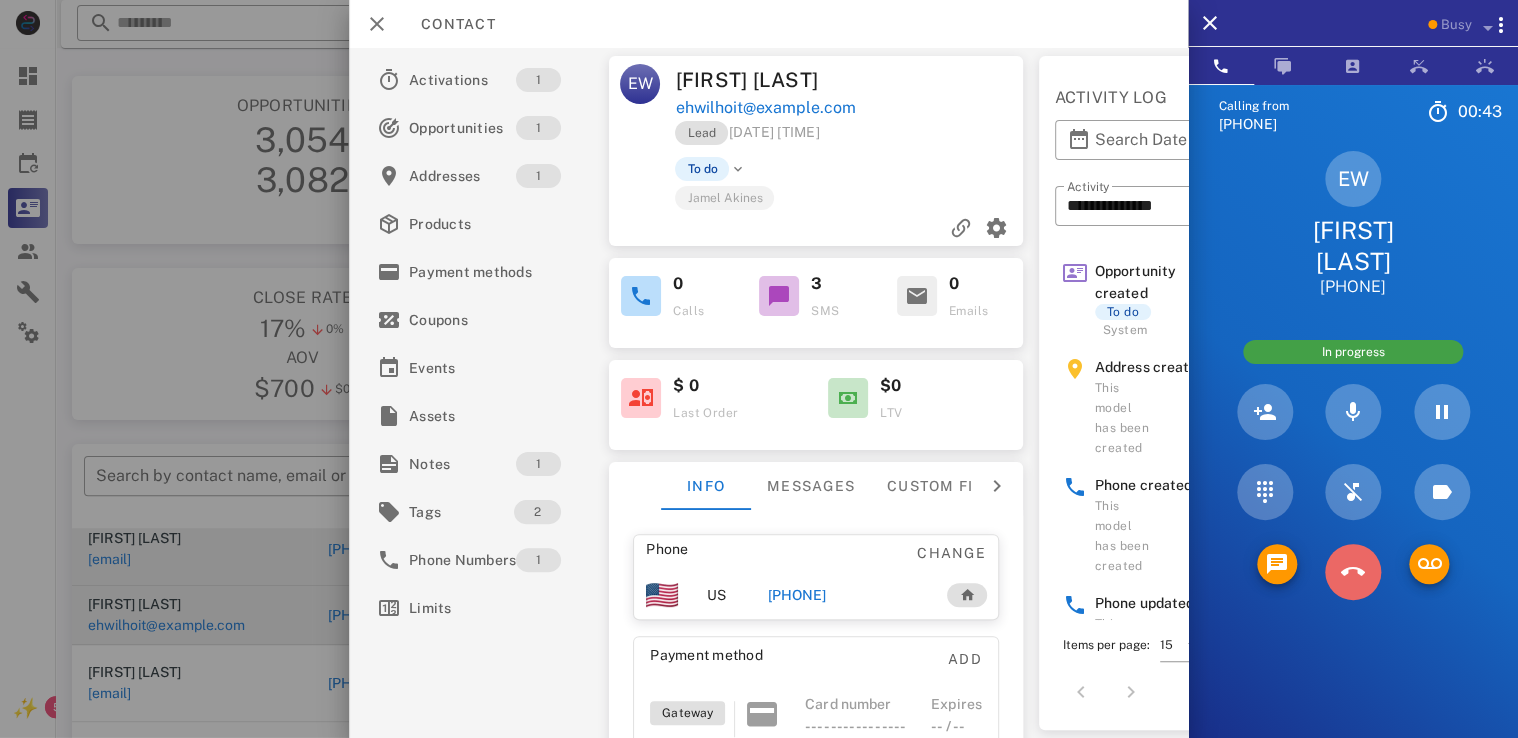 click at bounding box center [1353, 572] 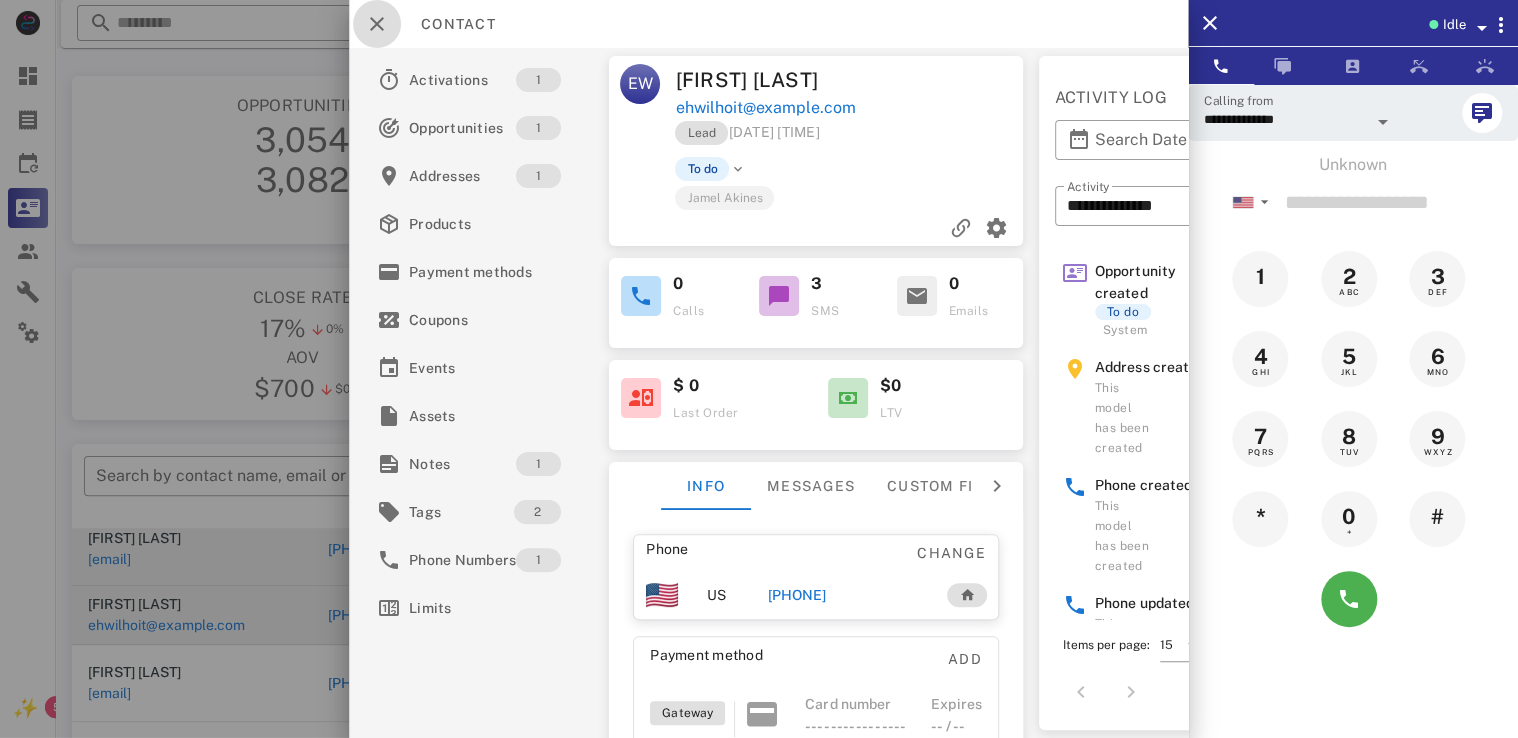 click at bounding box center [377, 24] 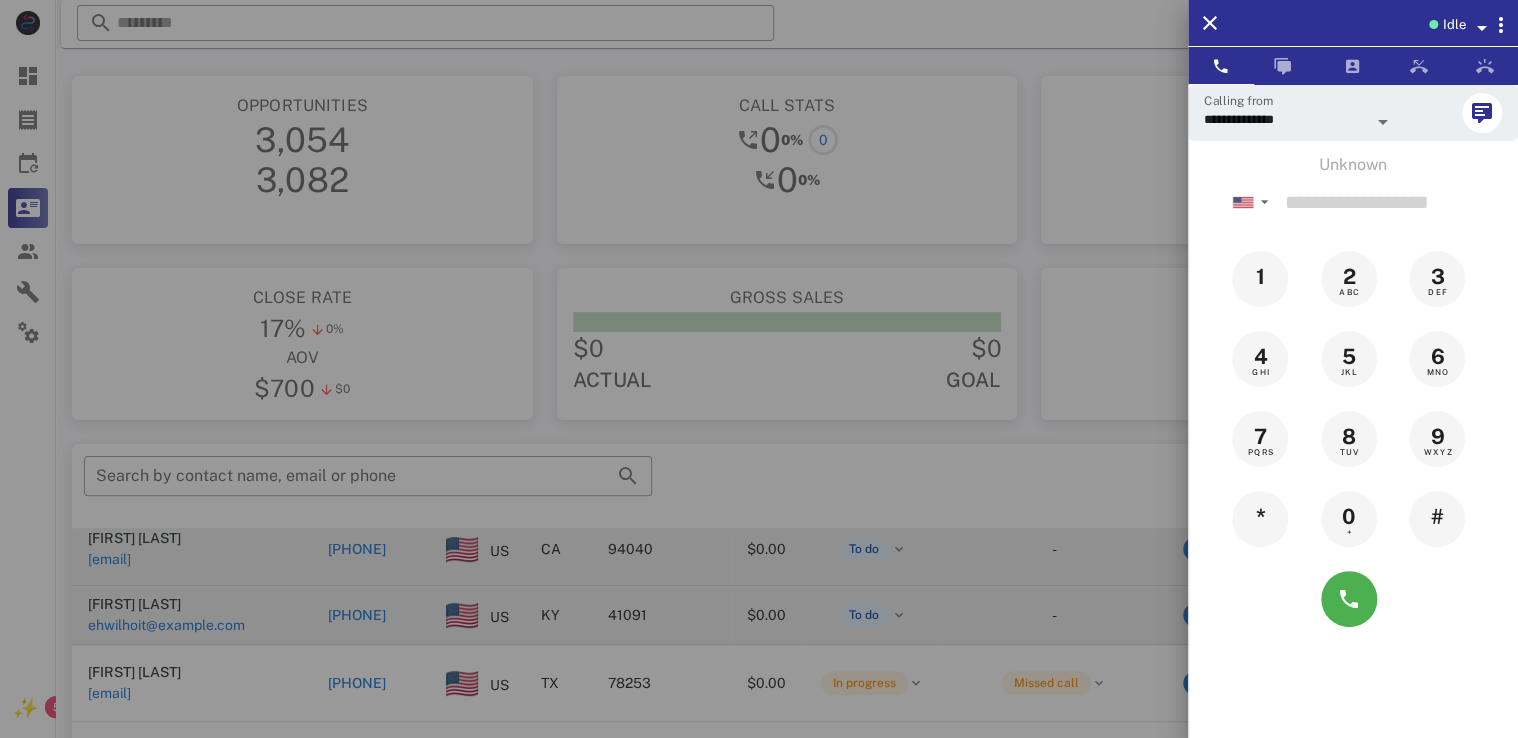 click at bounding box center (759, 369) 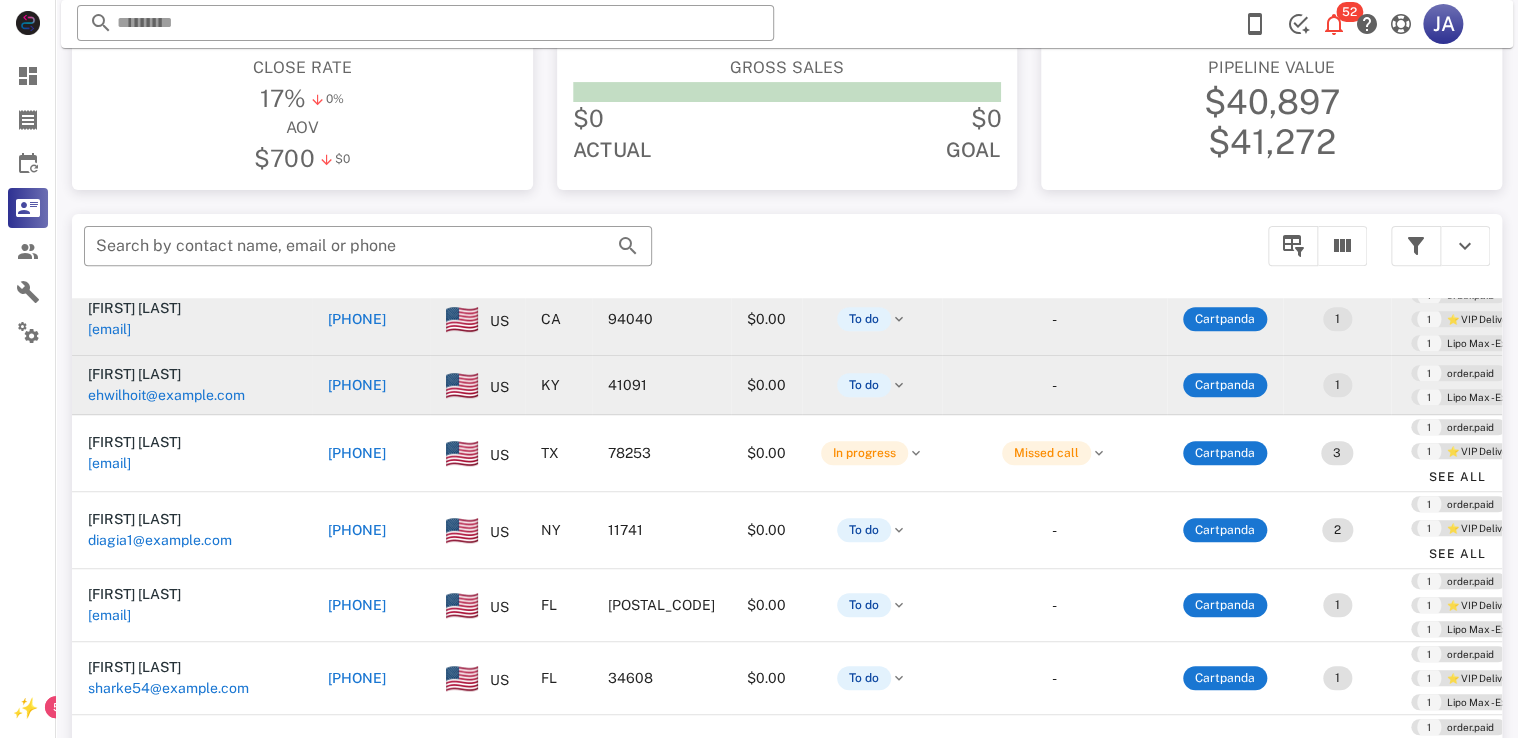 scroll, scrollTop: 232, scrollLeft: 0, axis: vertical 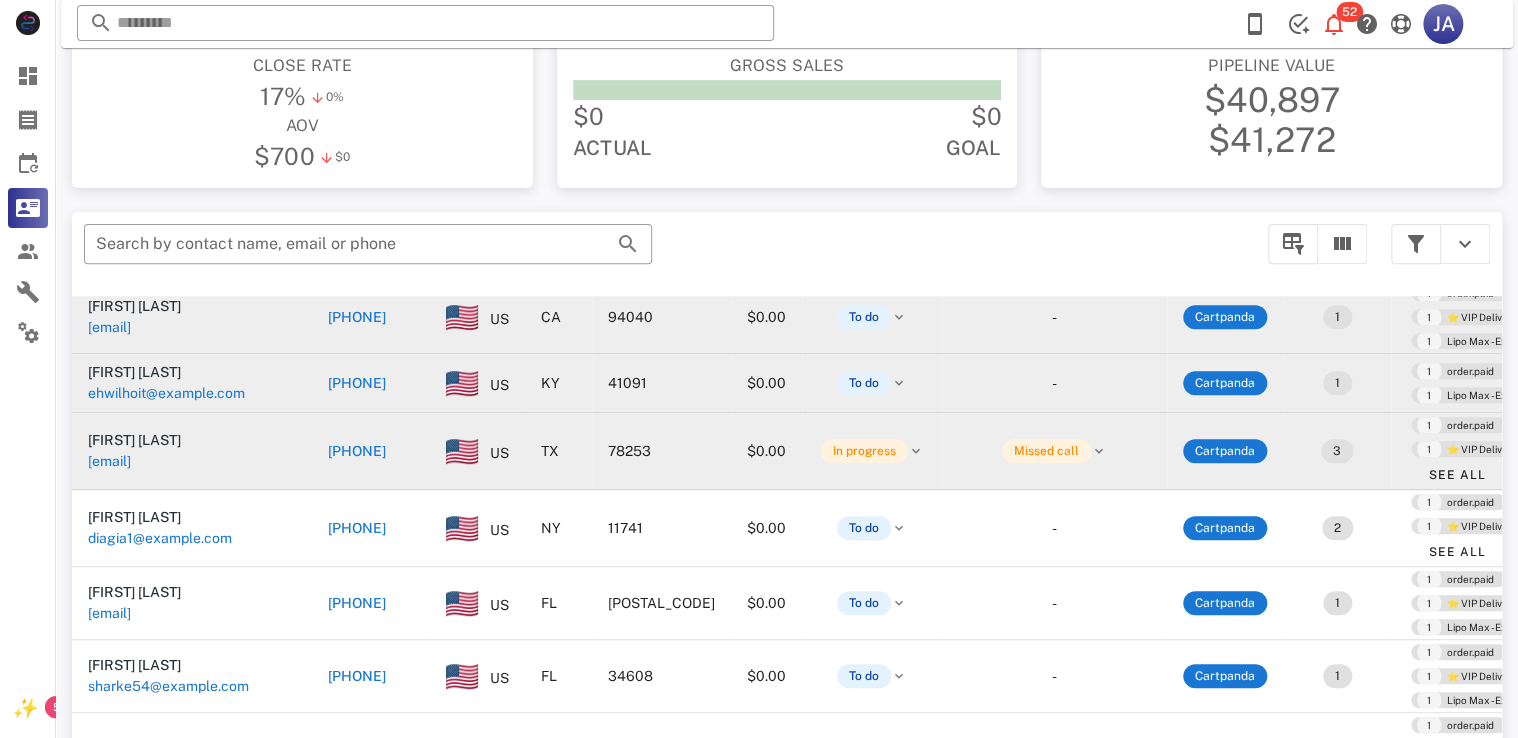 click on "[PHONE]" at bounding box center (357, 451) 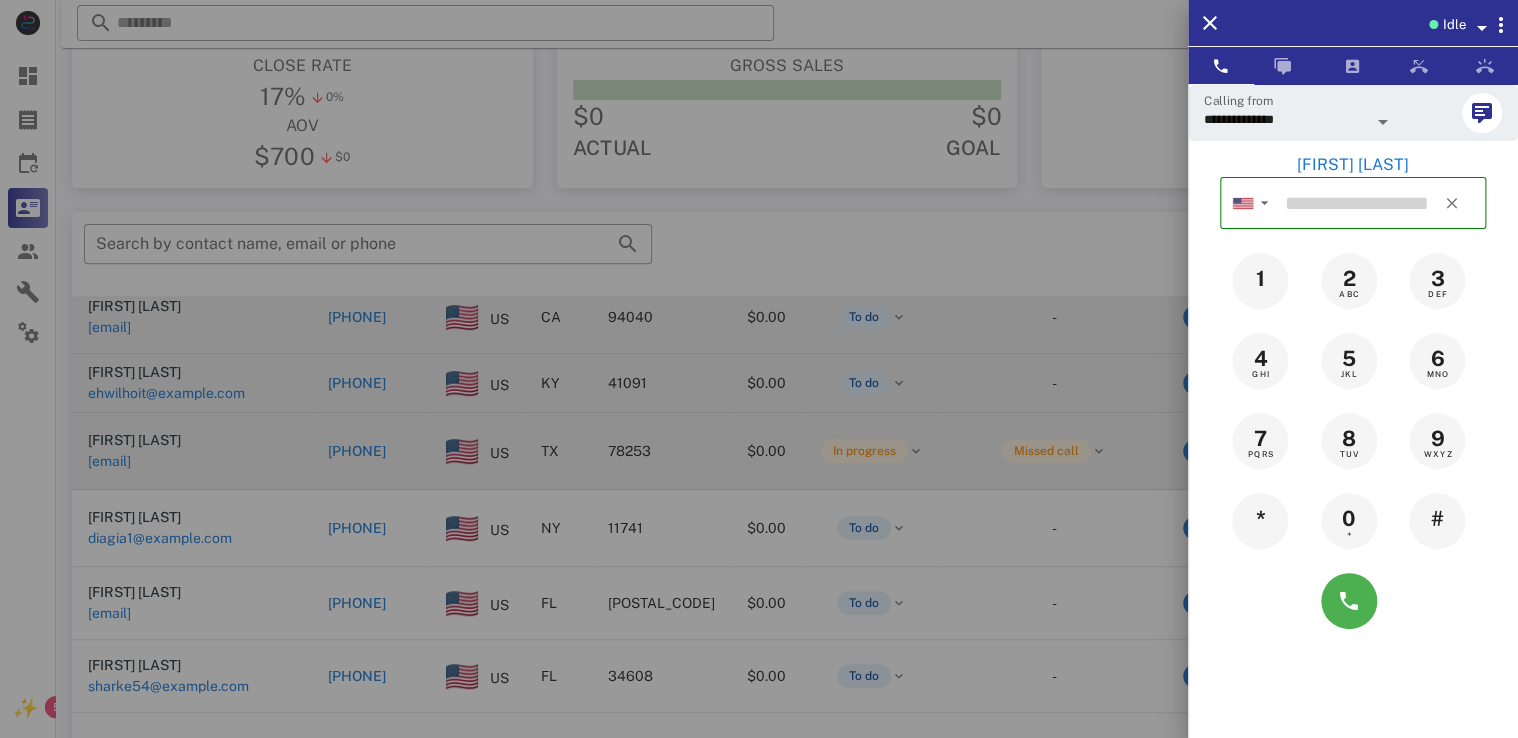 type on "**********" 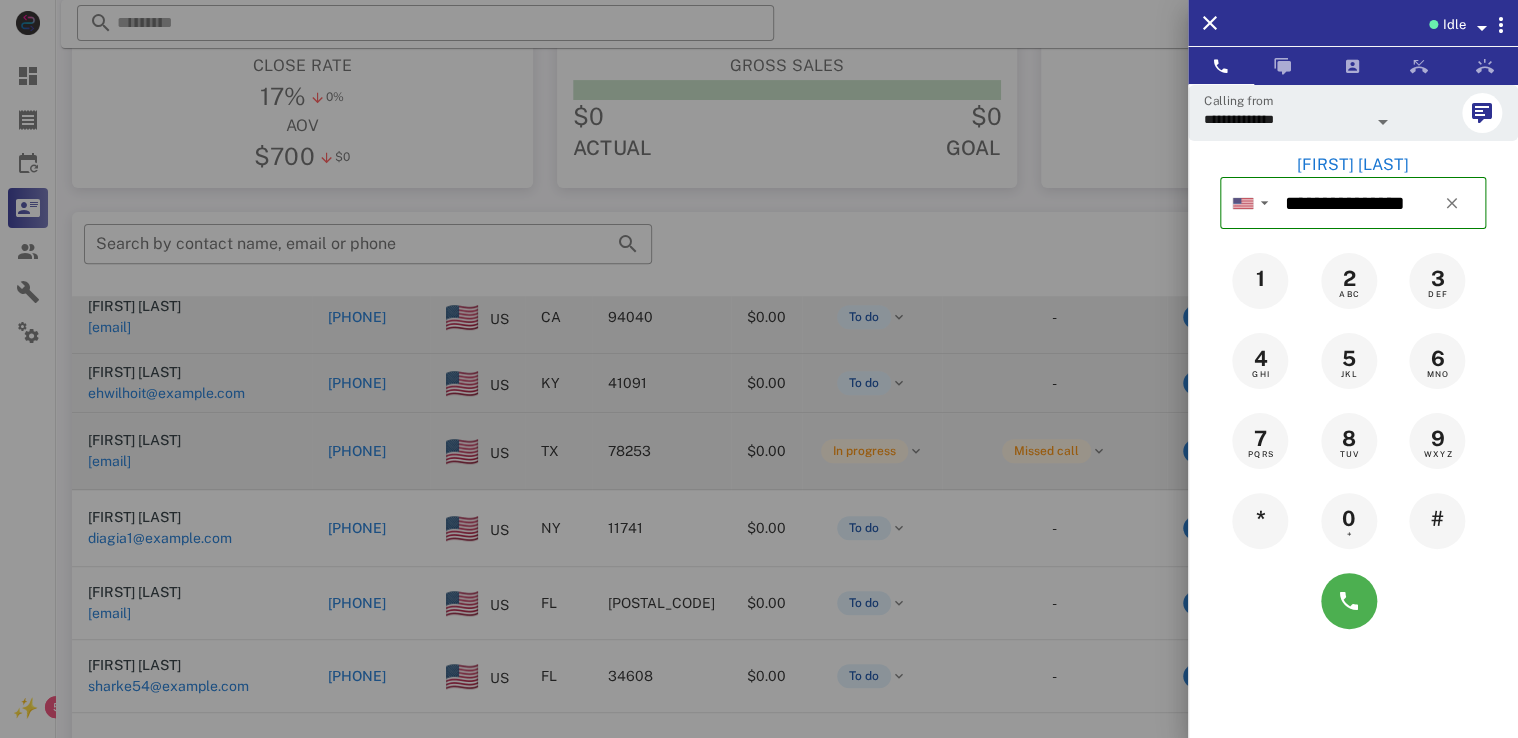 type on "**********" 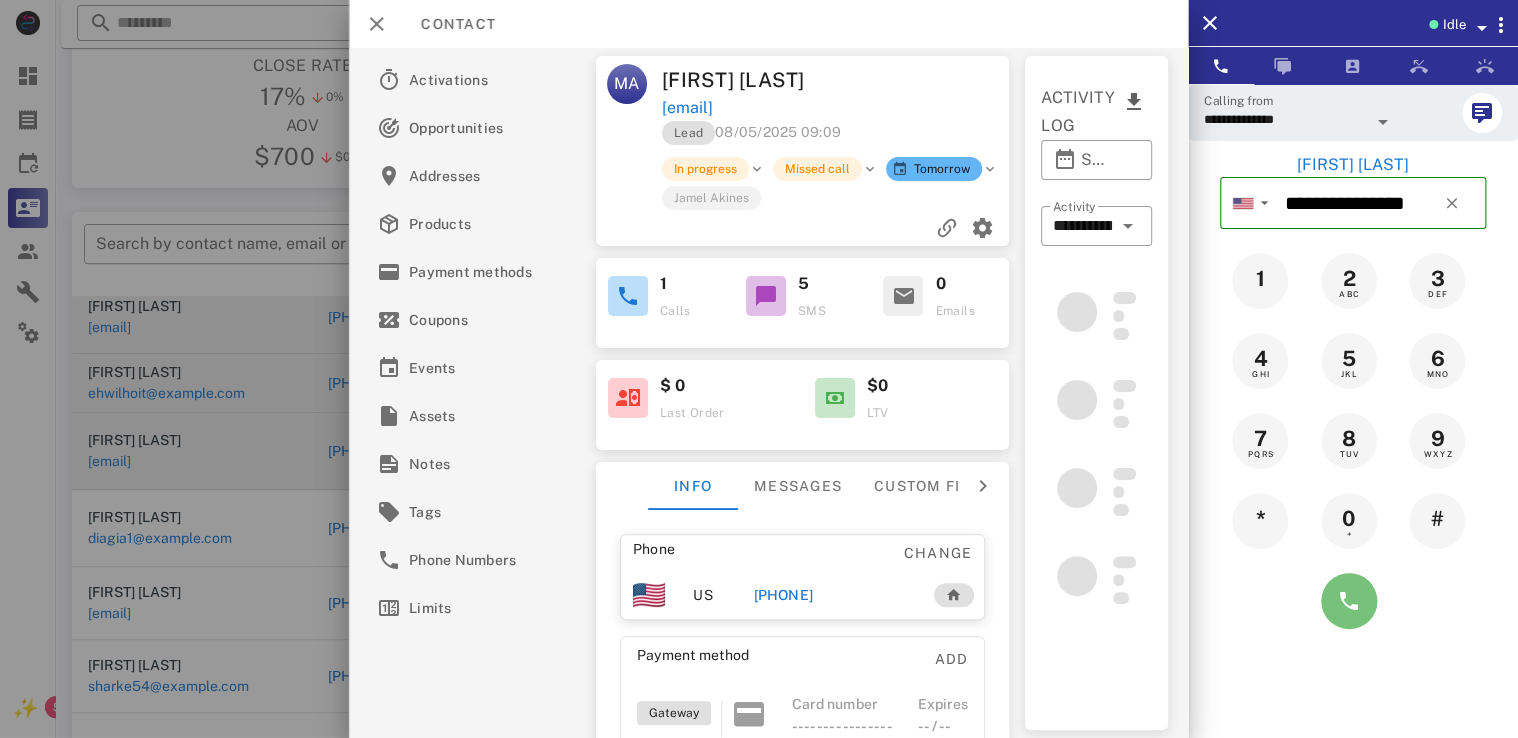 click at bounding box center (1349, 601) 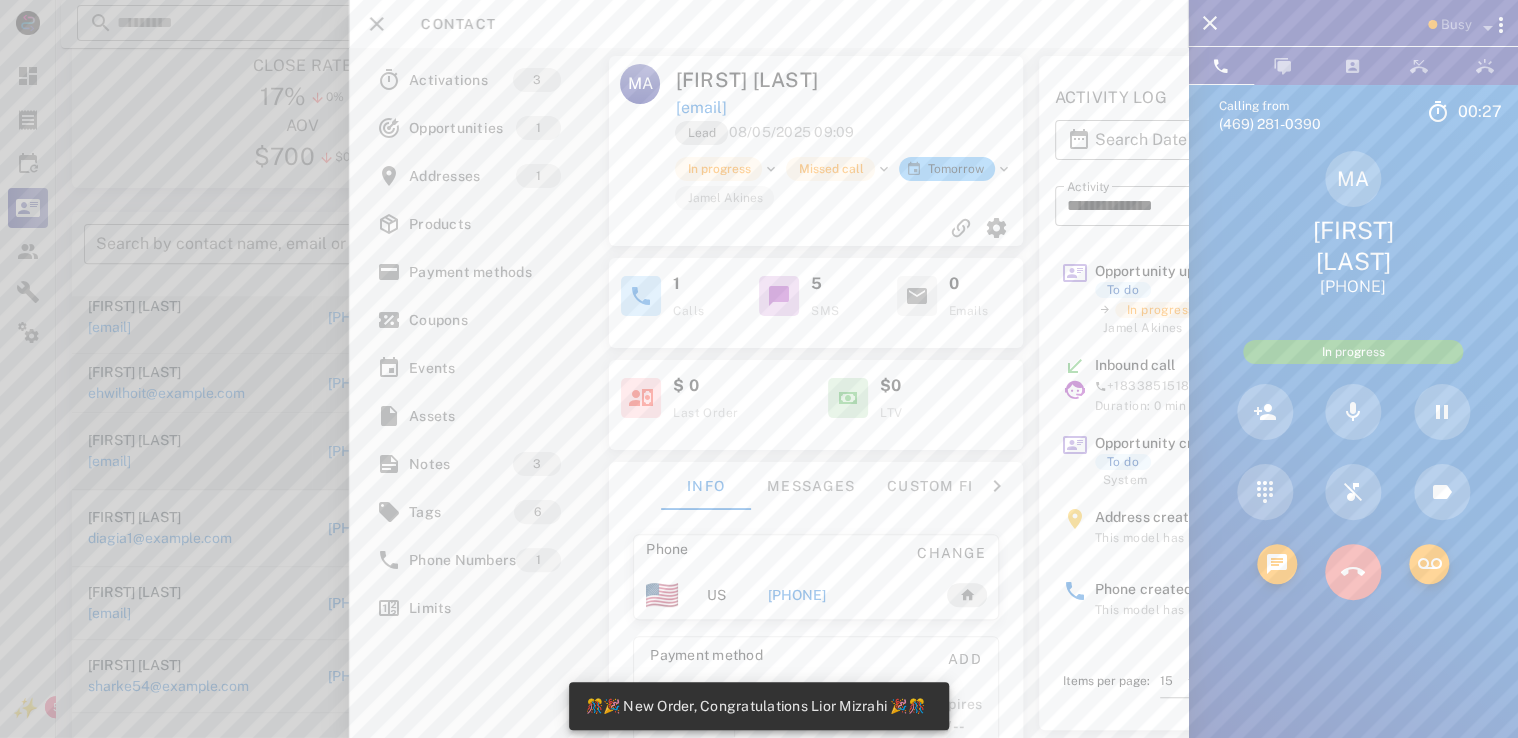 click at bounding box center [1353, 572] 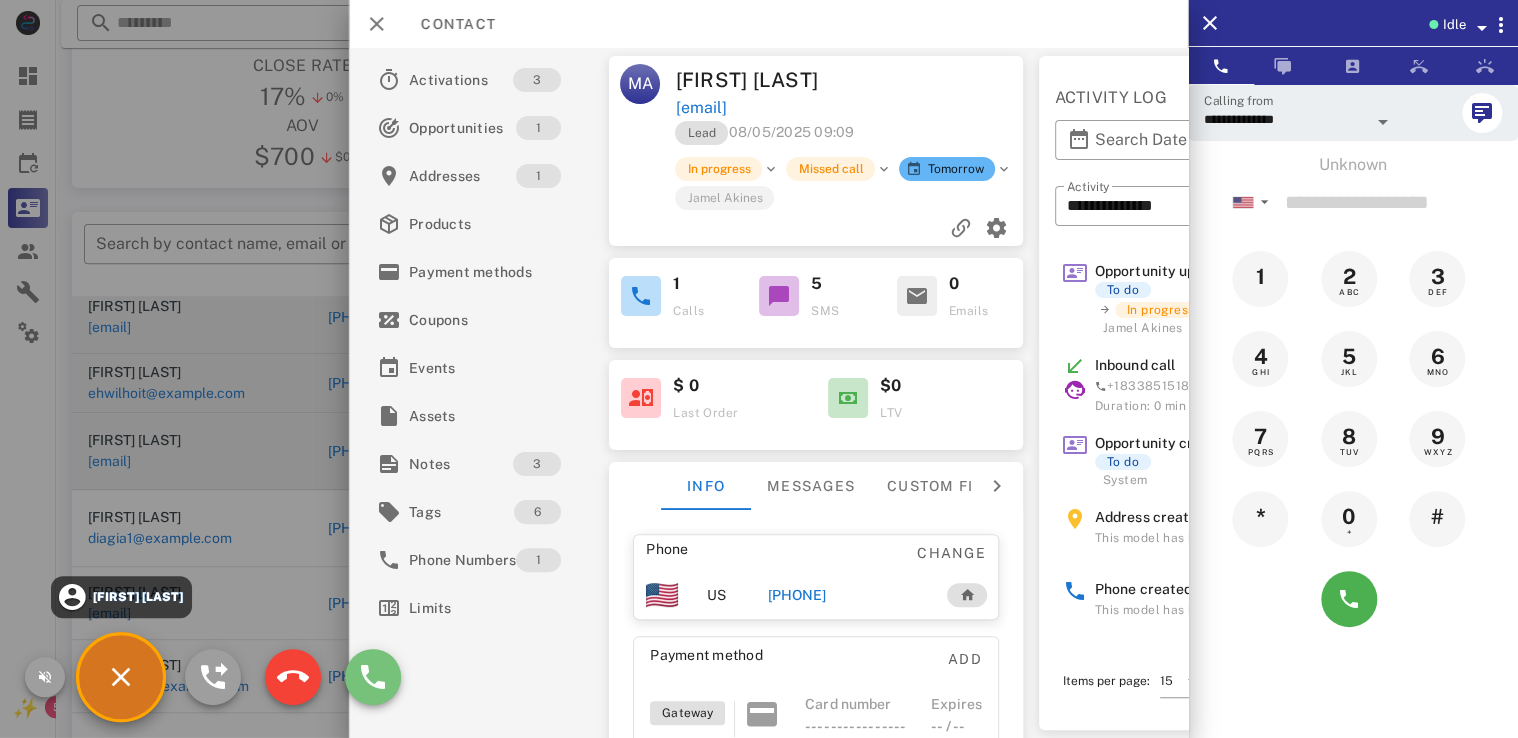 click at bounding box center (373, 677) 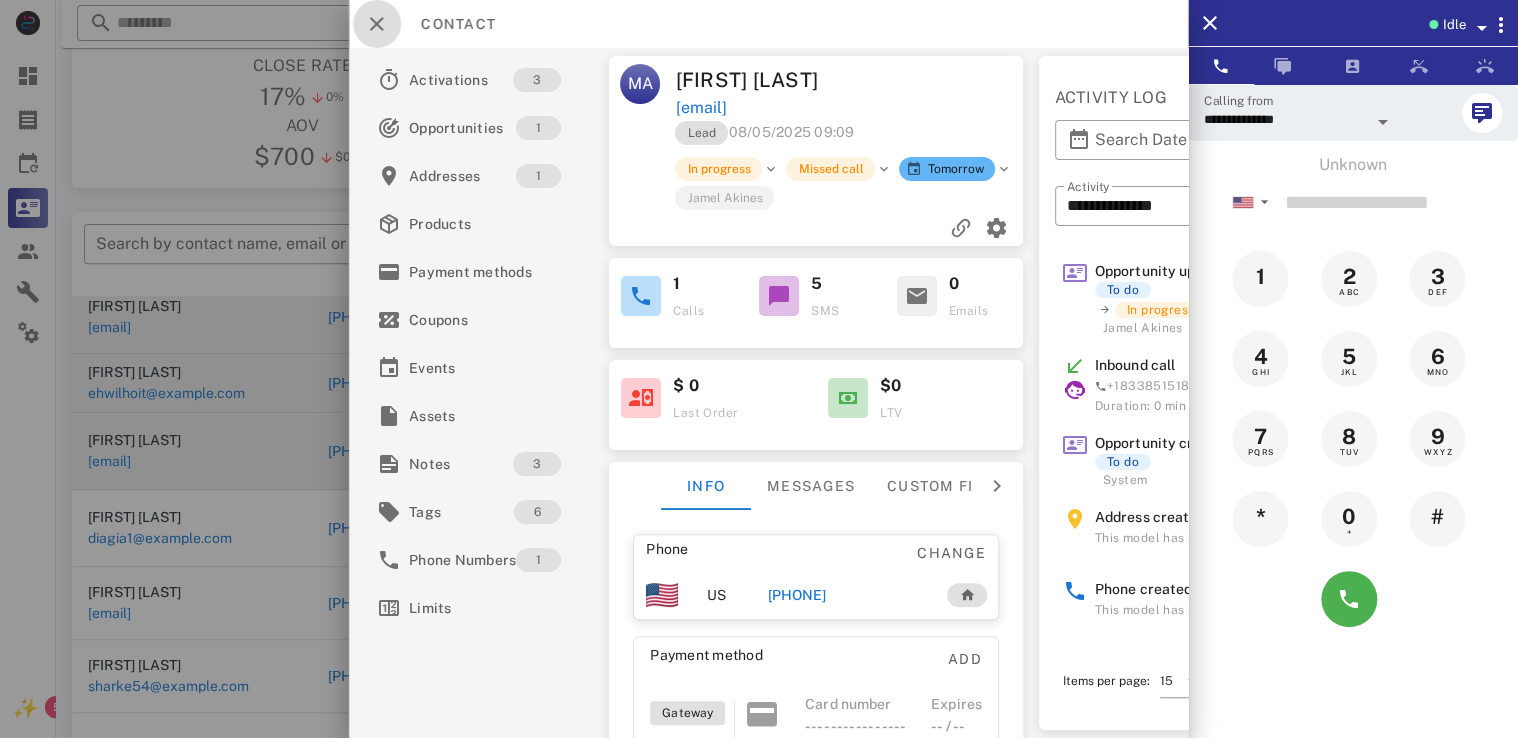 click at bounding box center (377, 24) 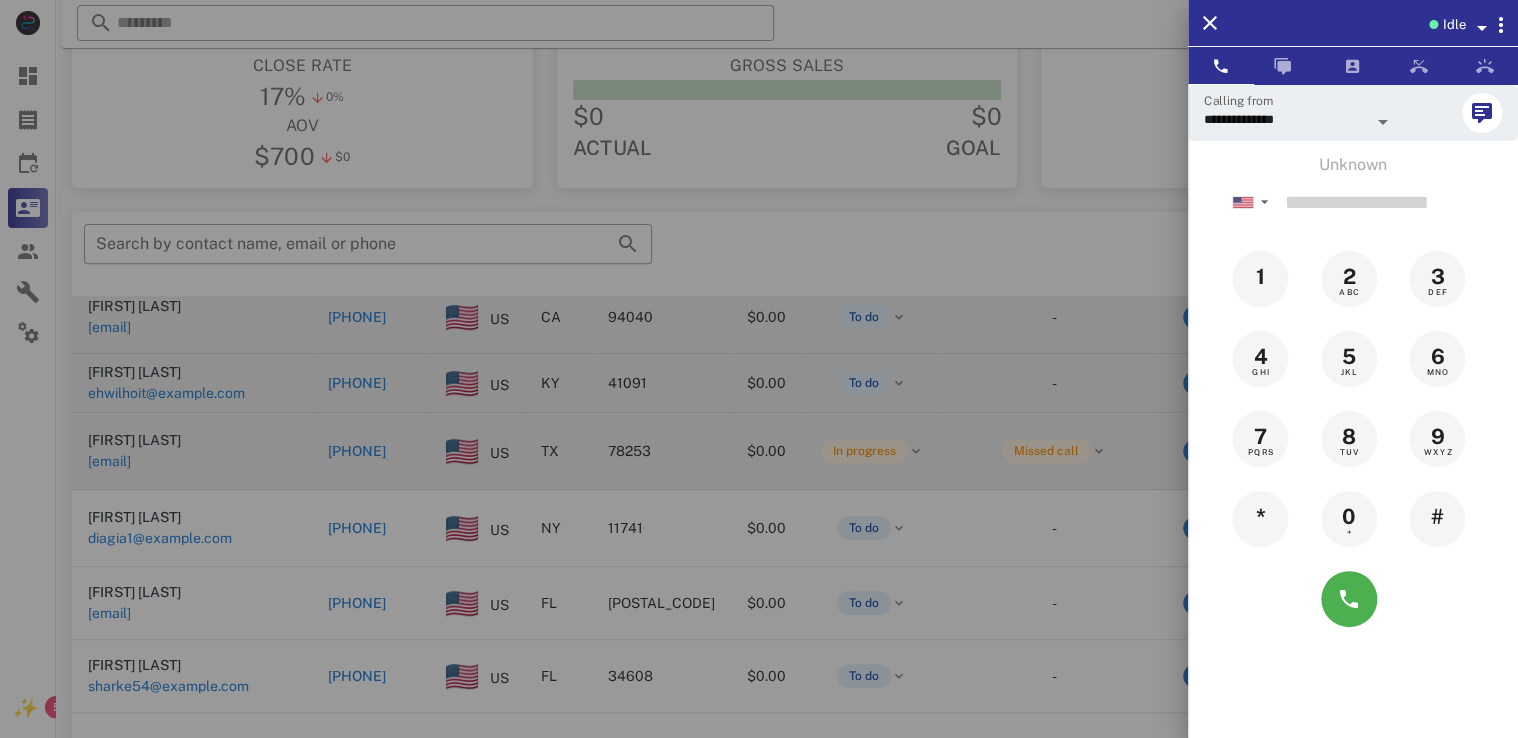 click at bounding box center (759, 369) 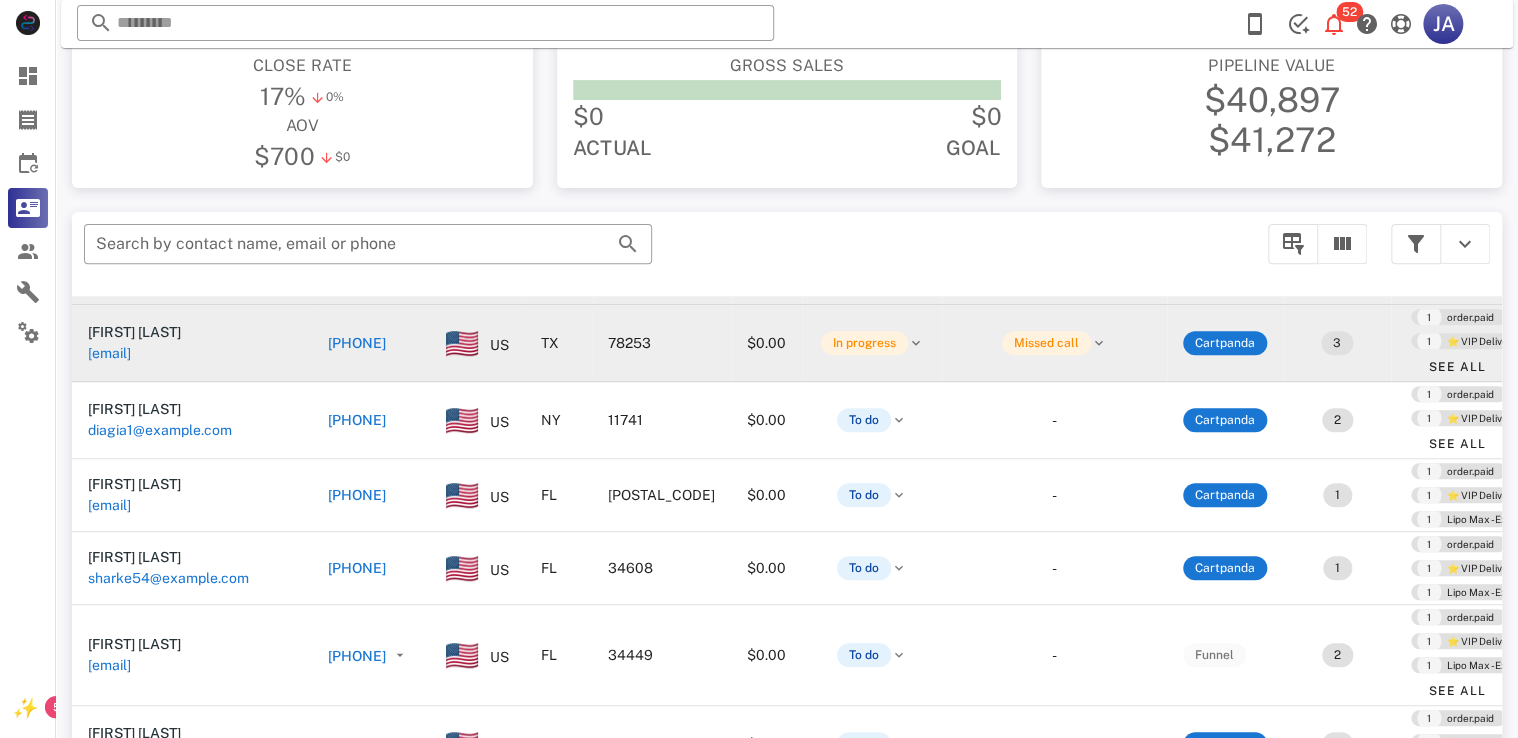 scroll, scrollTop: 250, scrollLeft: 0, axis: vertical 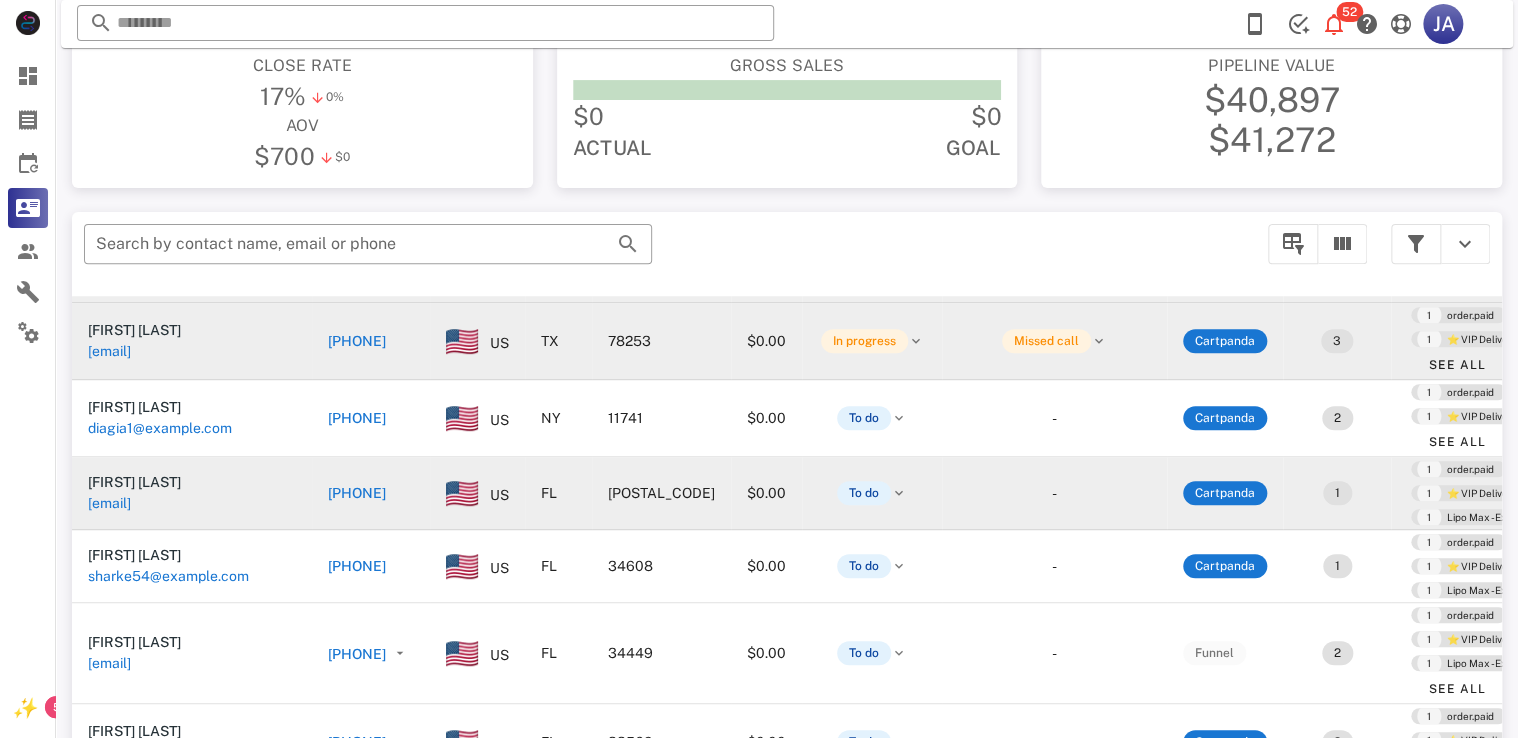 click on "[PHONE]" at bounding box center (357, 493) 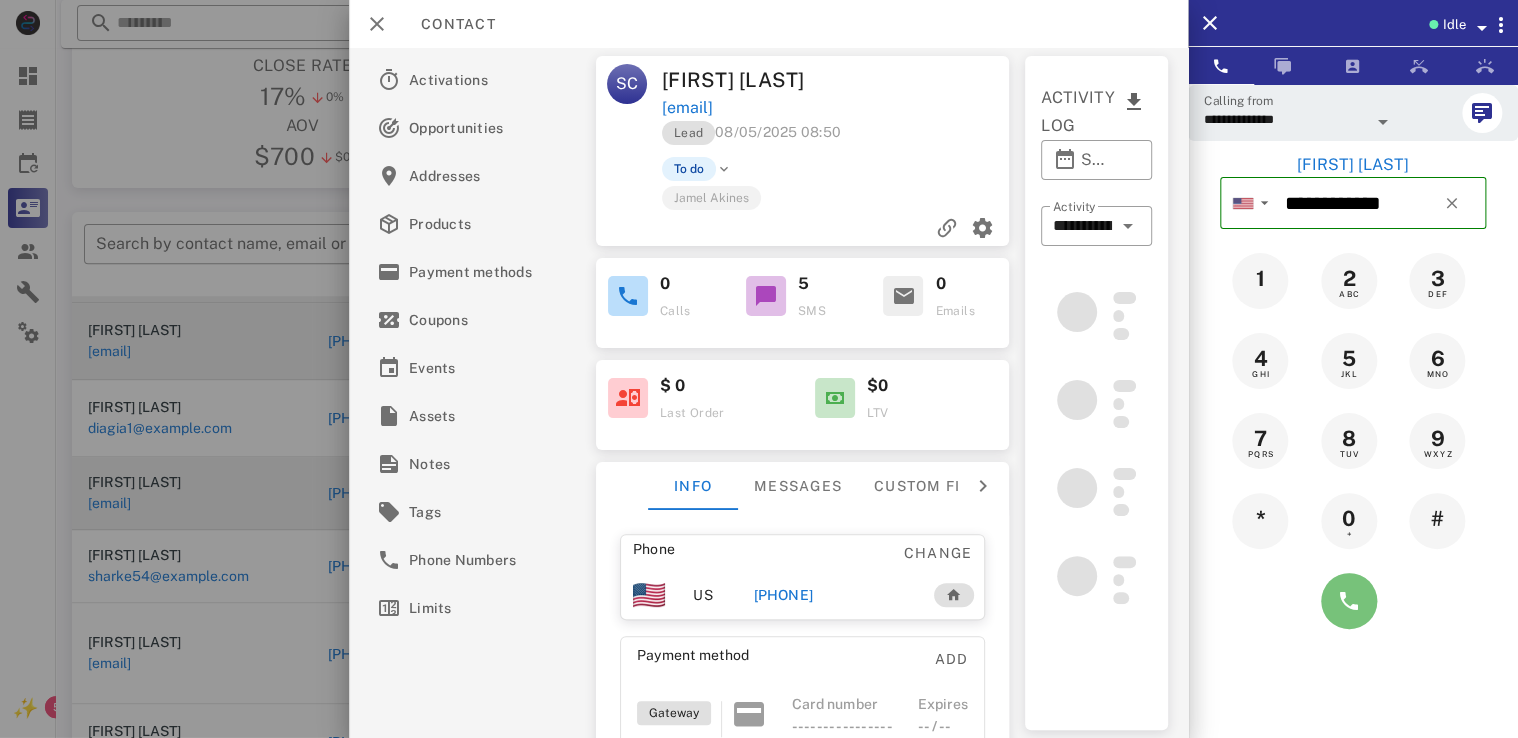 click at bounding box center (1349, 601) 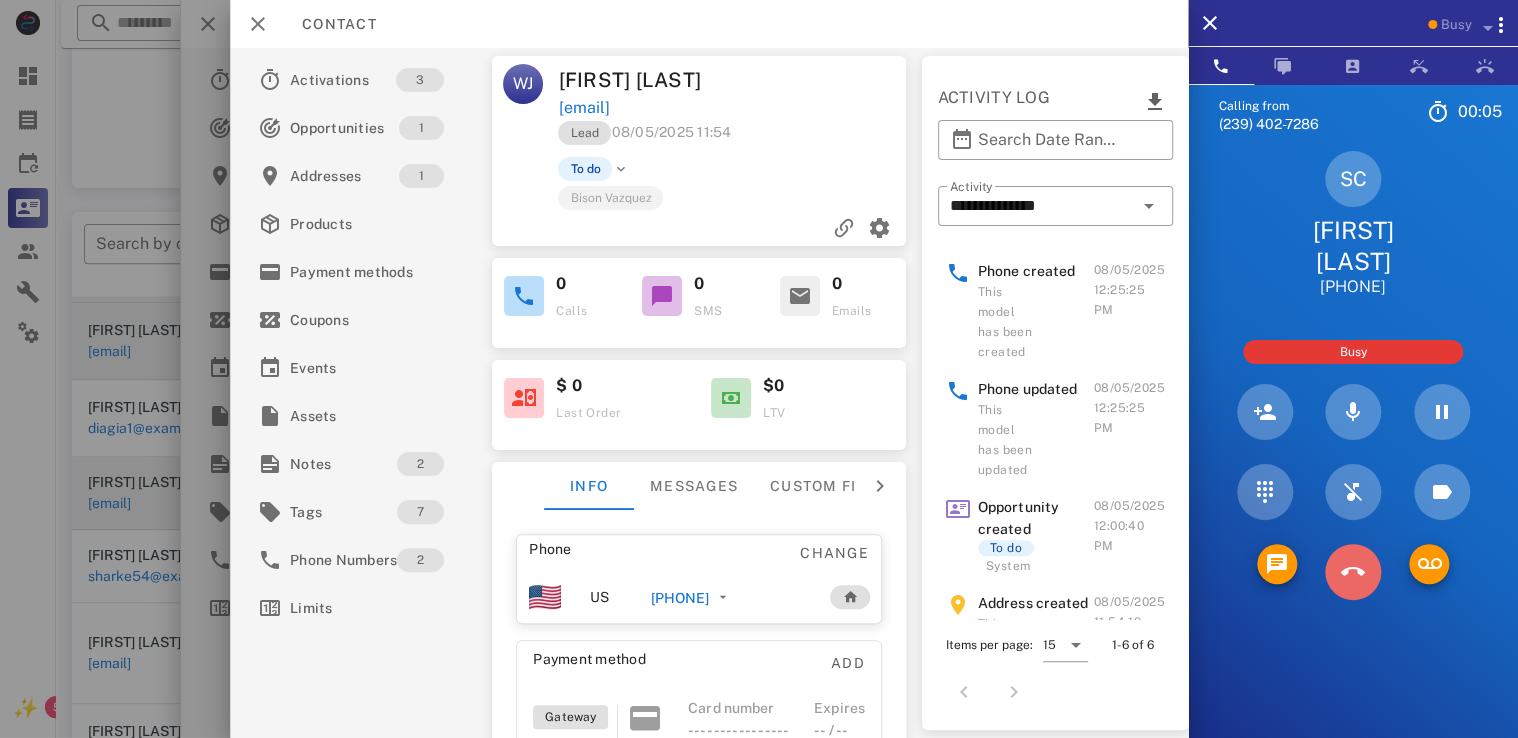 click at bounding box center (1353, 572) 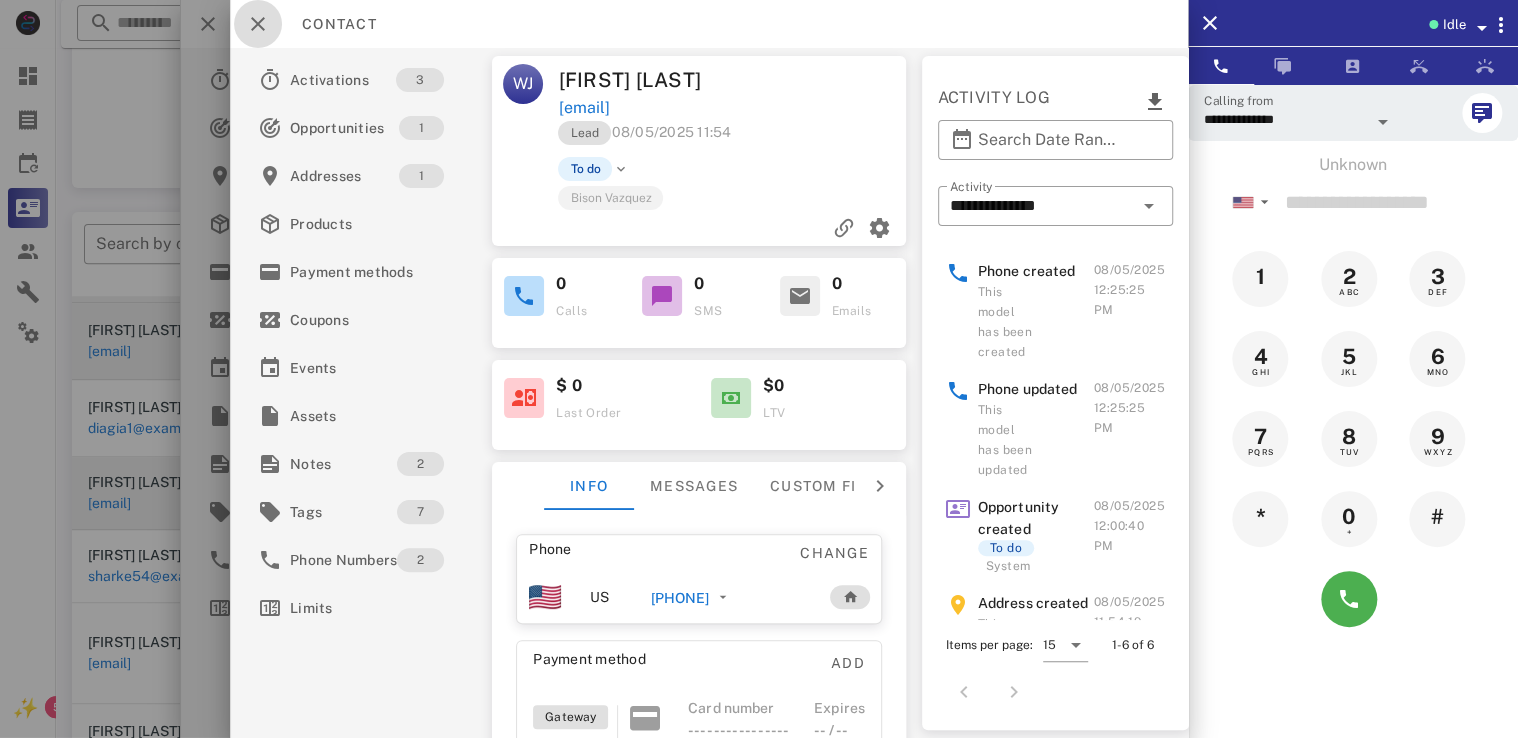 click at bounding box center [258, 24] 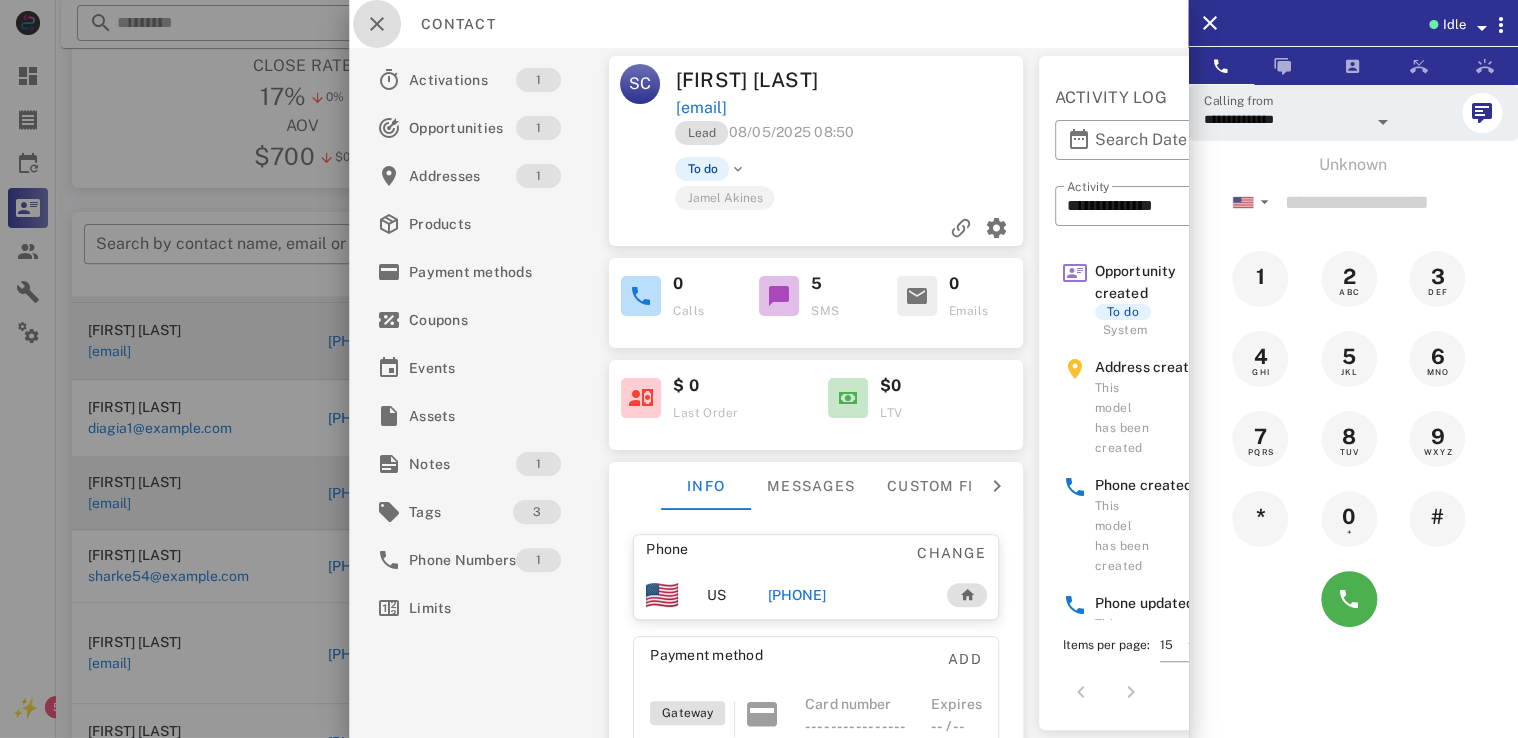 click at bounding box center (377, 24) 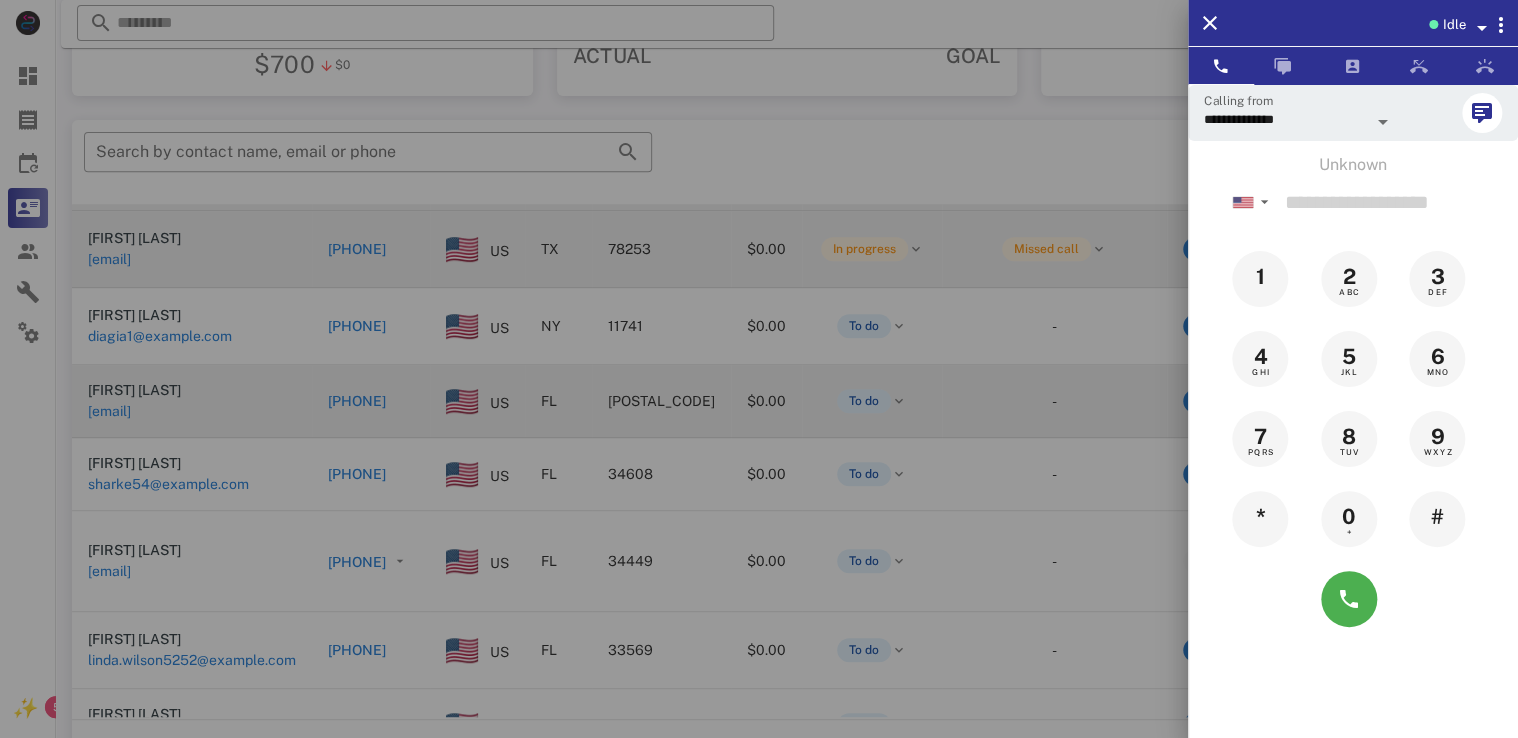 scroll, scrollTop: 380, scrollLeft: 0, axis: vertical 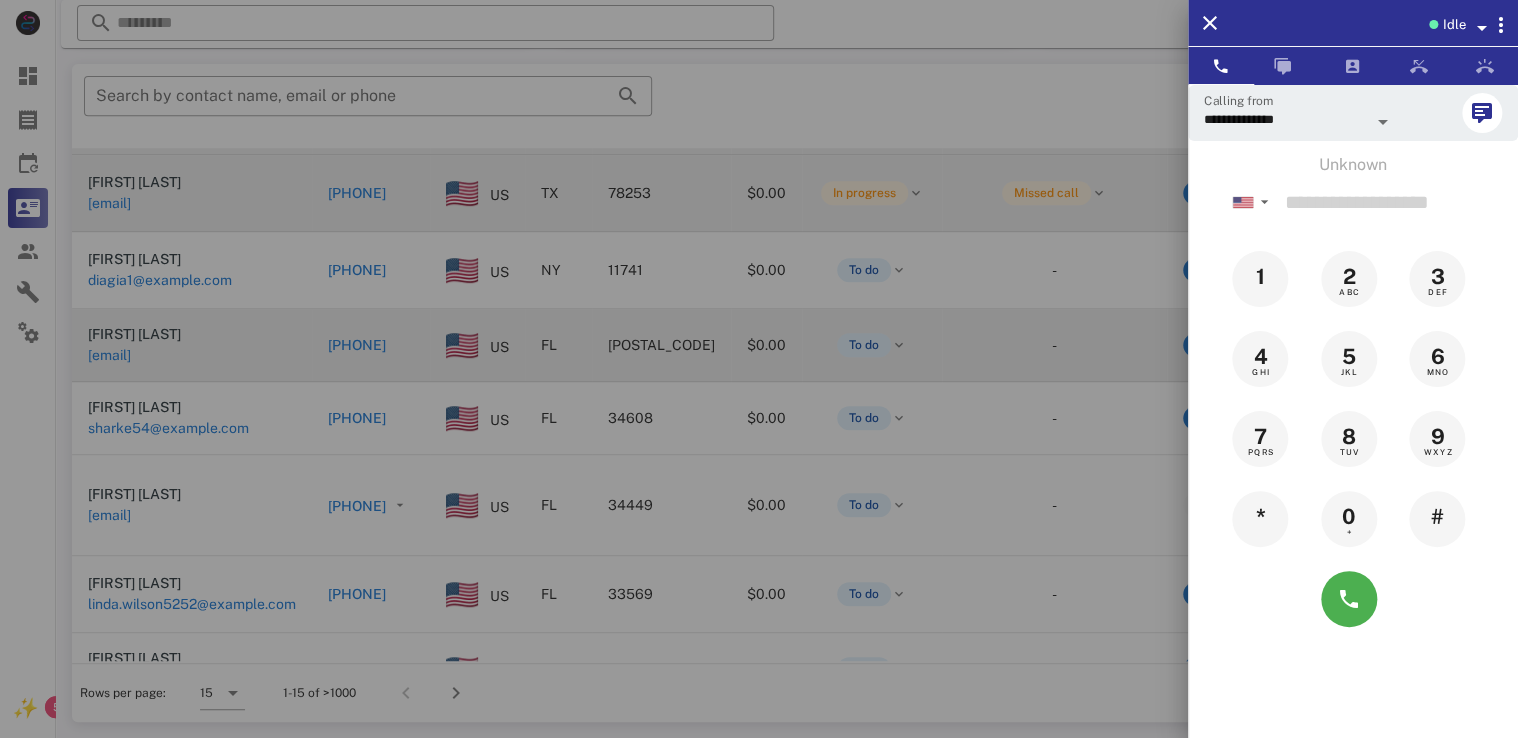 click at bounding box center (759, 369) 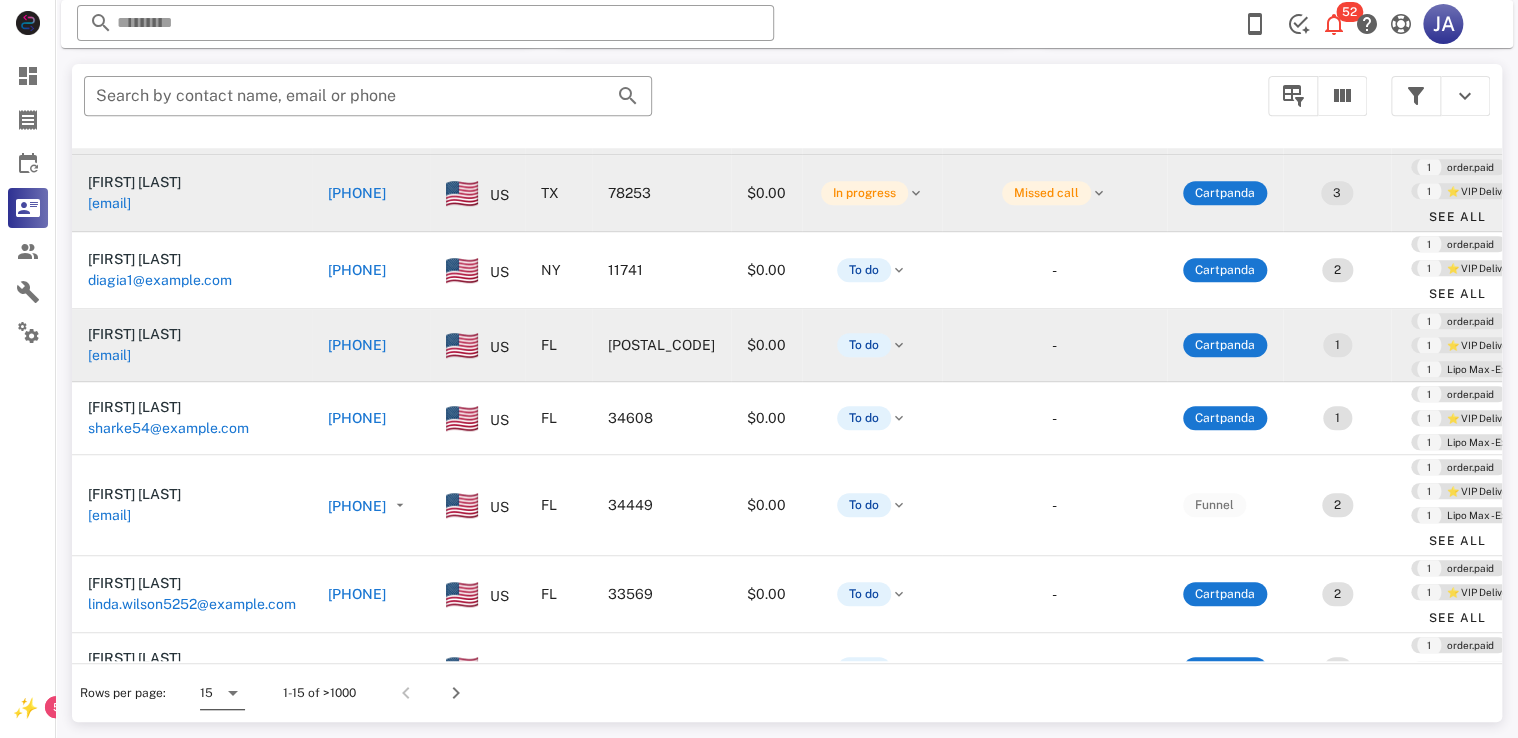 click at bounding box center (233, 693) 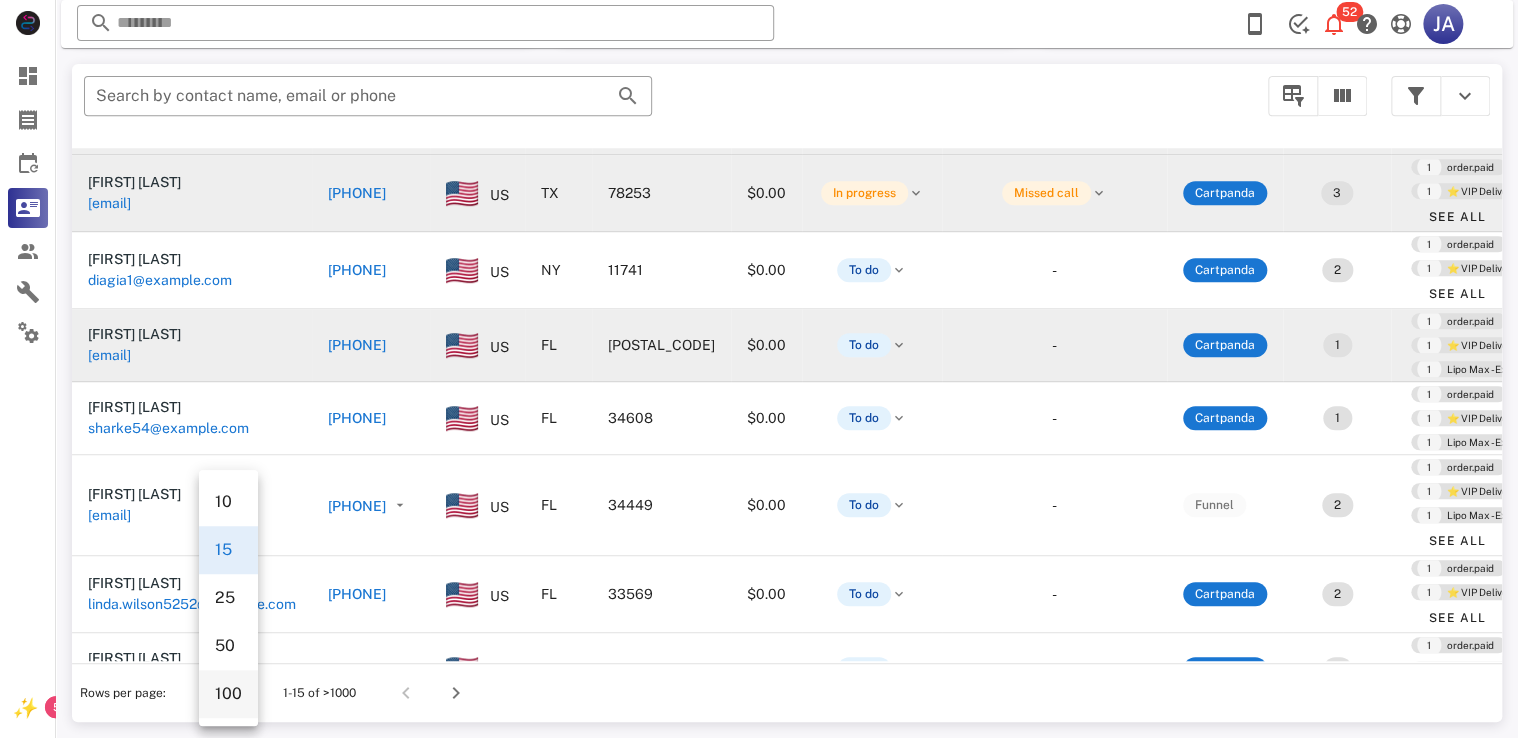 click on "100" at bounding box center (228, 693) 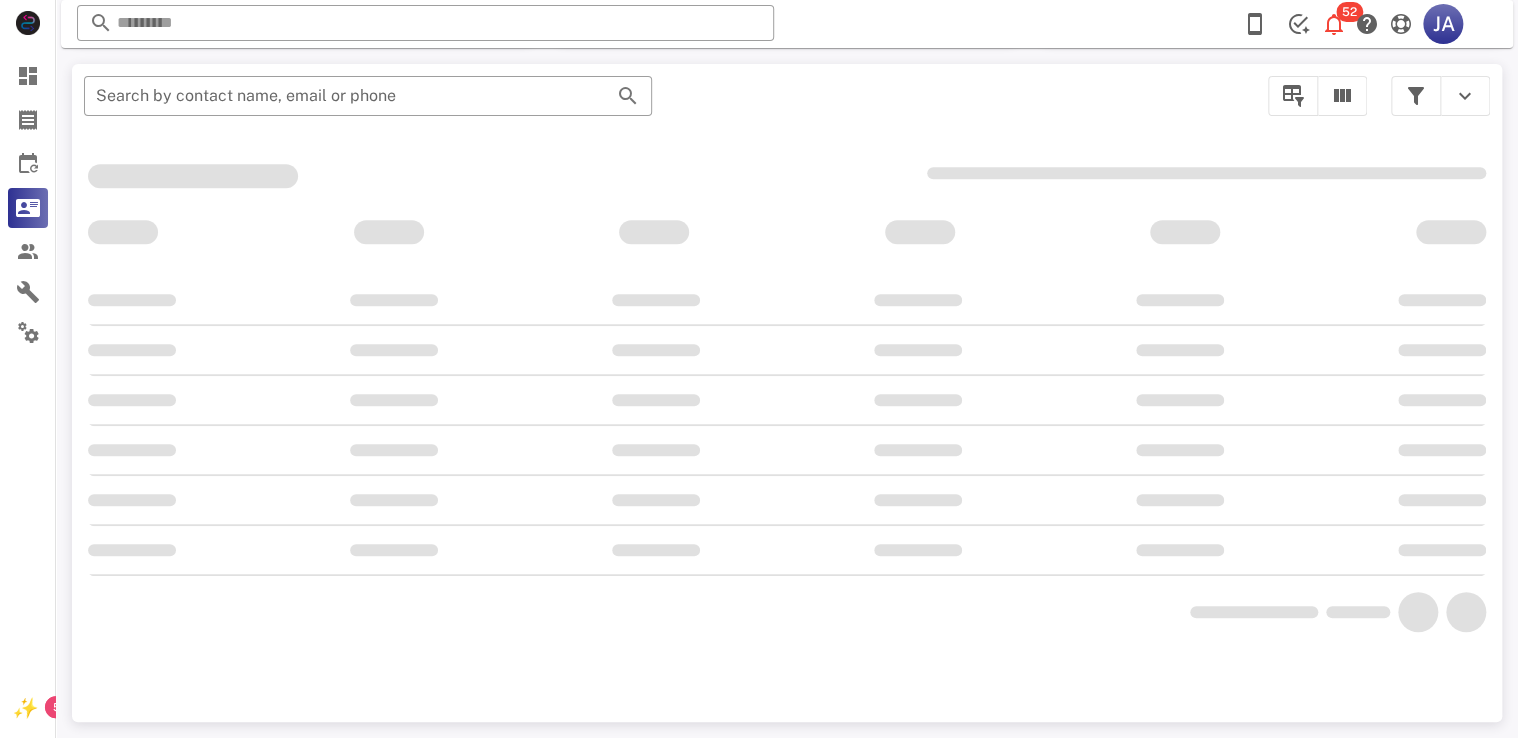 scroll, scrollTop: 380, scrollLeft: 0, axis: vertical 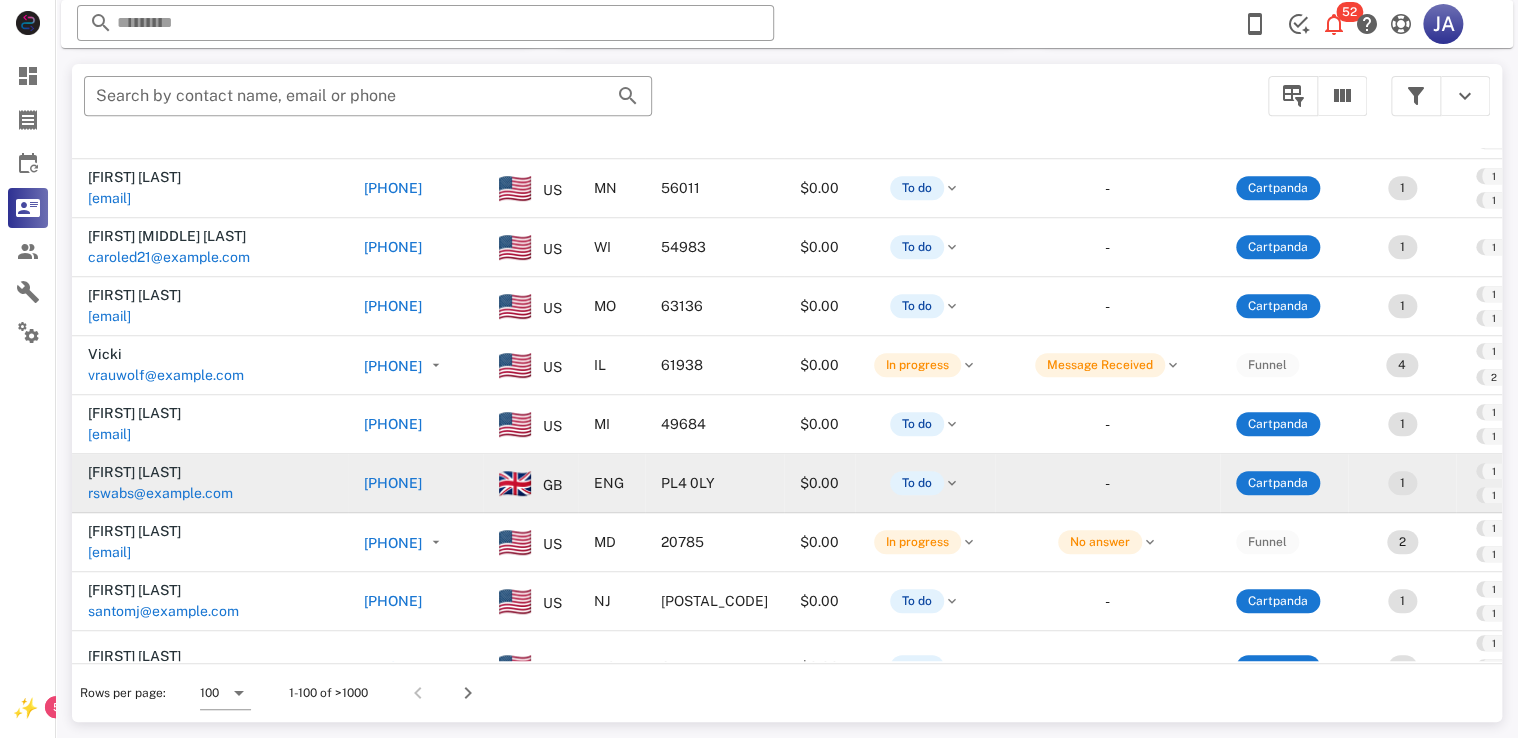 click on "[PHONE]" at bounding box center [393, 483] 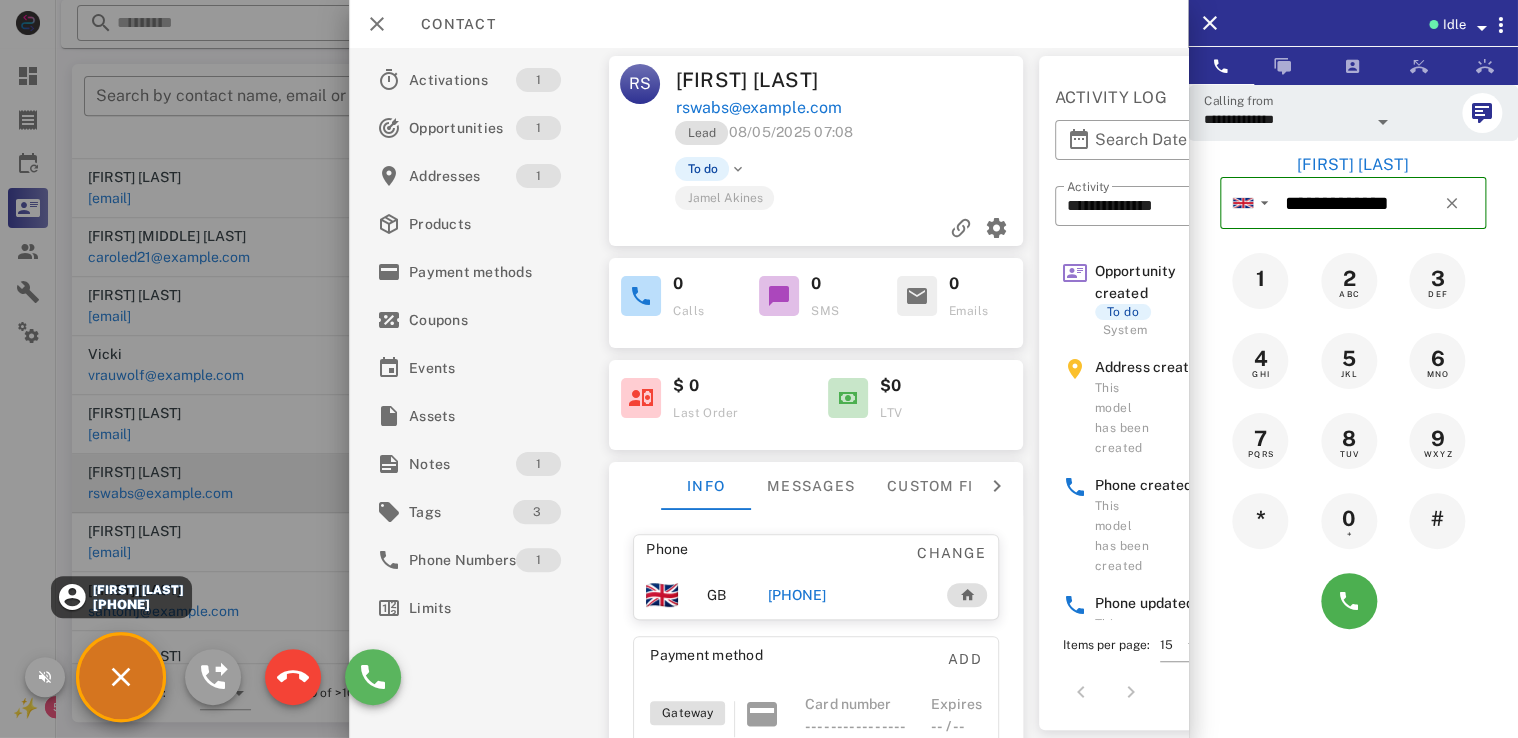 click at bounding box center (373, 677) 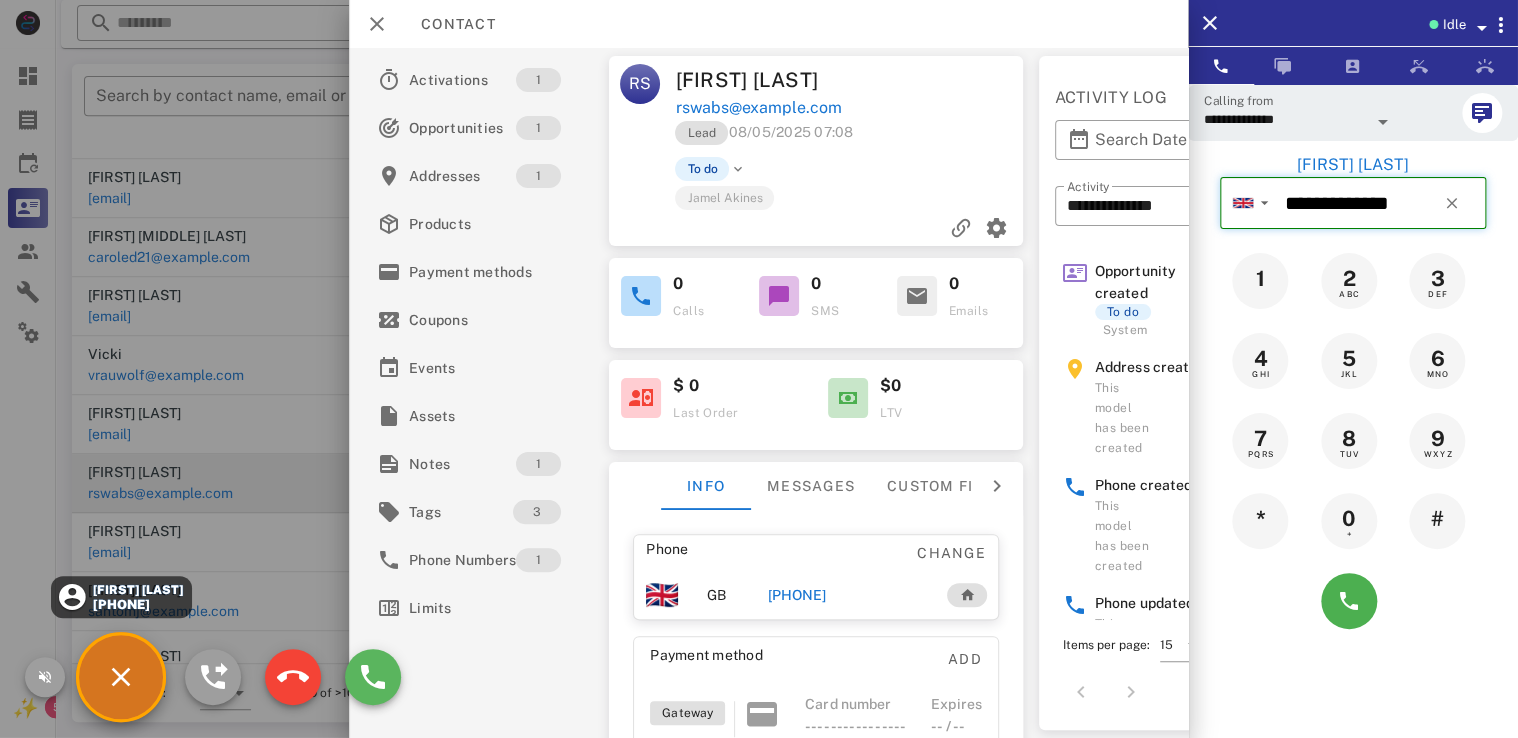 type on "**********" 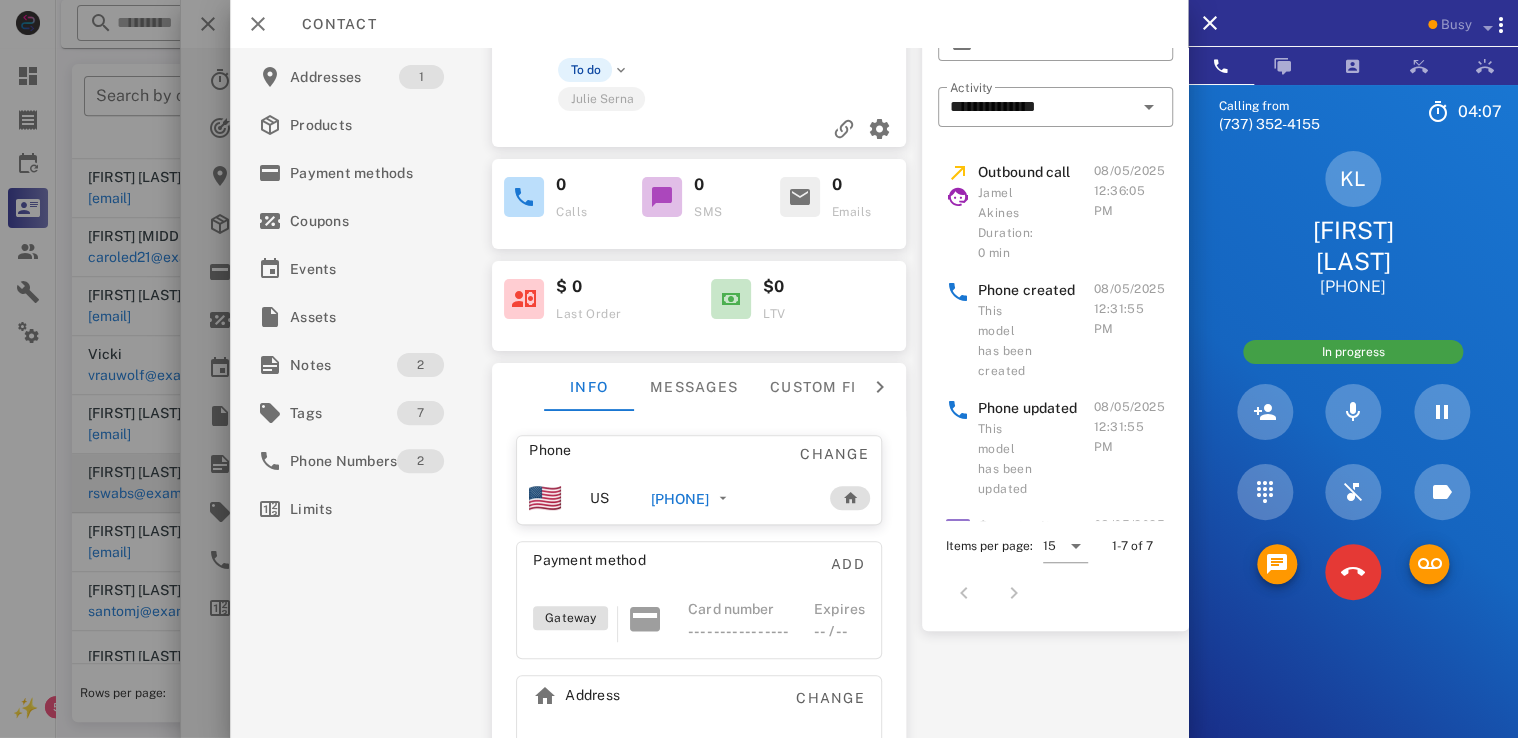 scroll, scrollTop: 0, scrollLeft: 0, axis: both 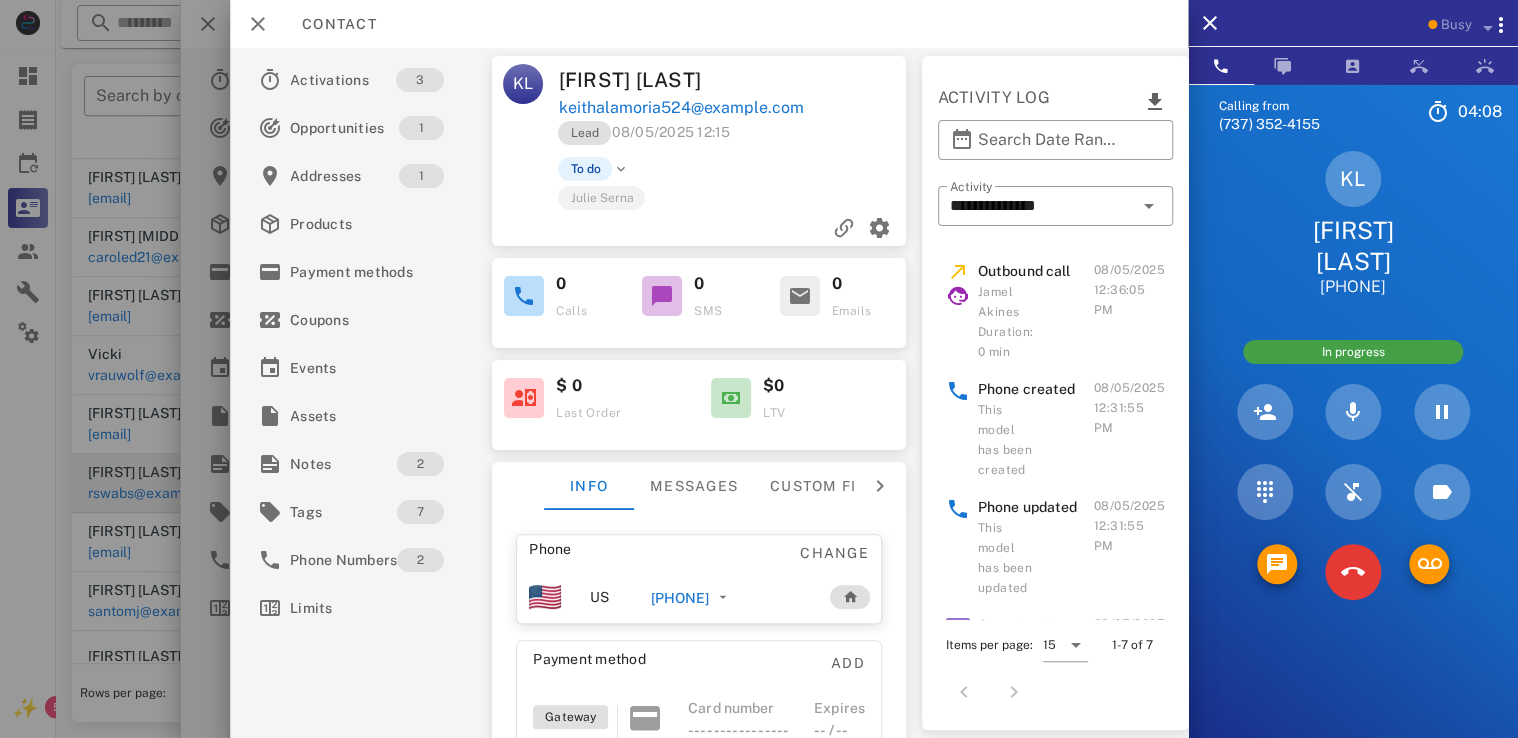 click on "keithalamoria524@example.com" at bounding box center (680, 108) 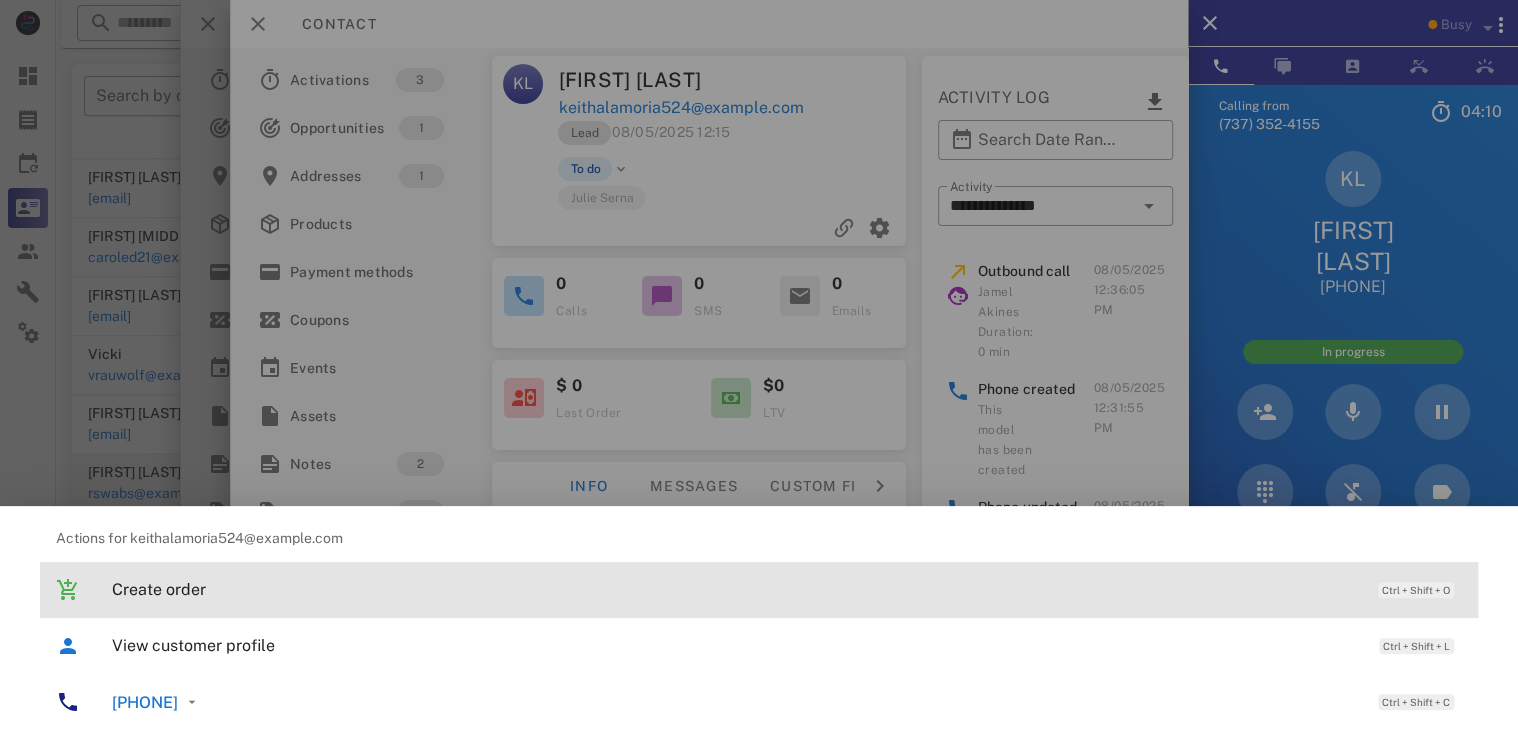 click on "Create order Ctrl + Shift + O" at bounding box center [787, 589] 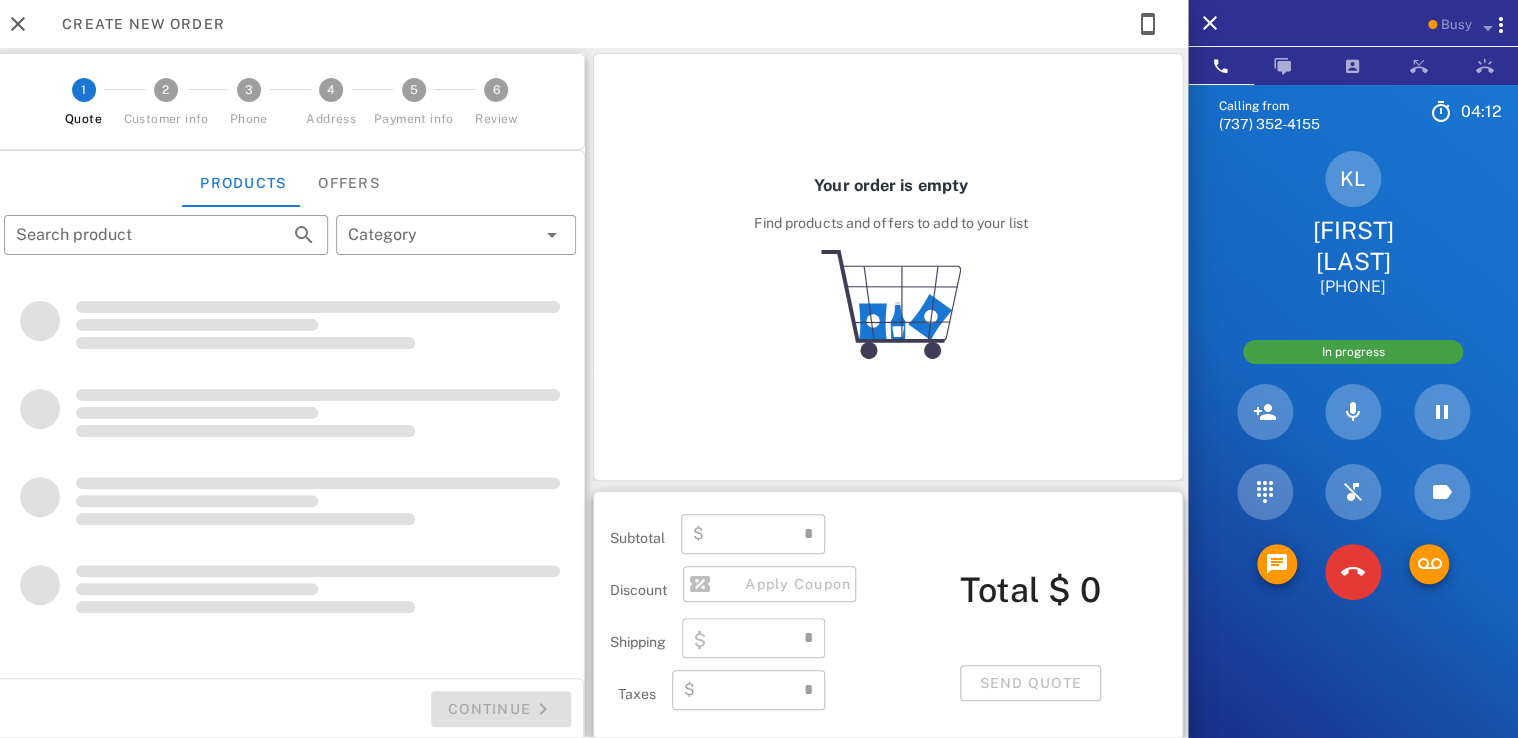 type on "**********" 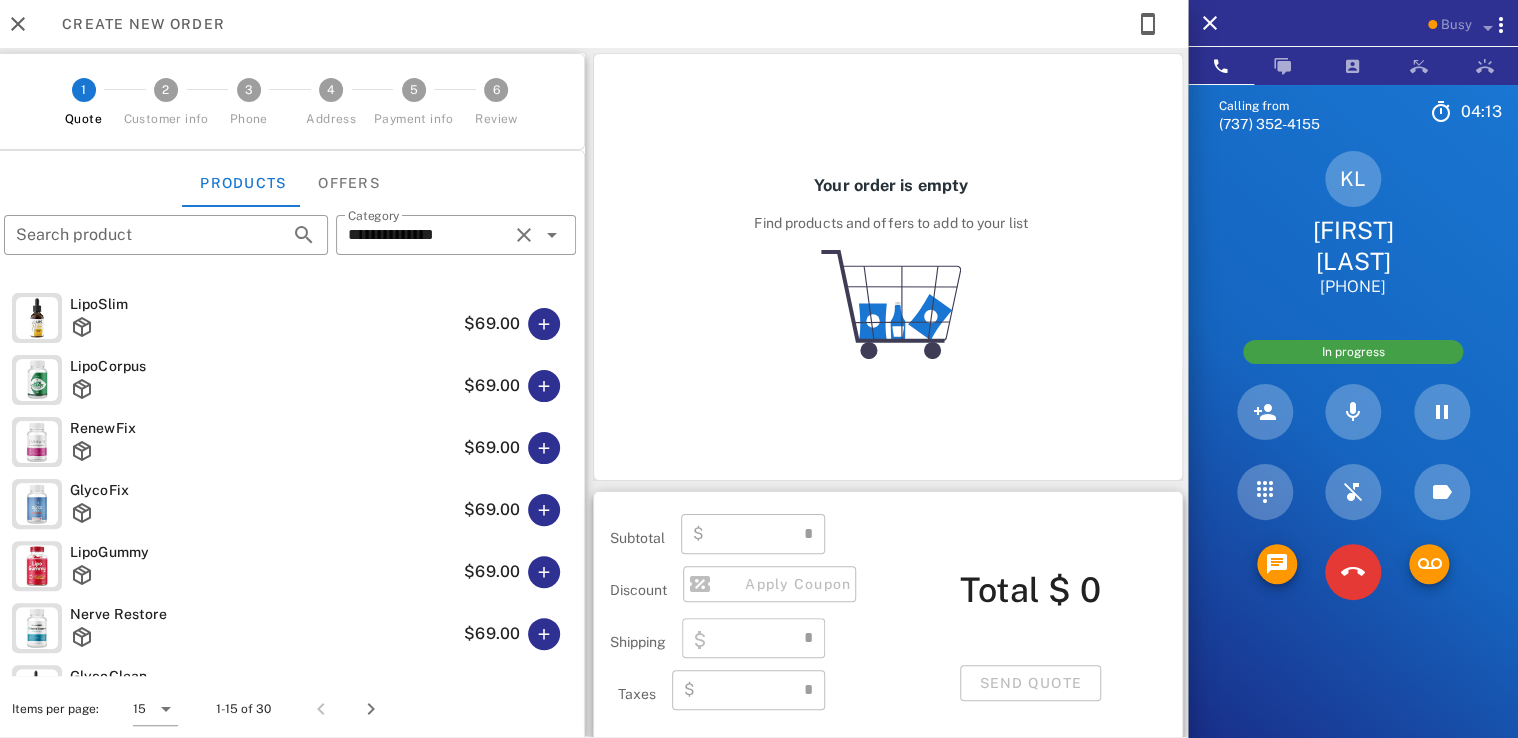 type on "****" 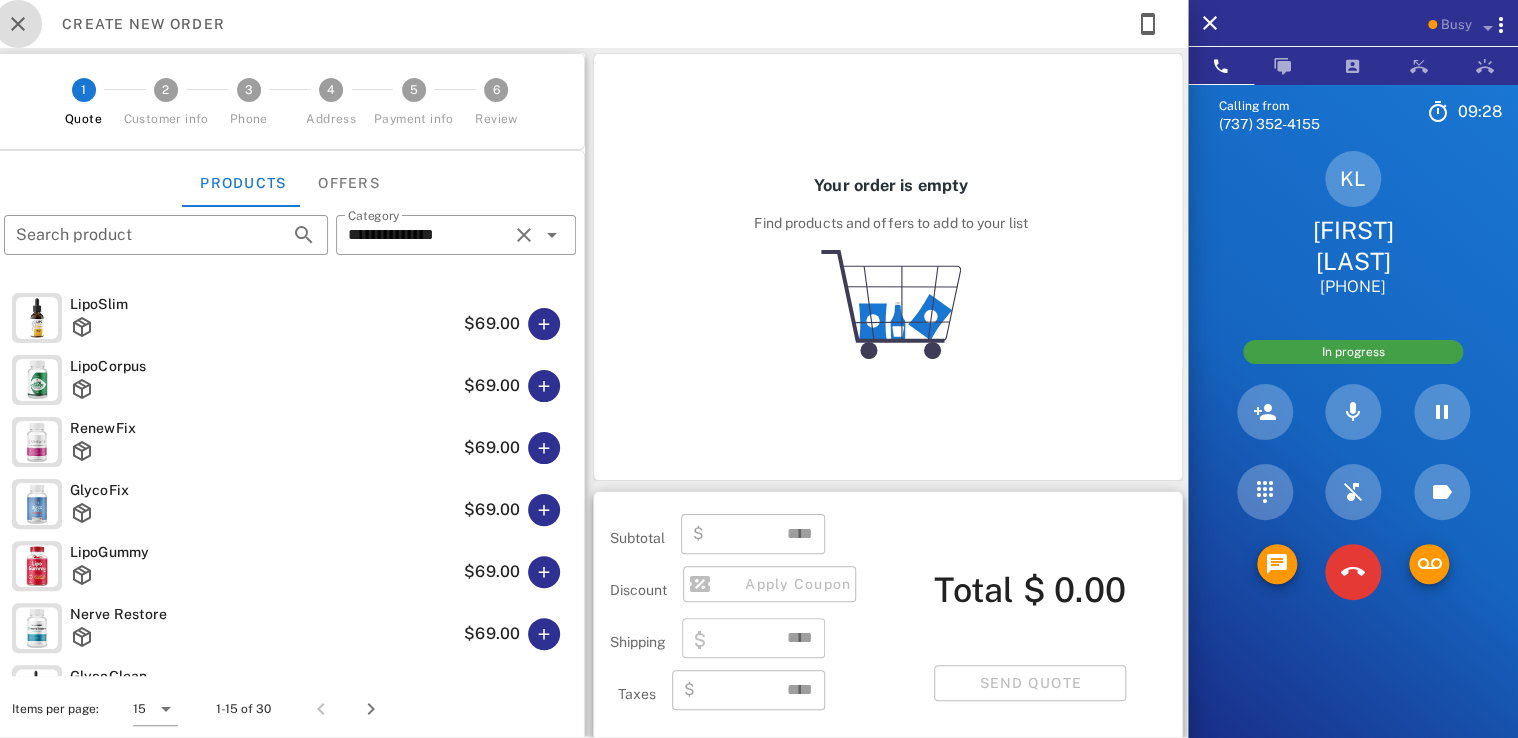 click at bounding box center (18, 24) 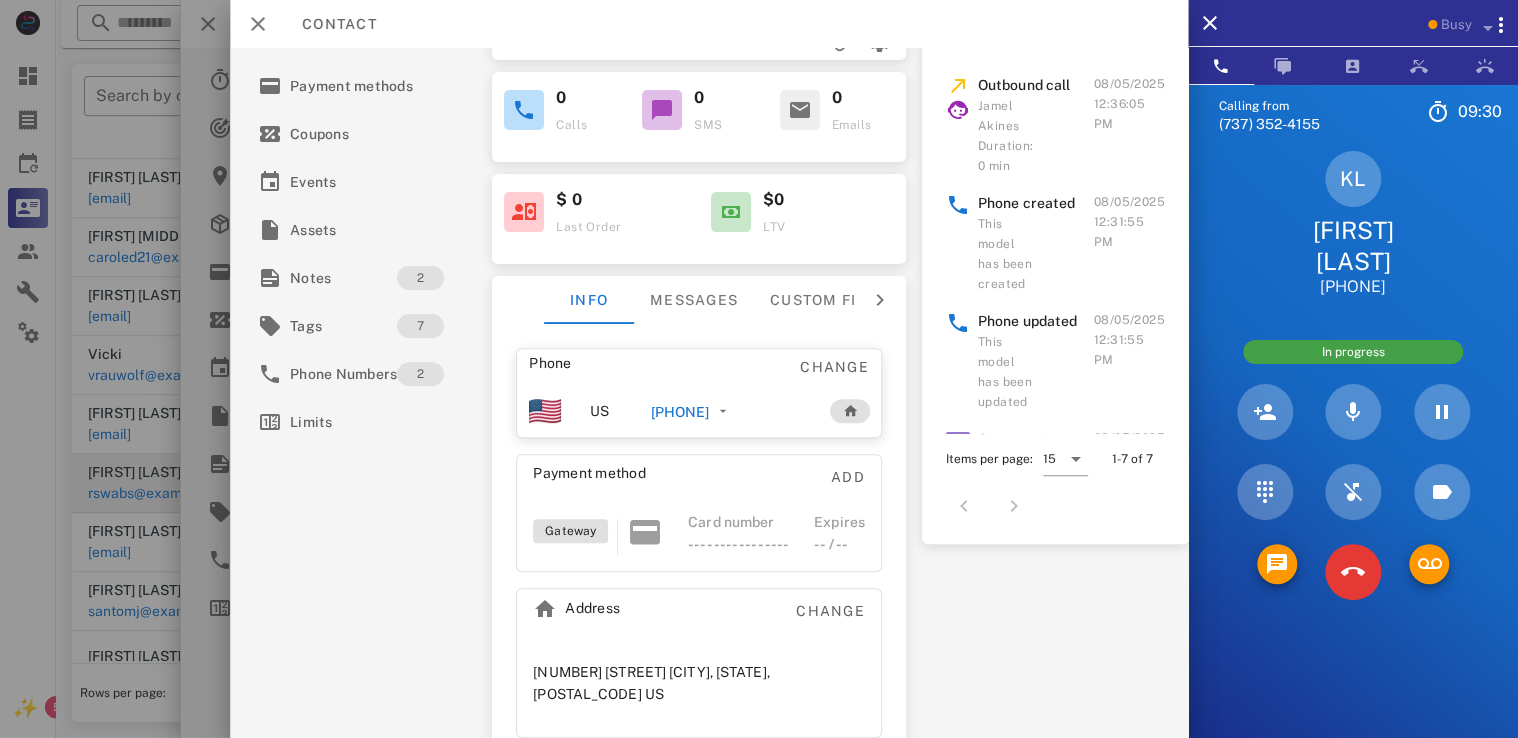 scroll, scrollTop: 198, scrollLeft: 0, axis: vertical 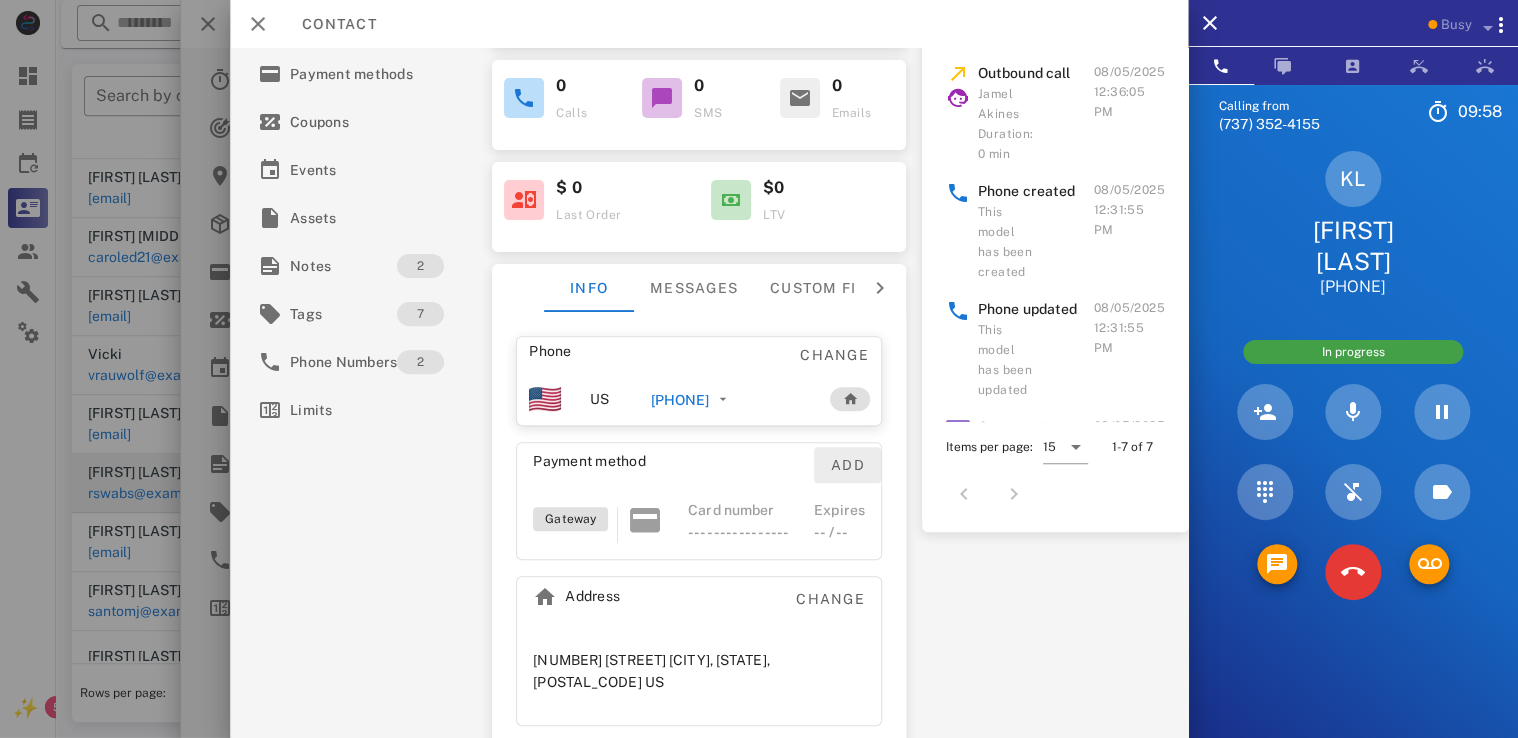 click on "Add" at bounding box center (846, 465) 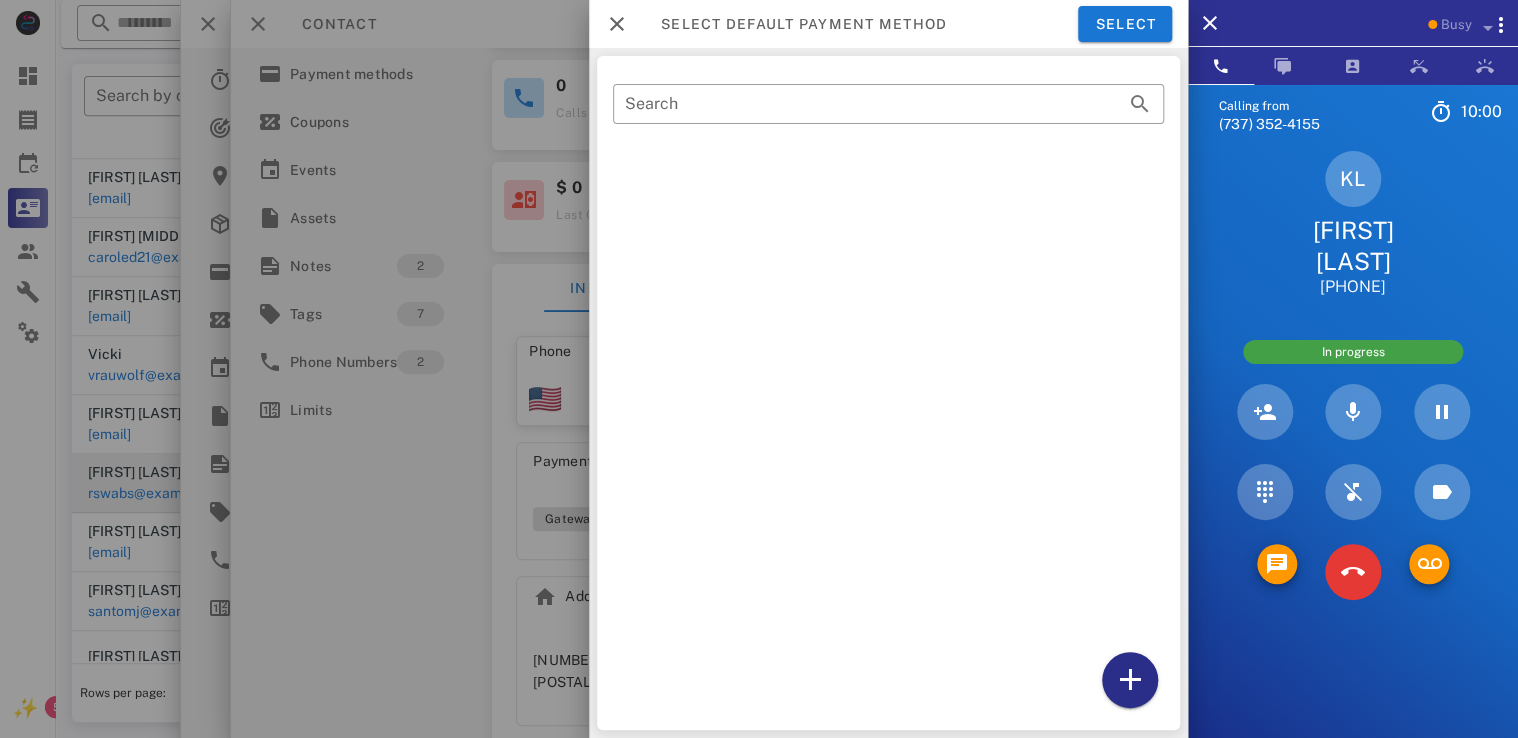 click at bounding box center (1130, 680) 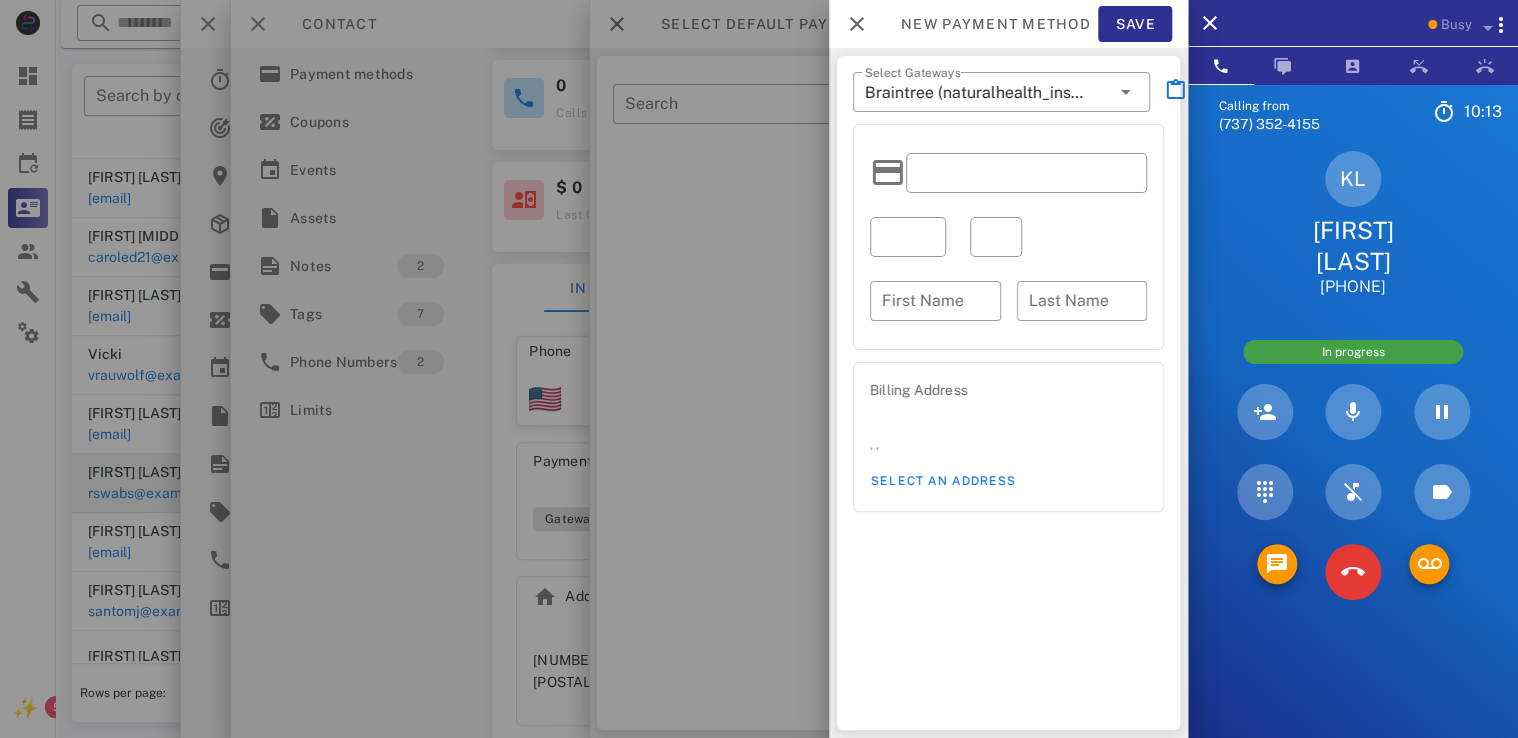 click at bounding box center [759, 369] 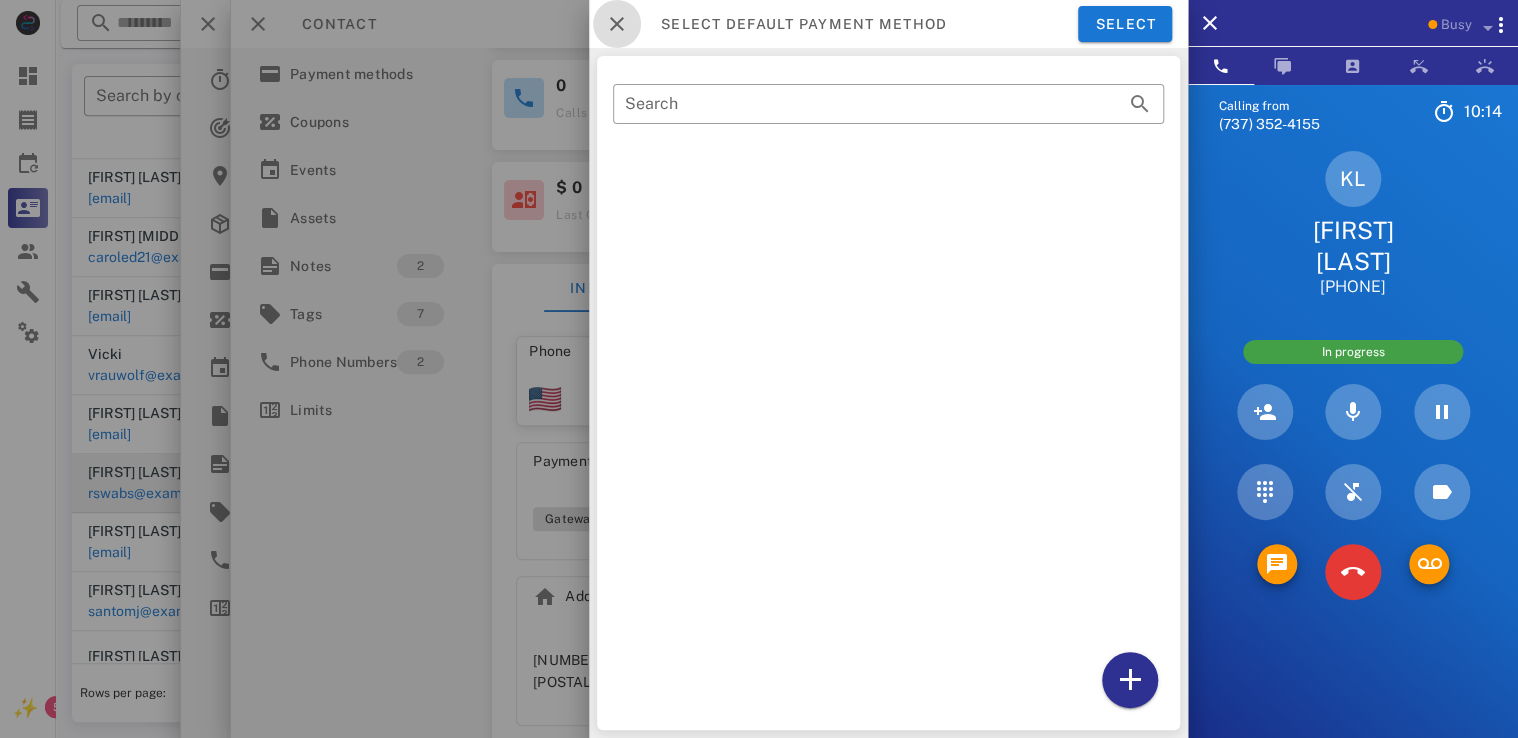 click at bounding box center [617, 24] 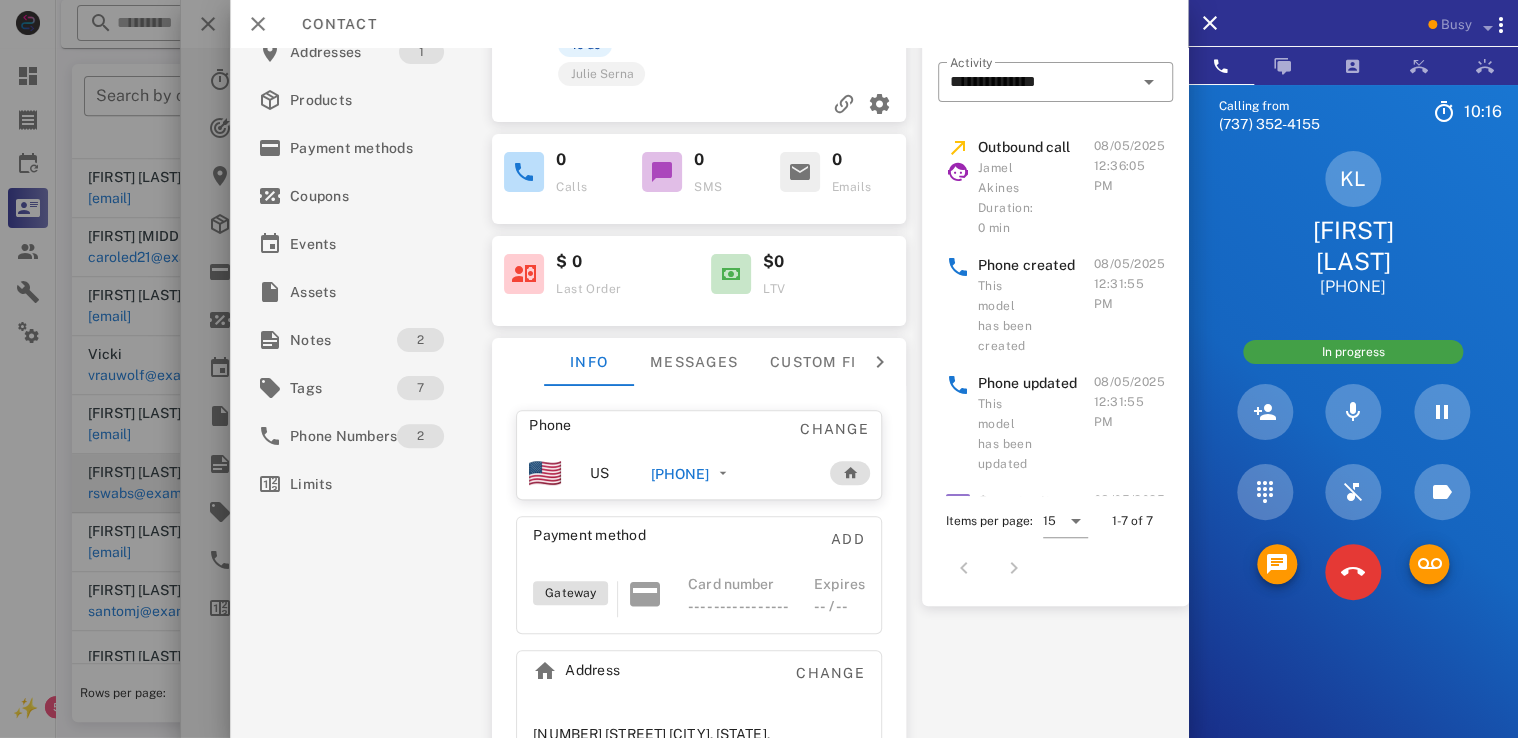 scroll, scrollTop: 0, scrollLeft: 0, axis: both 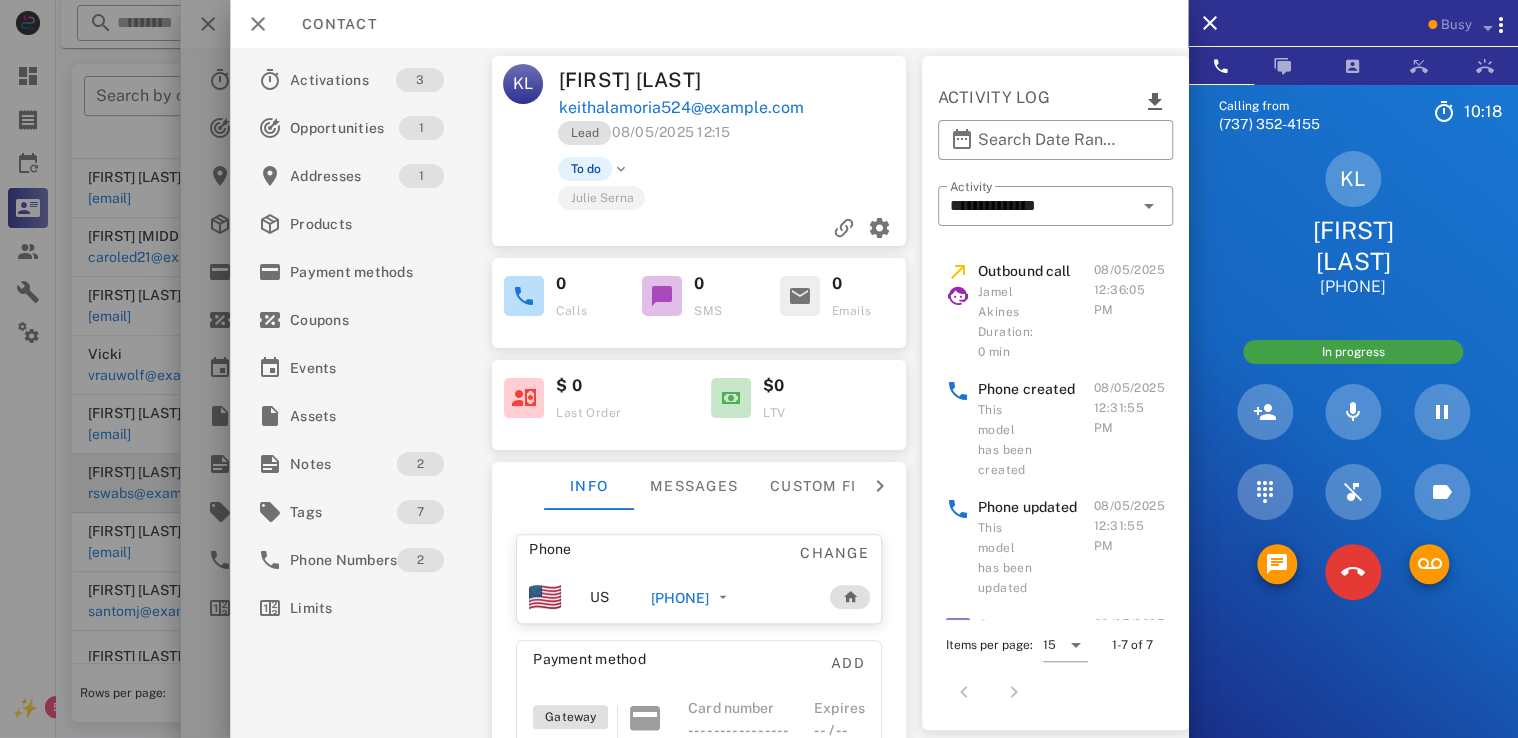 click on "keithalamoria524@example.com" at bounding box center [680, 108] 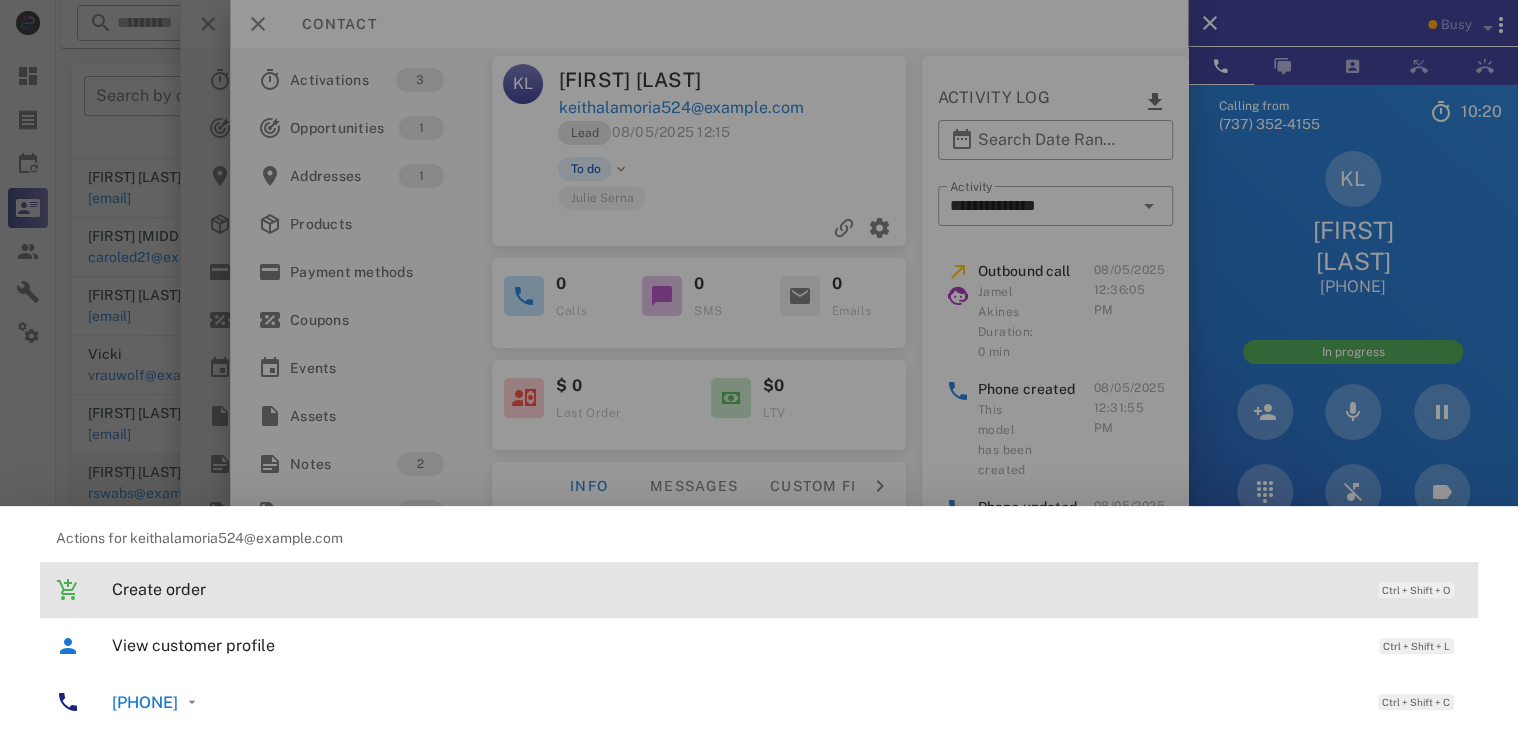 click on "Create order Ctrl + Shift + O" at bounding box center (787, 589) 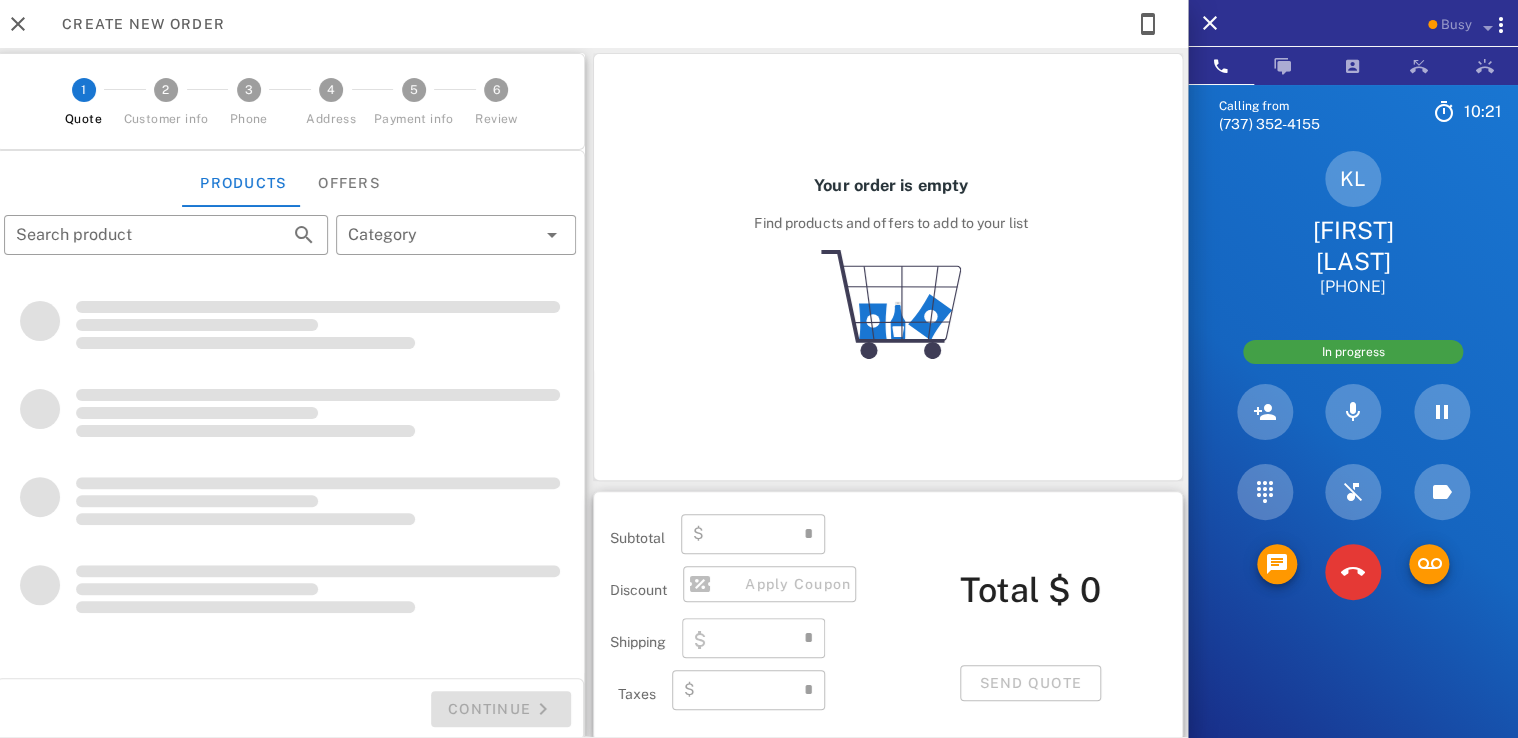 type on "**********" 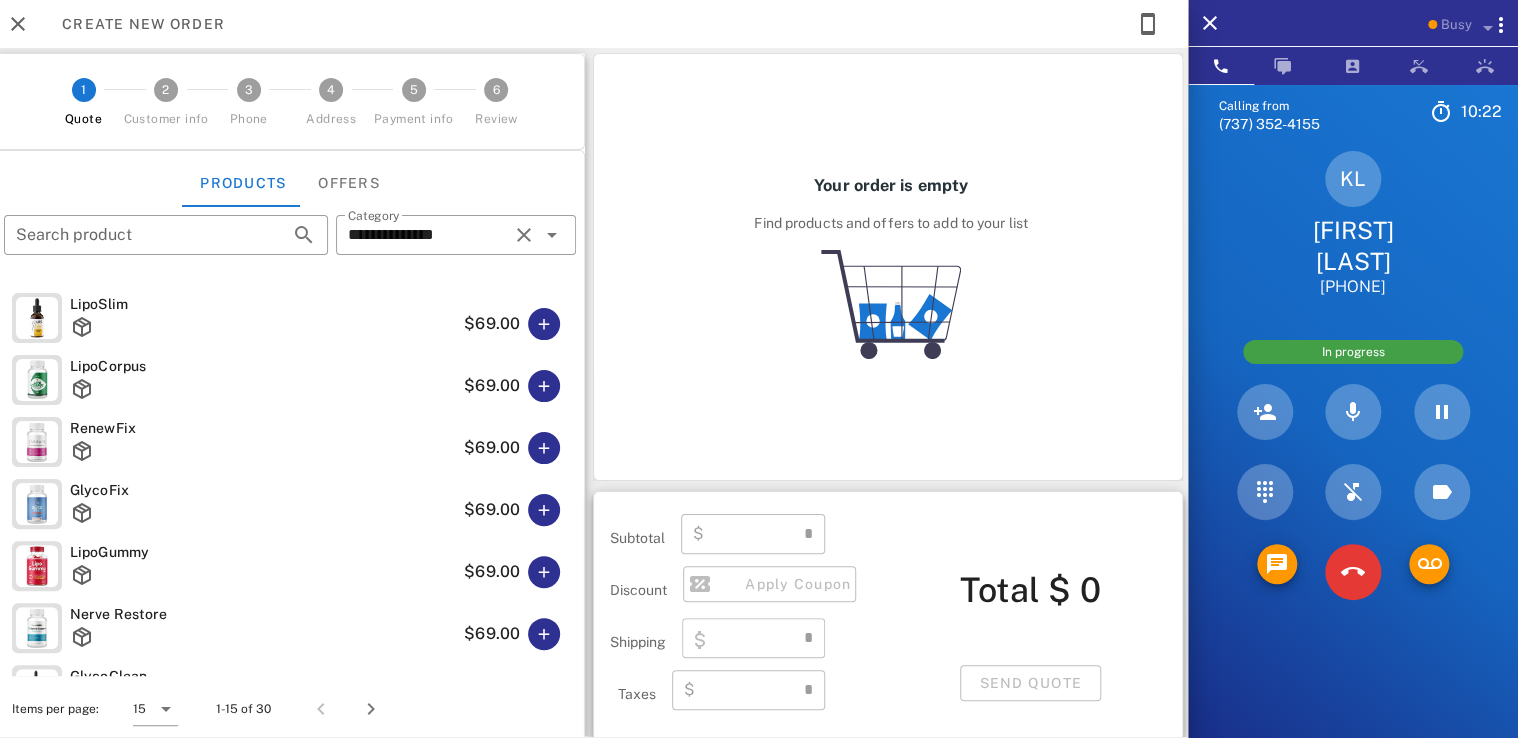 type on "****" 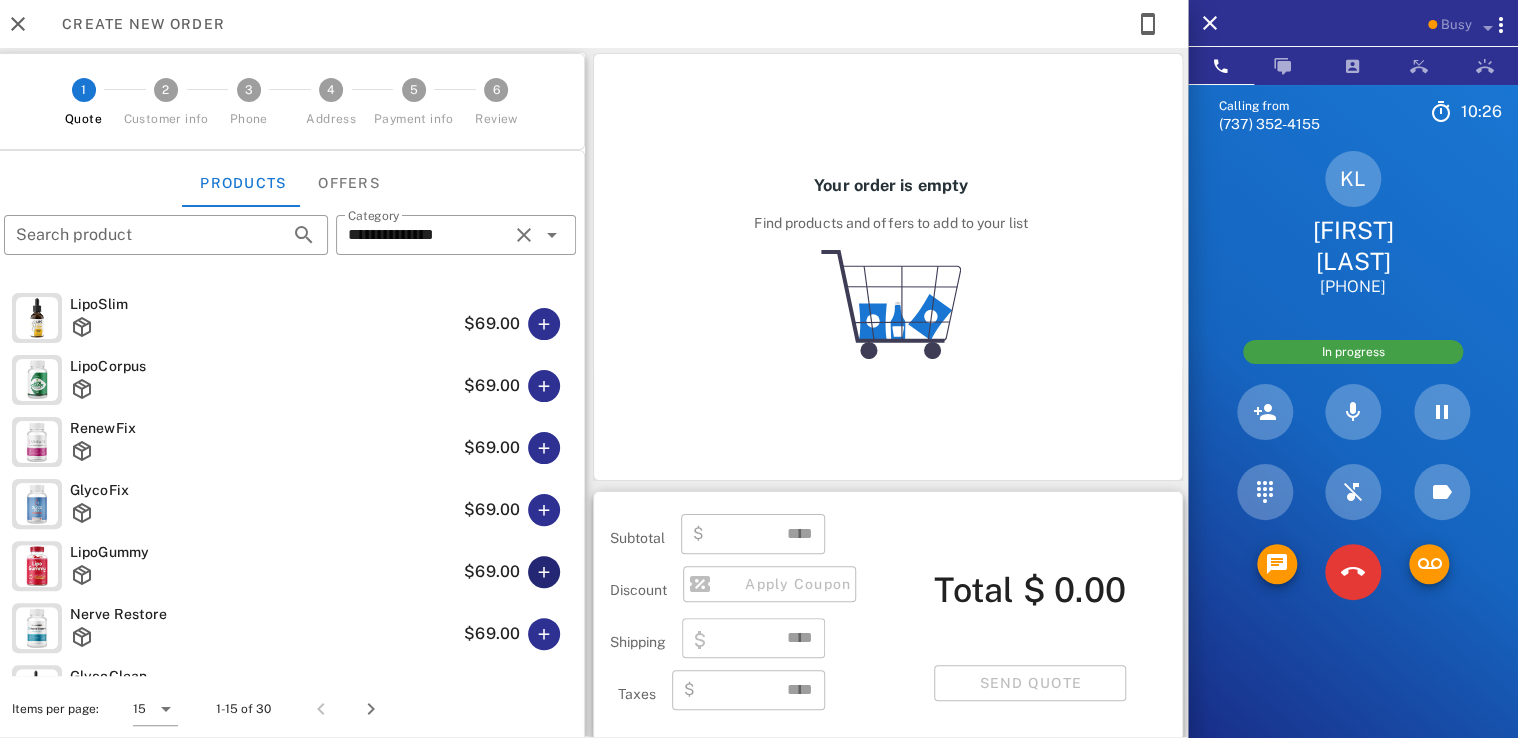 click at bounding box center [544, 572] 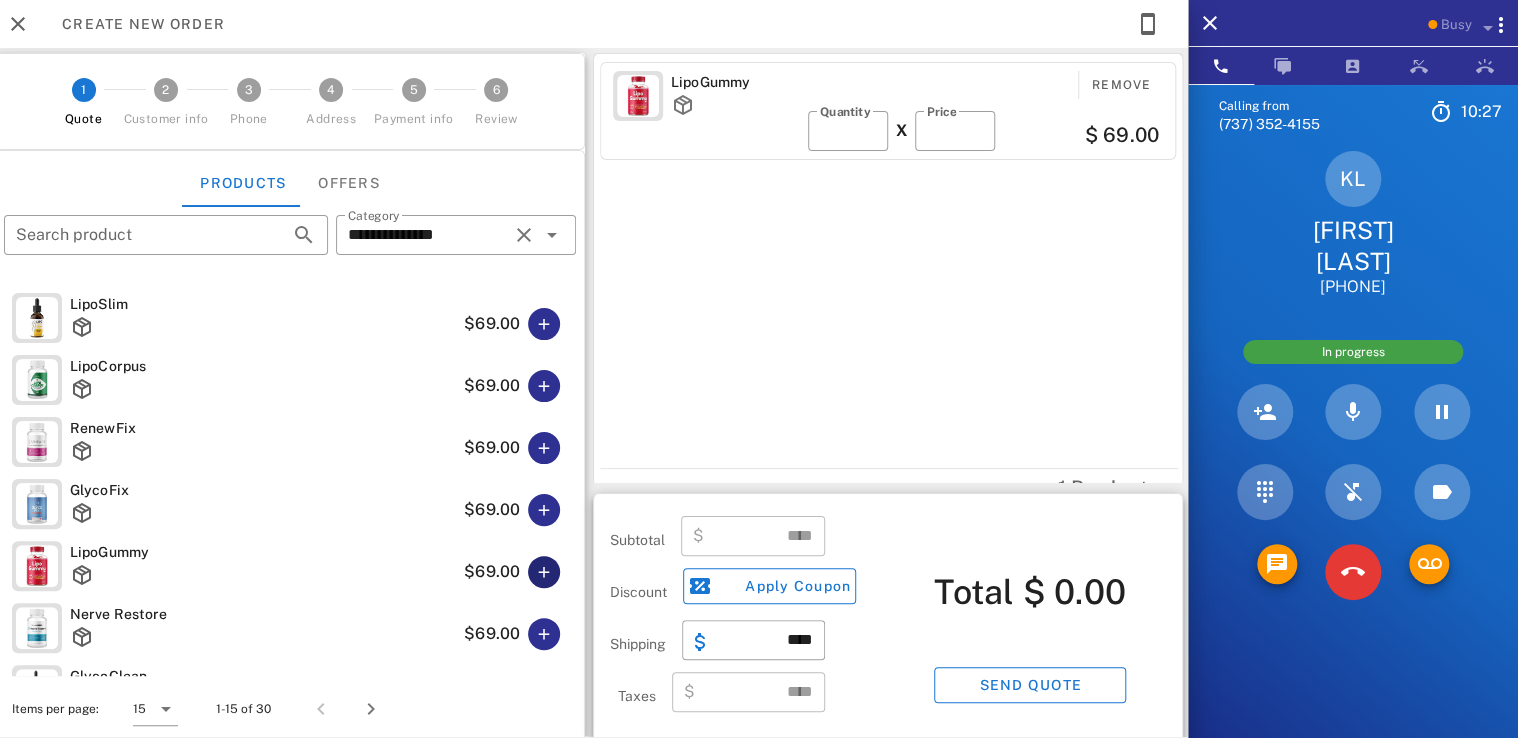 type on "*****" 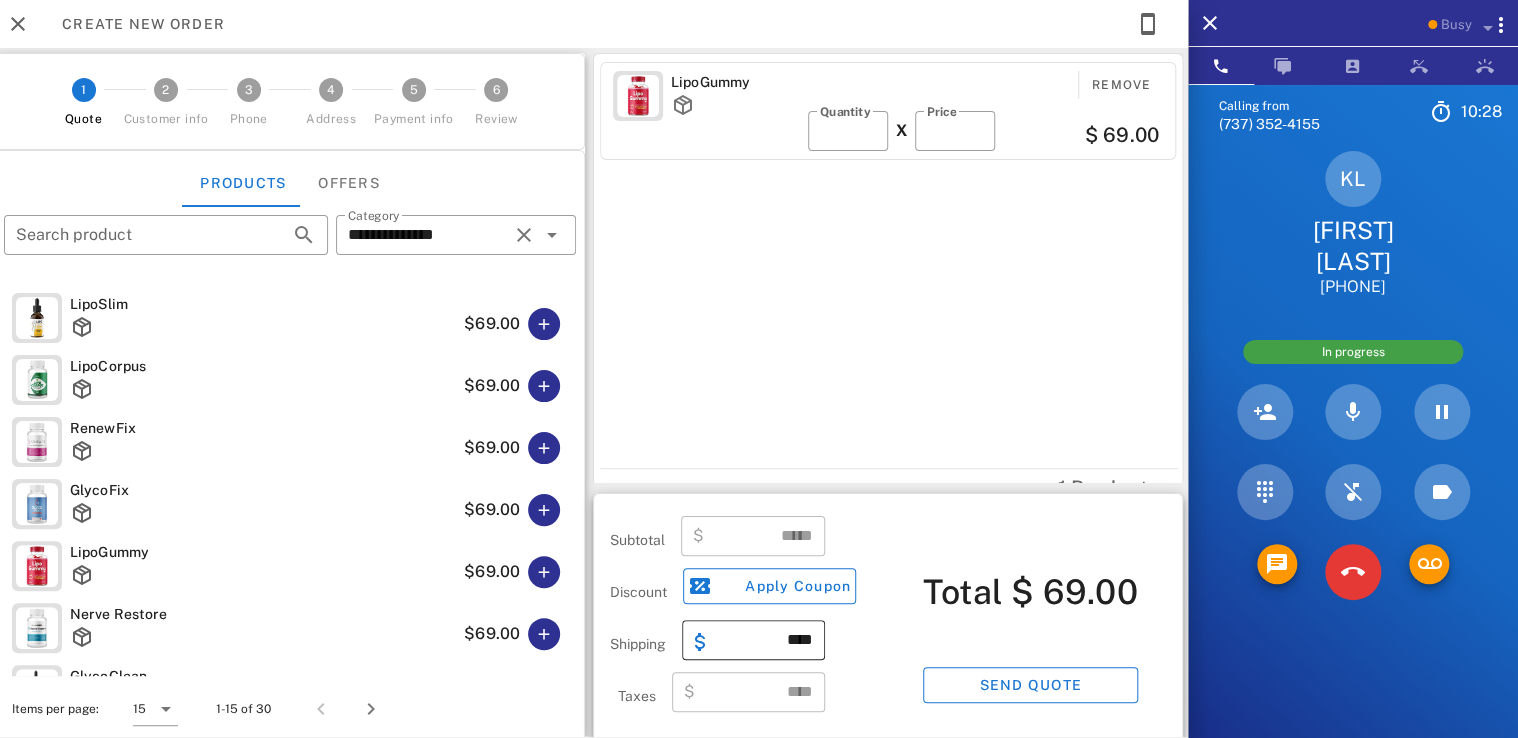 click on "****" at bounding box center (765, 640) 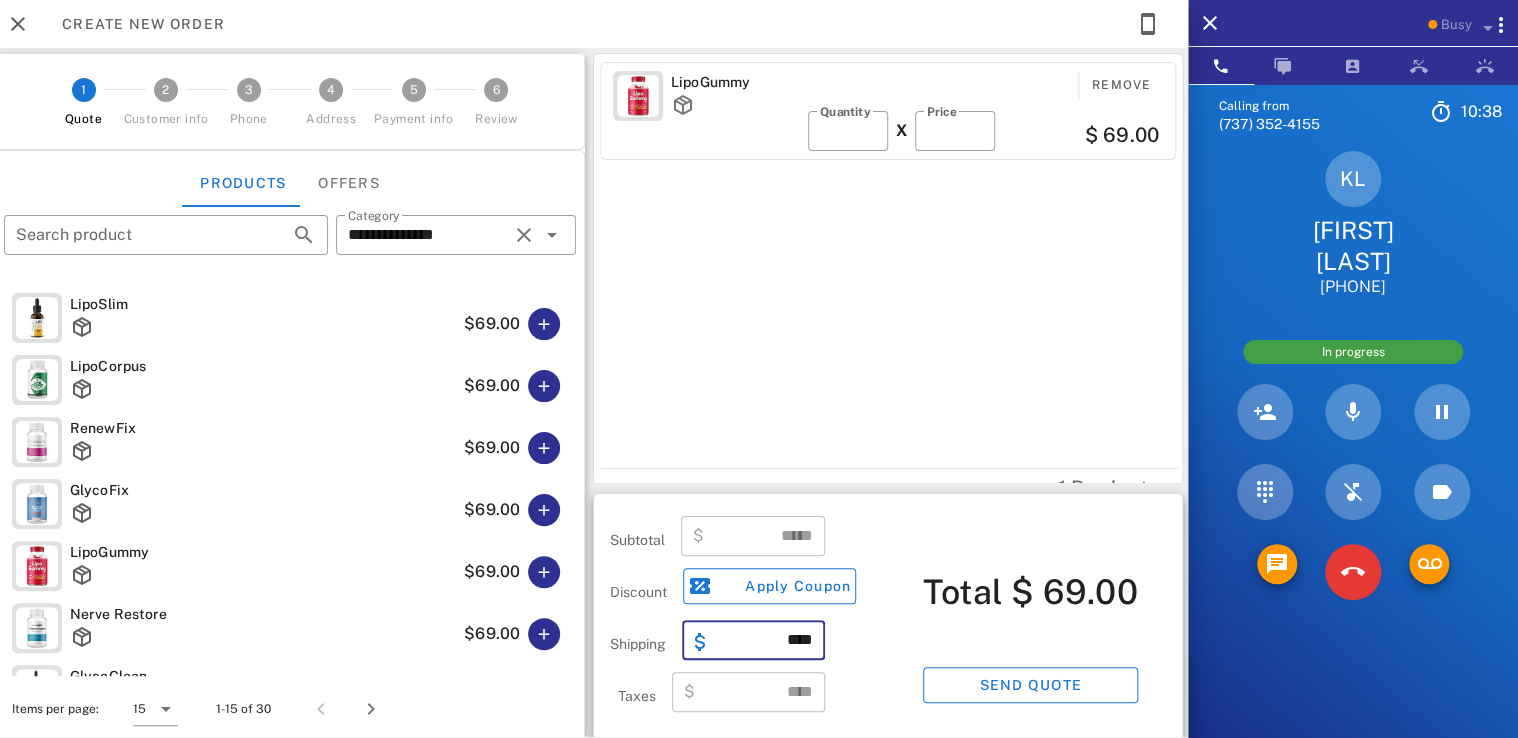 type on "****" 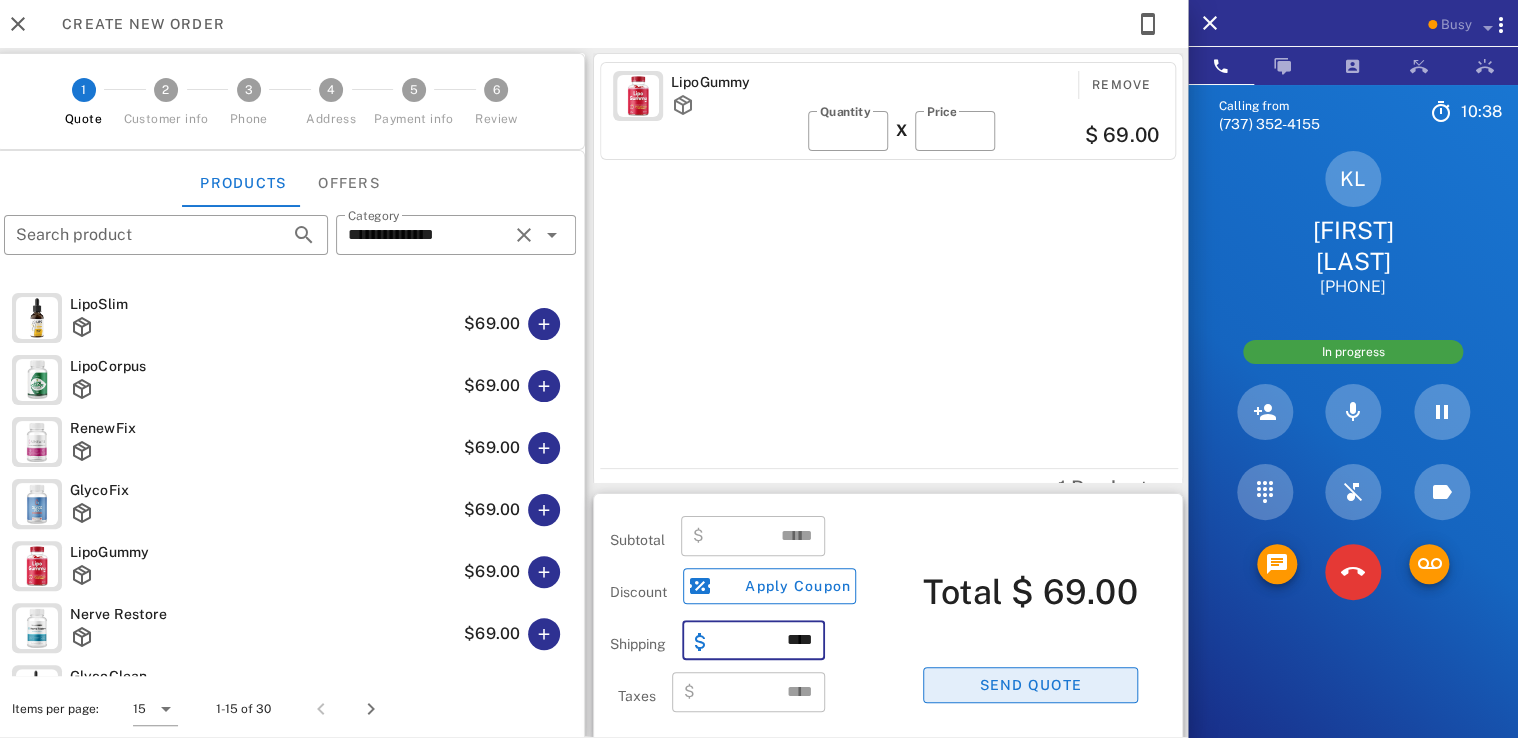 type 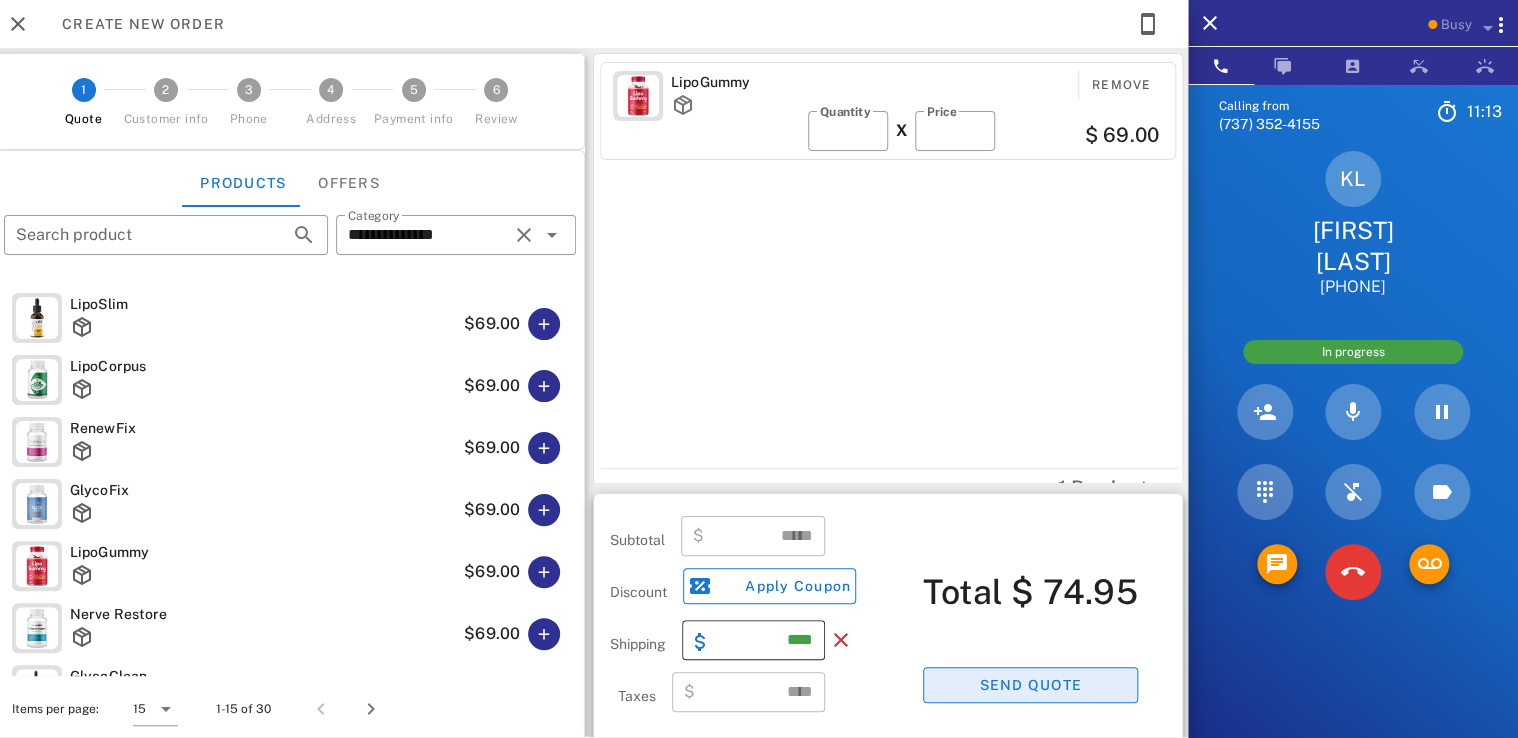 scroll, scrollTop: 9, scrollLeft: 0, axis: vertical 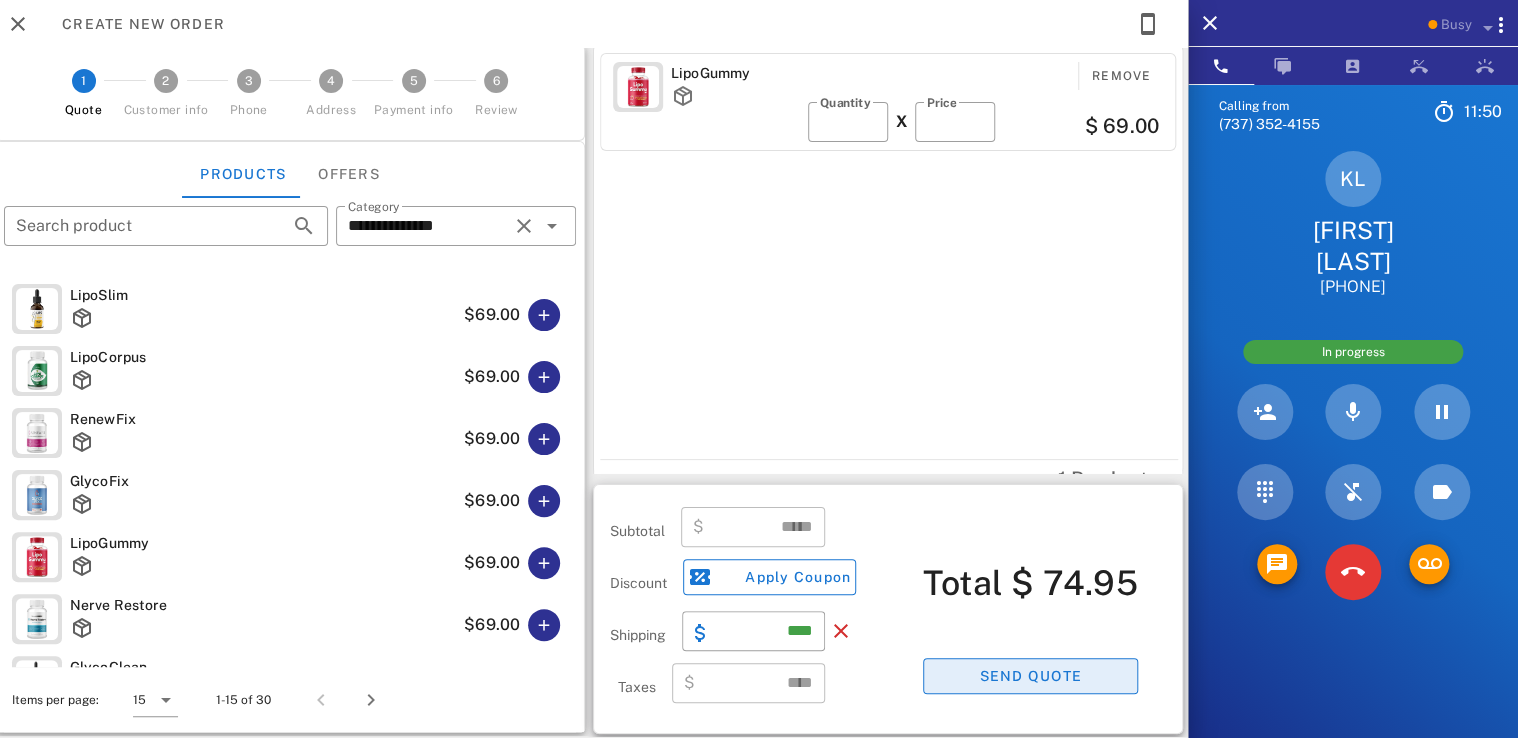 click on "Send quote" at bounding box center [1030, 676] 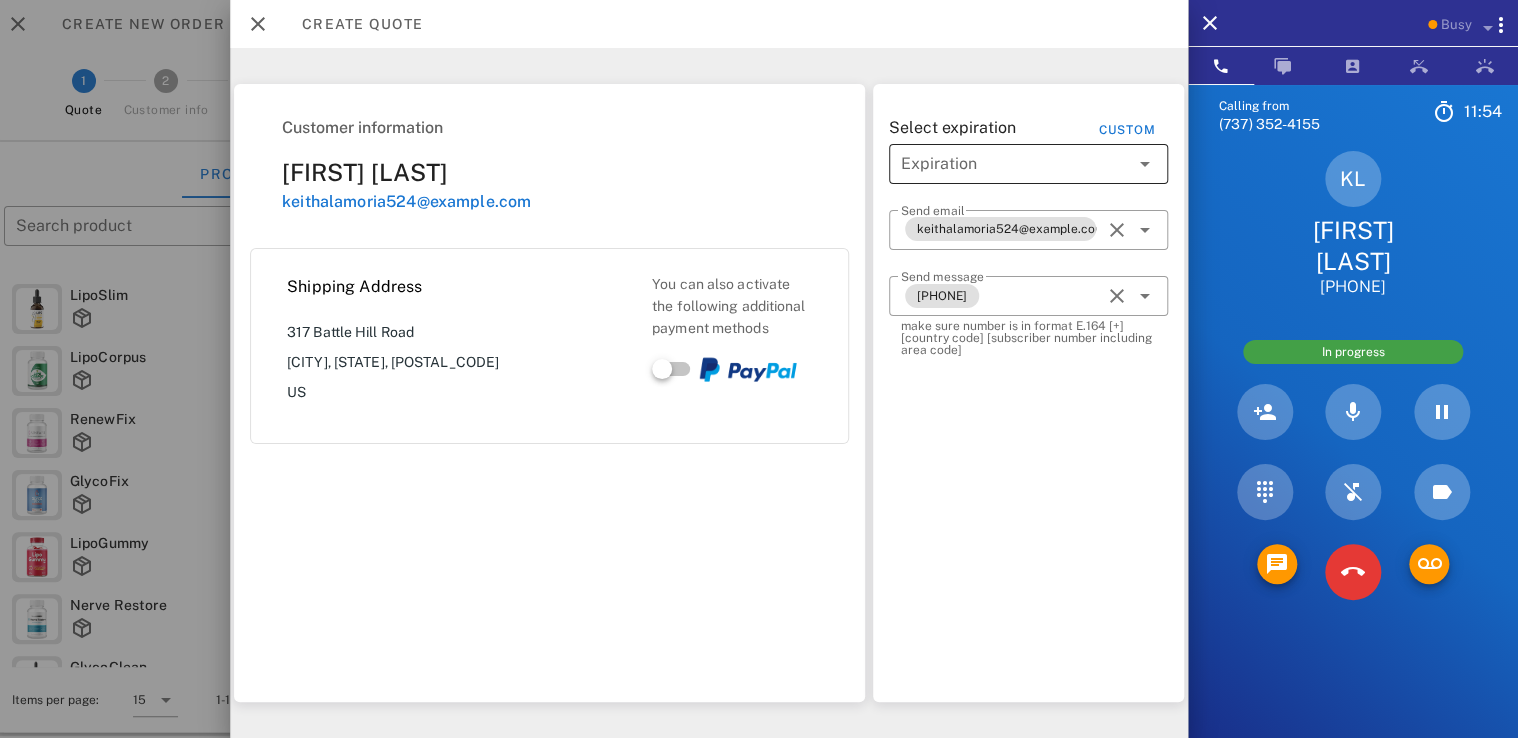 click on "Expiration" at bounding box center [1028, 164] 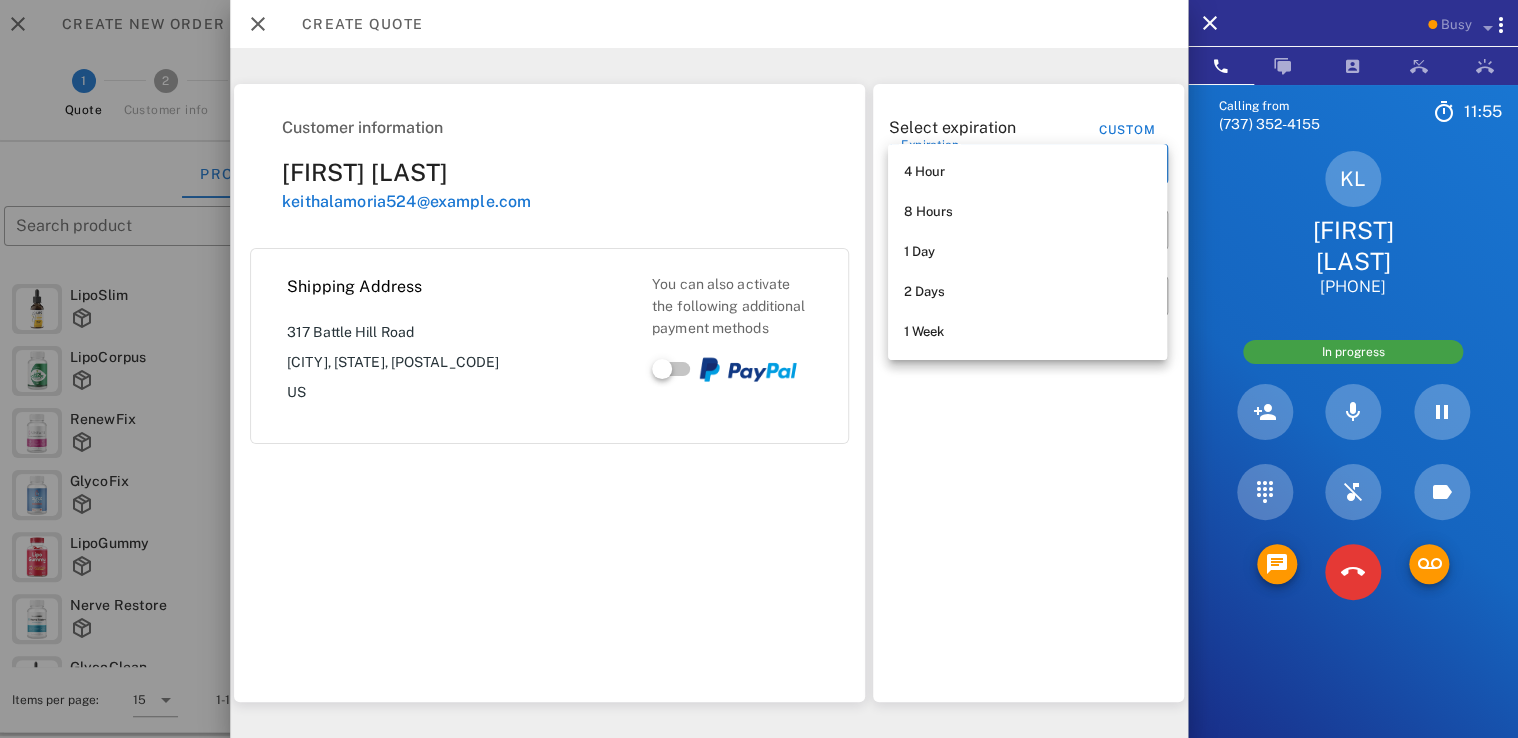 click on "Select expiration Custom Expiration Send email [EMAIL] Send message [PHONE] make sure number is in format E.164 [+] [country code] [subscriber number including area code]" at bounding box center [1028, 393] 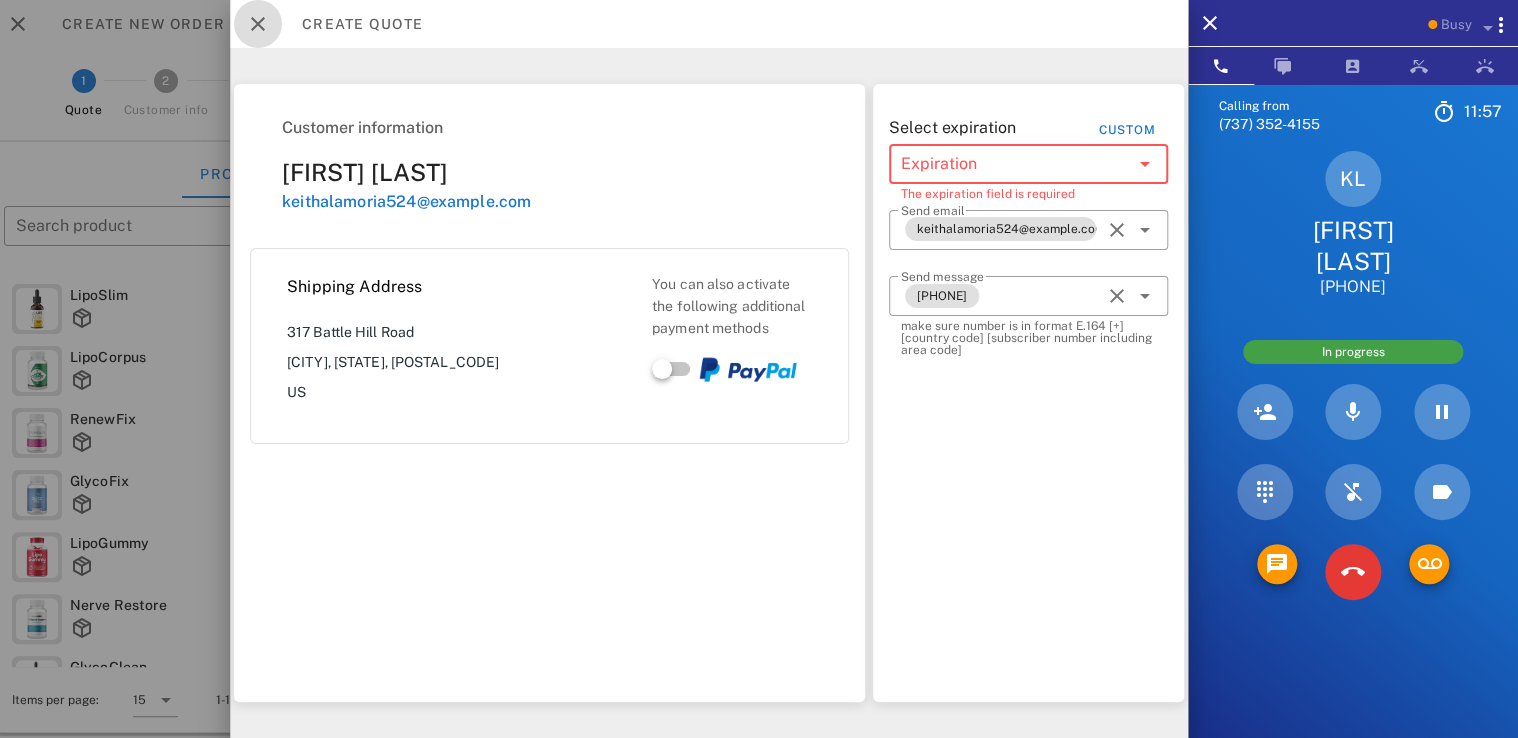click at bounding box center [258, 24] 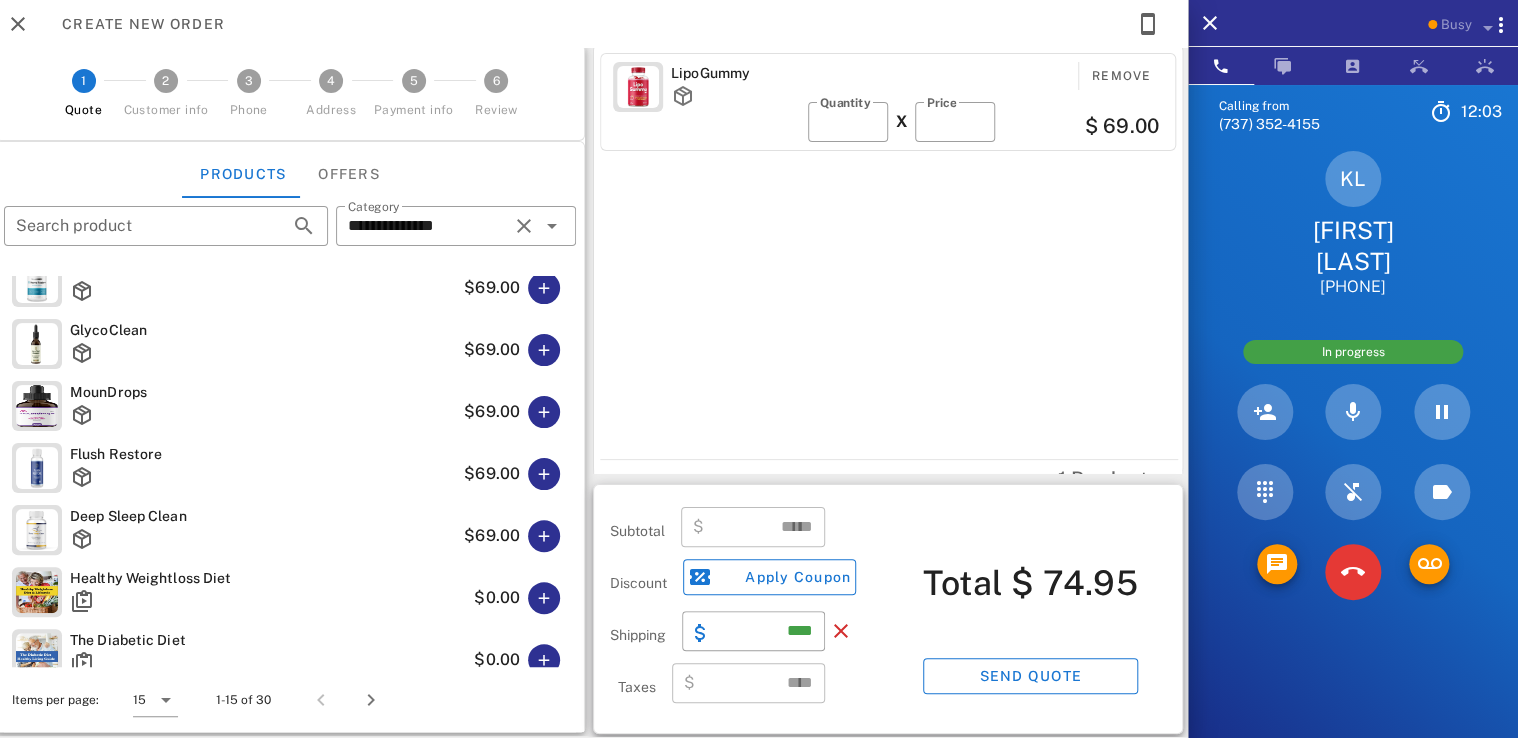scroll, scrollTop: 554, scrollLeft: 0, axis: vertical 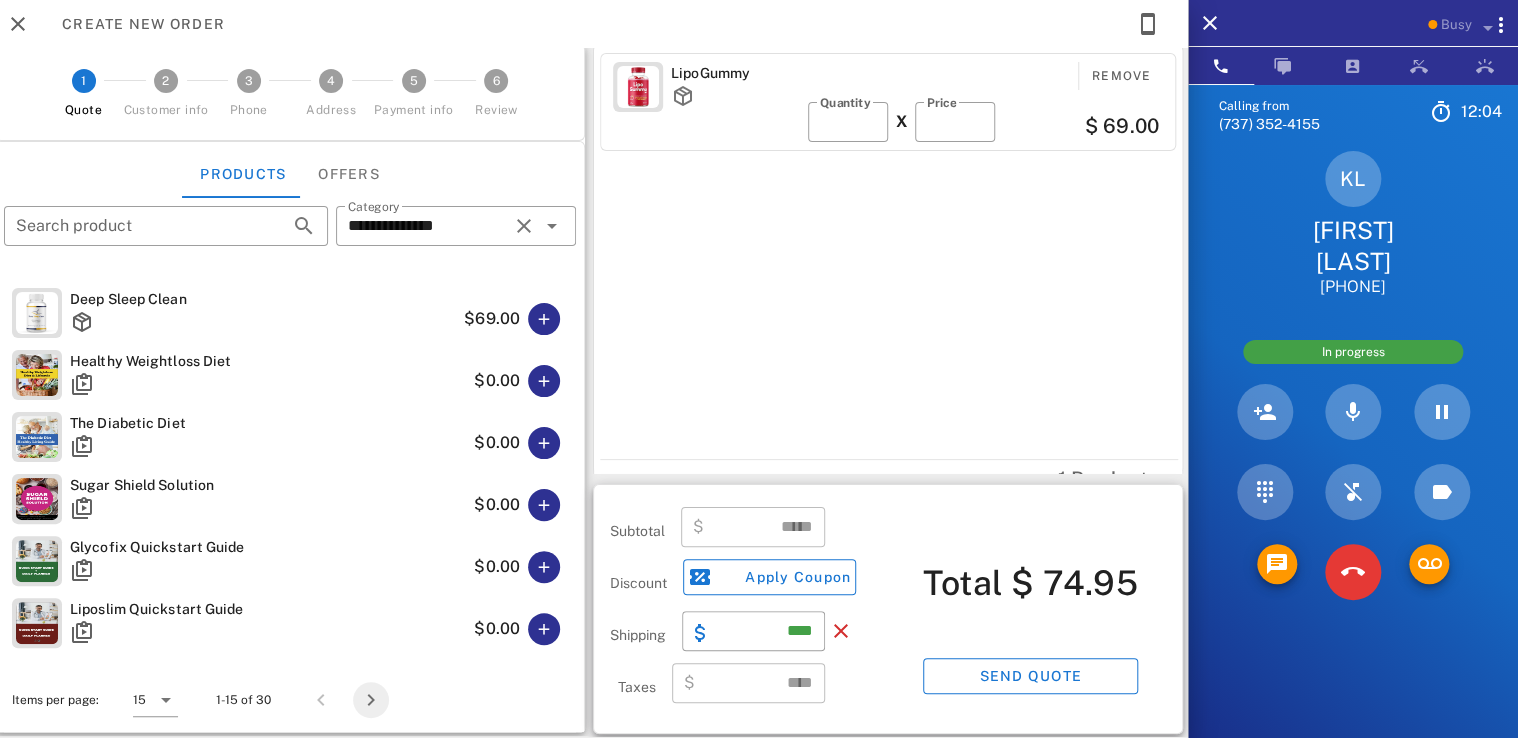 click at bounding box center [371, 700] 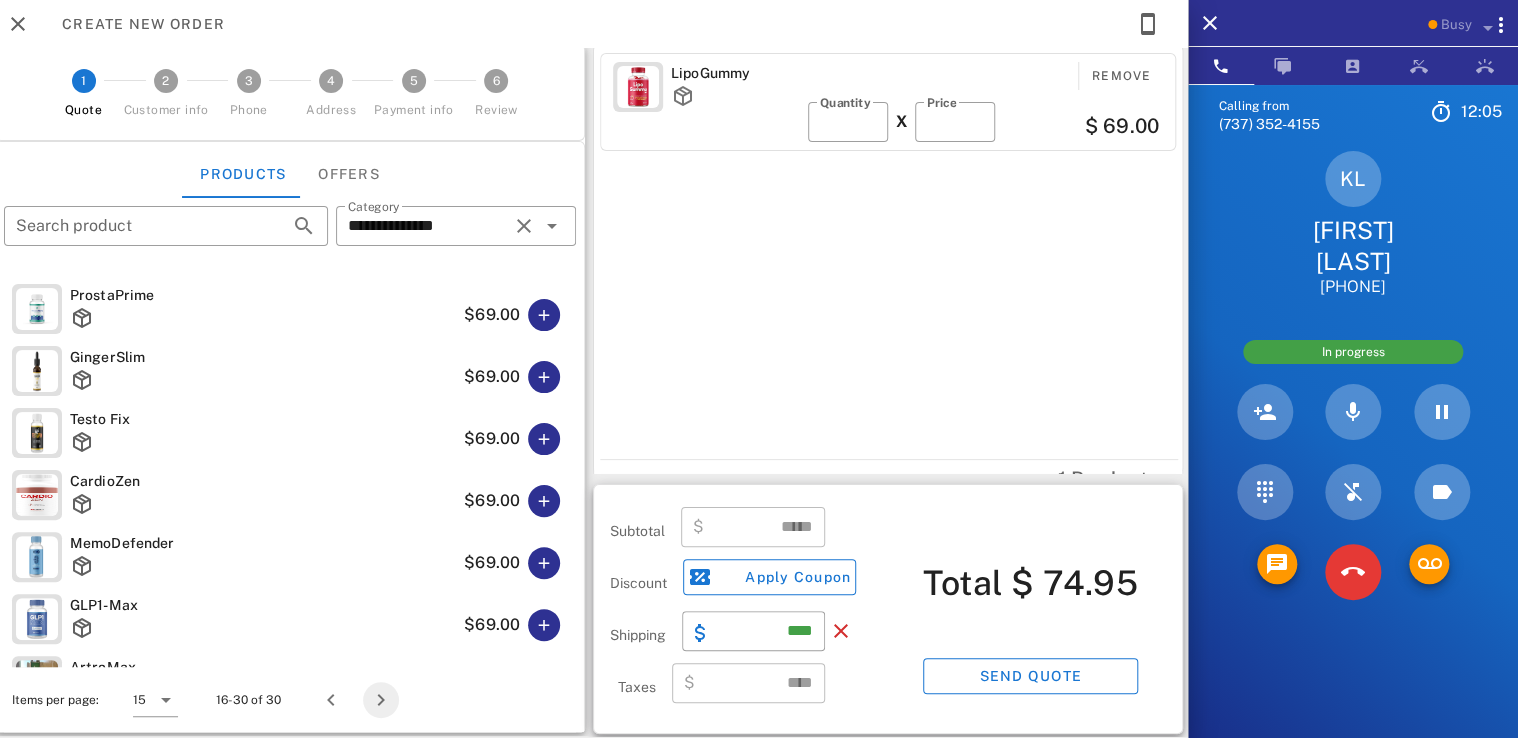 click at bounding box center [381, 700] 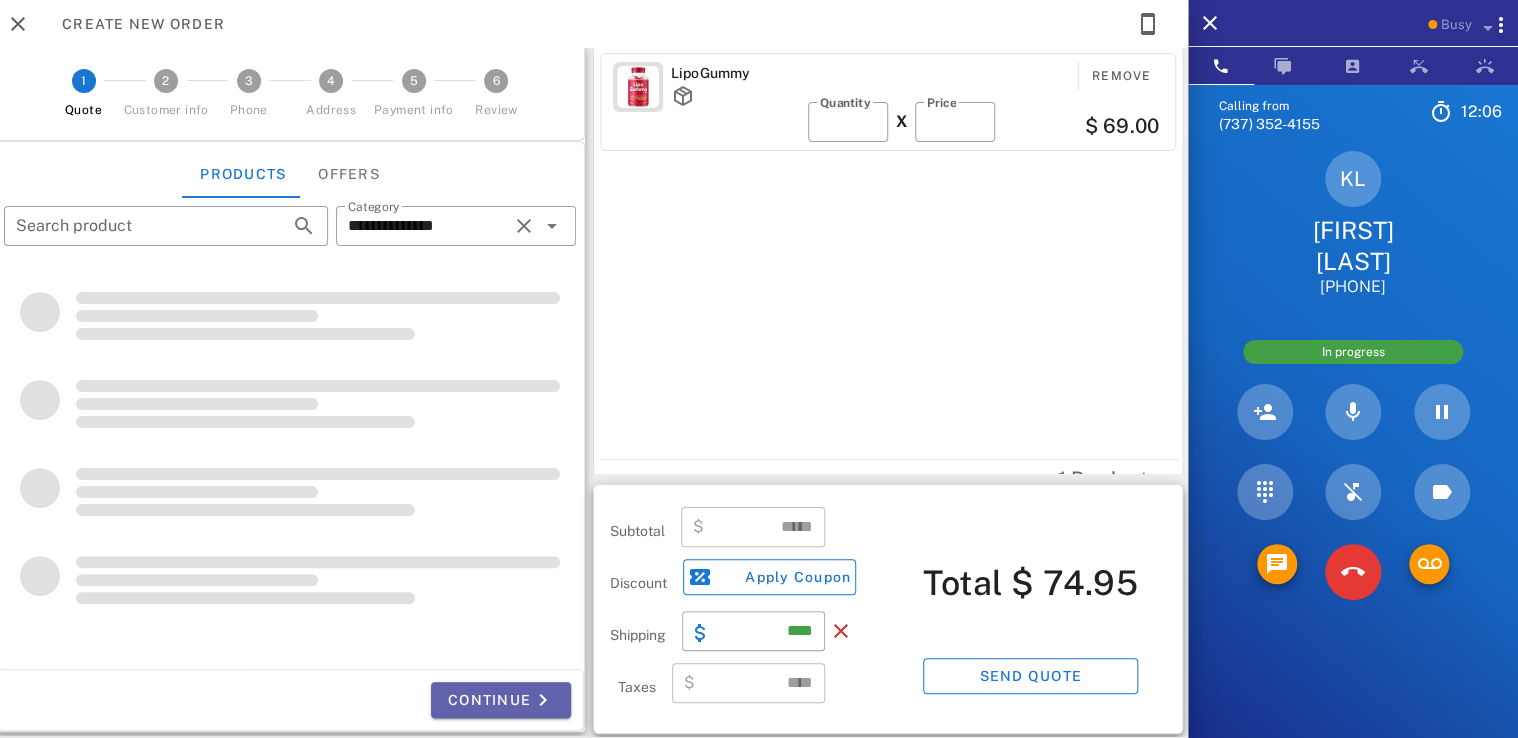 click on "Continue" at bounding box center [501, 700] 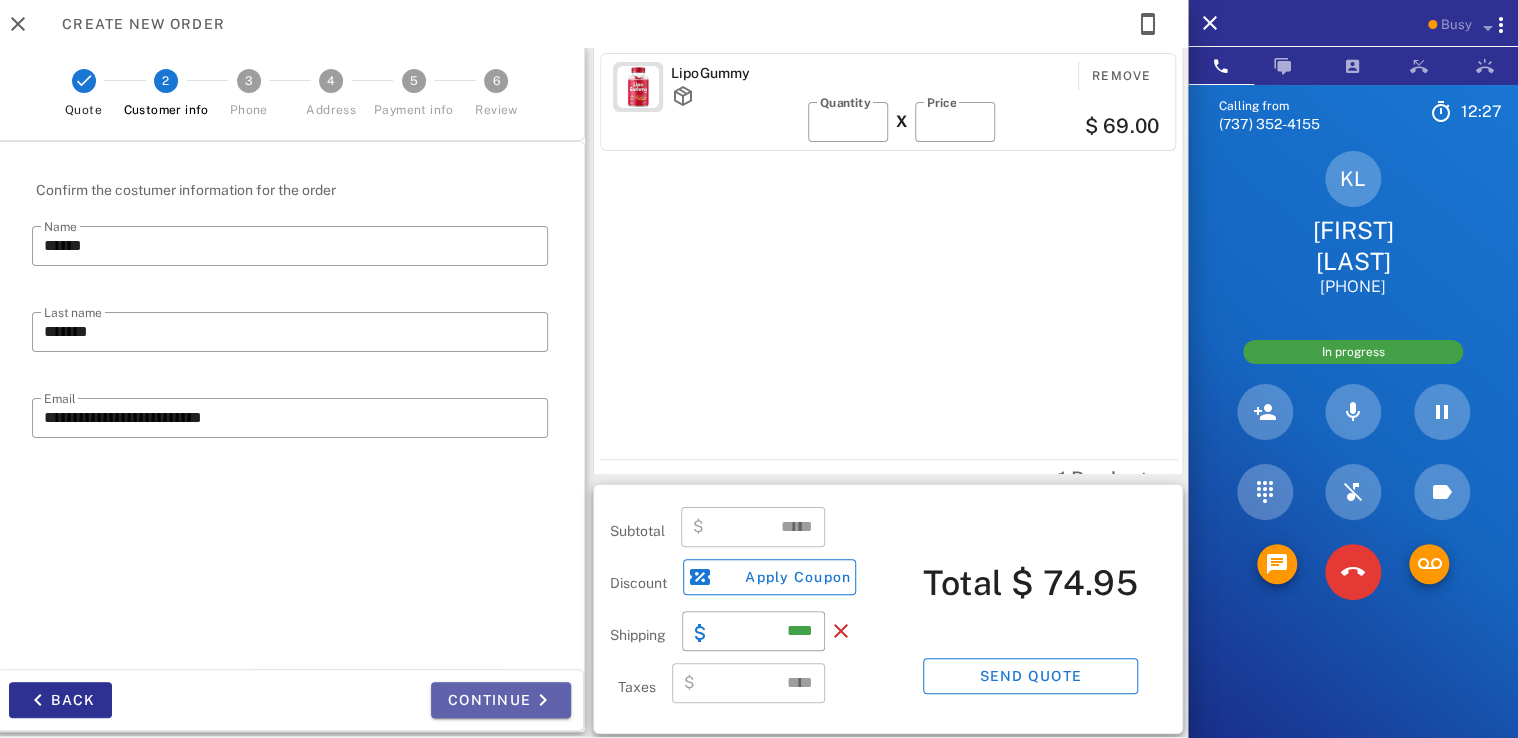 click on "Continue" at bounding box center (501, 700) 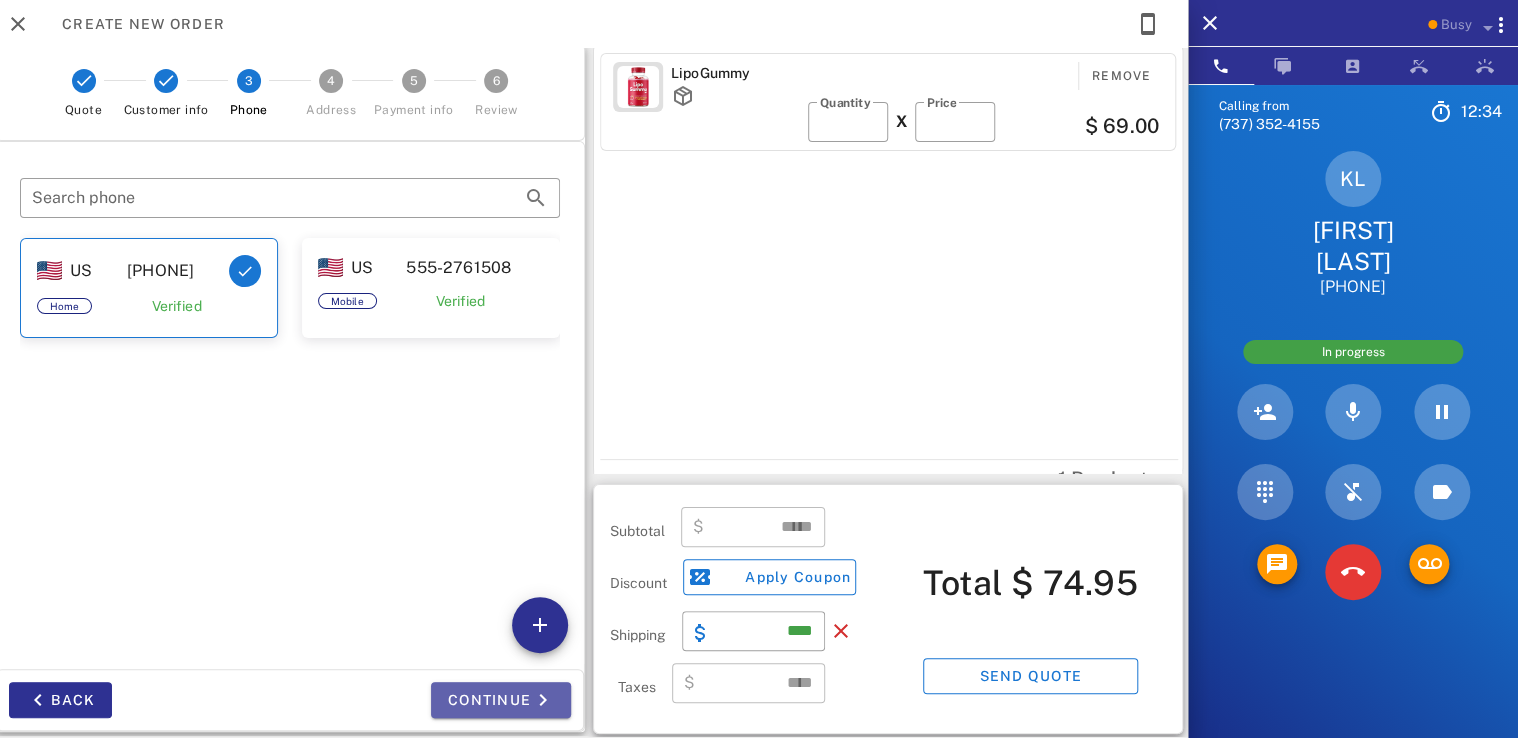 click on "Continue" at bounding box center [501, 700] 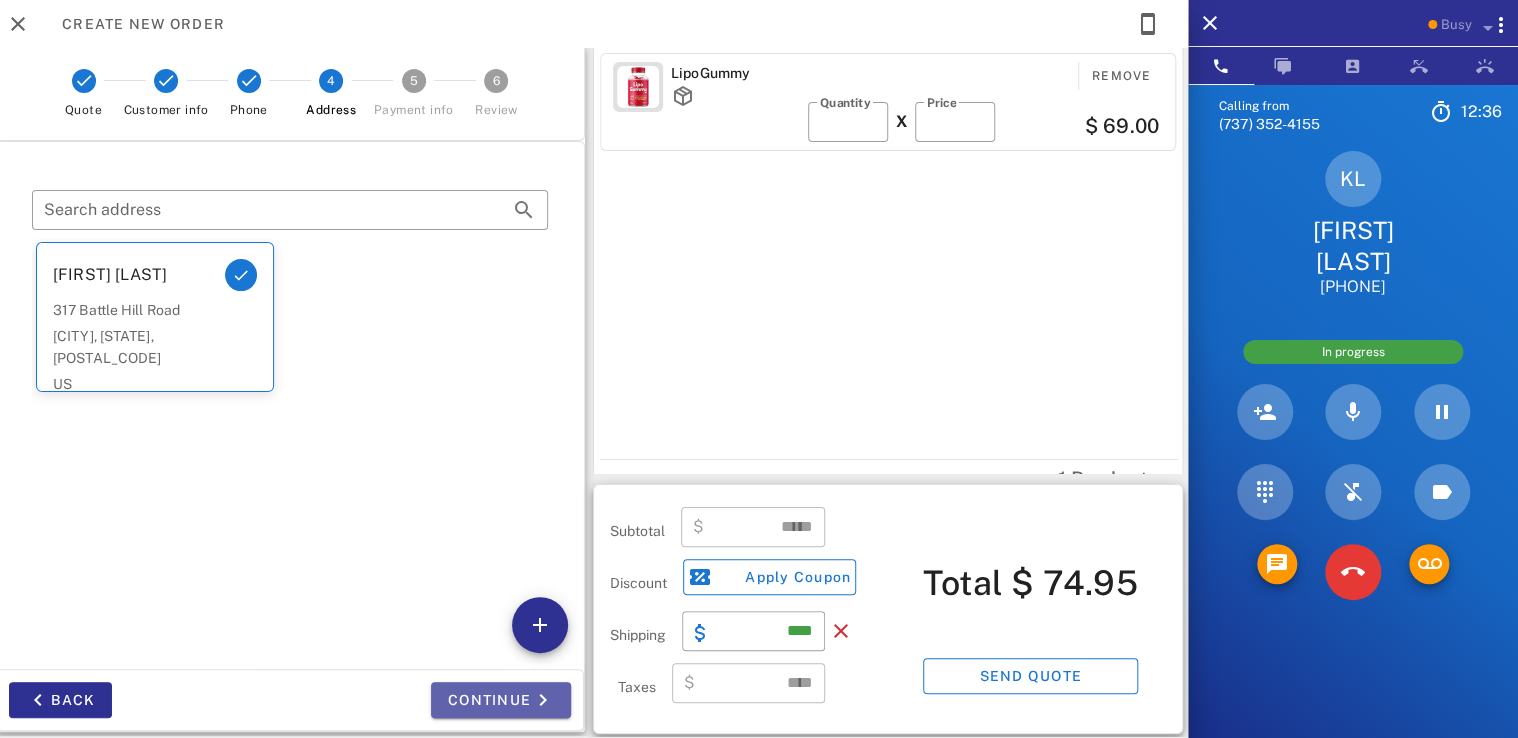 click on "Continue" at bounding box center [501, 700] 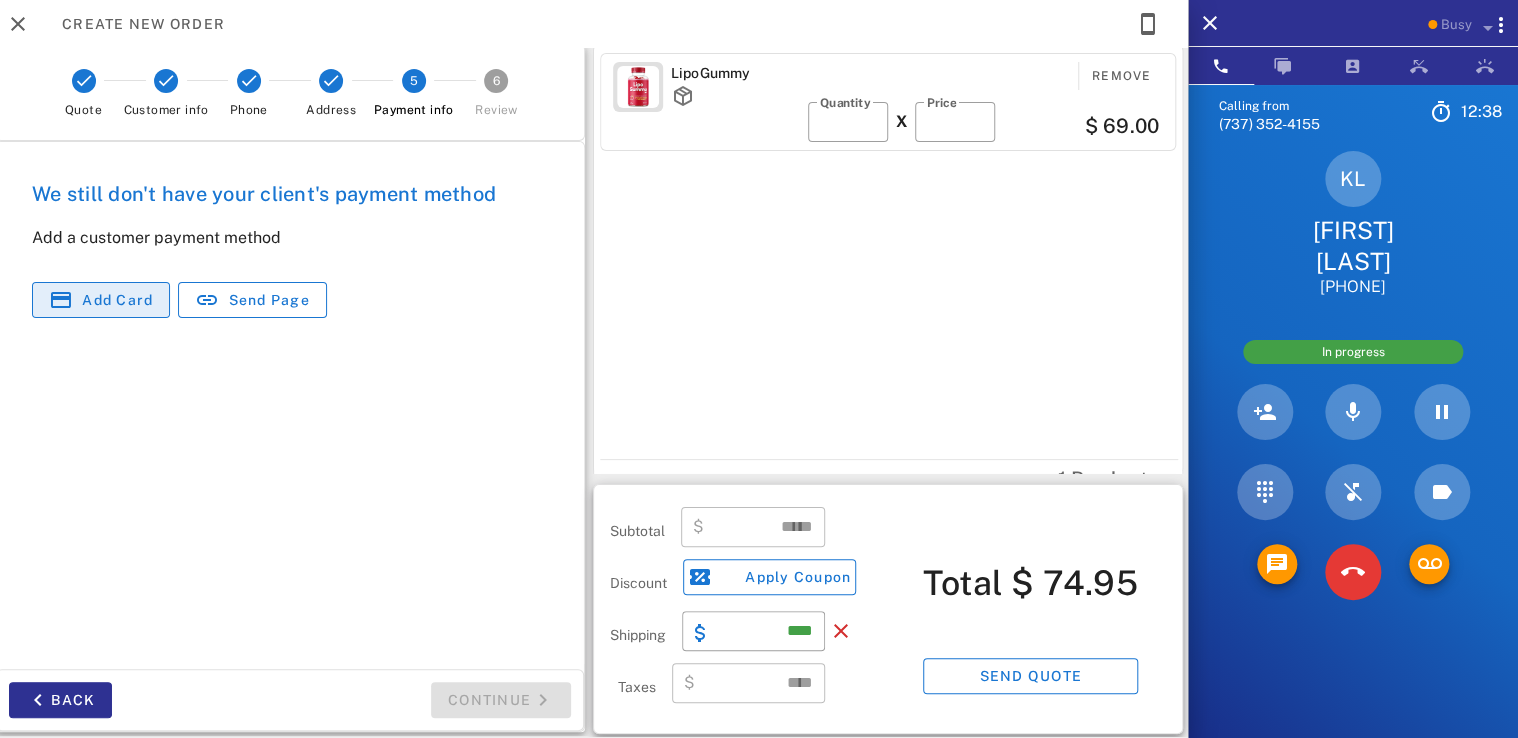 click on "Add card" at bounding box center (117, 300) 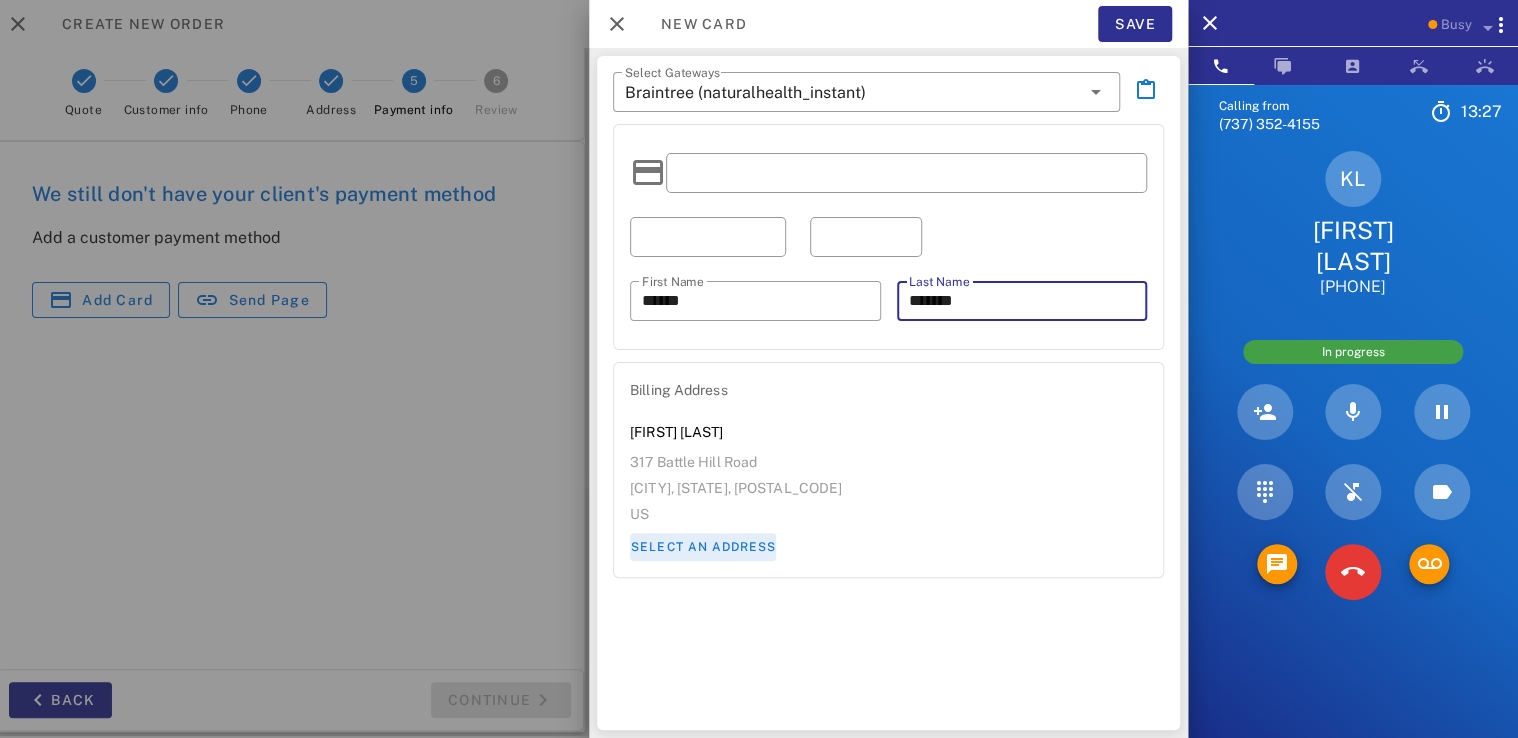 type 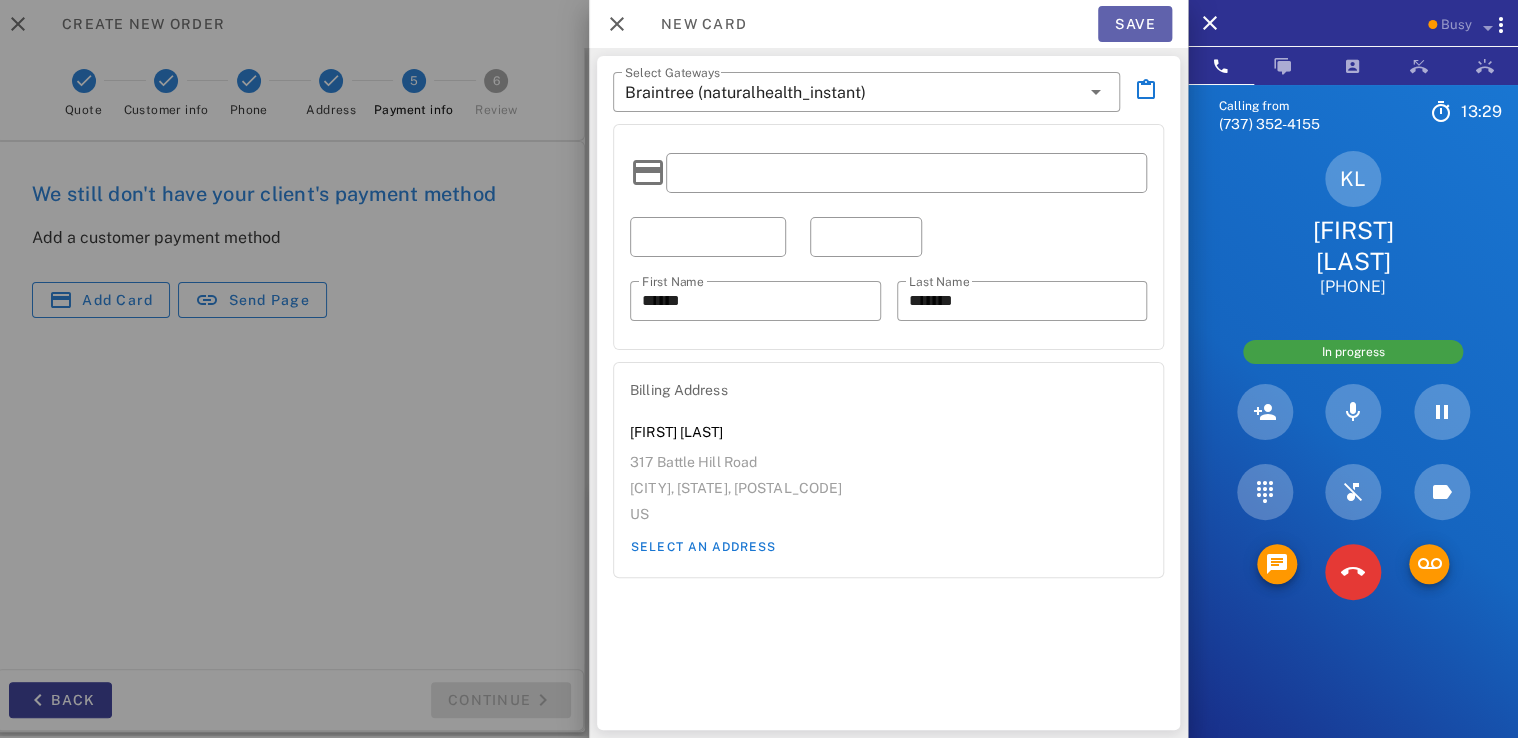 click on "Save" at bounding box center (1135, 24) 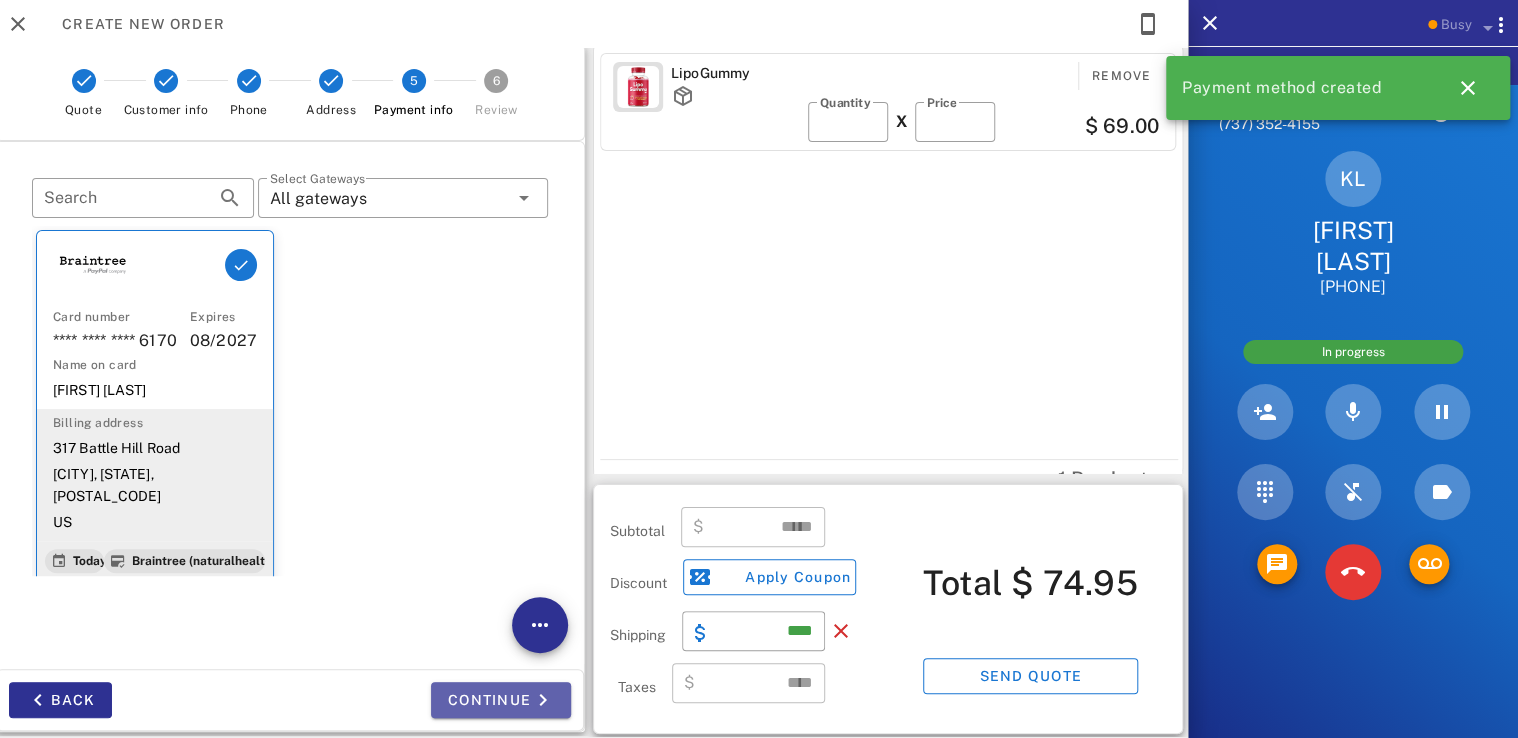 click on "Continue" at bounding box center (501, 700) 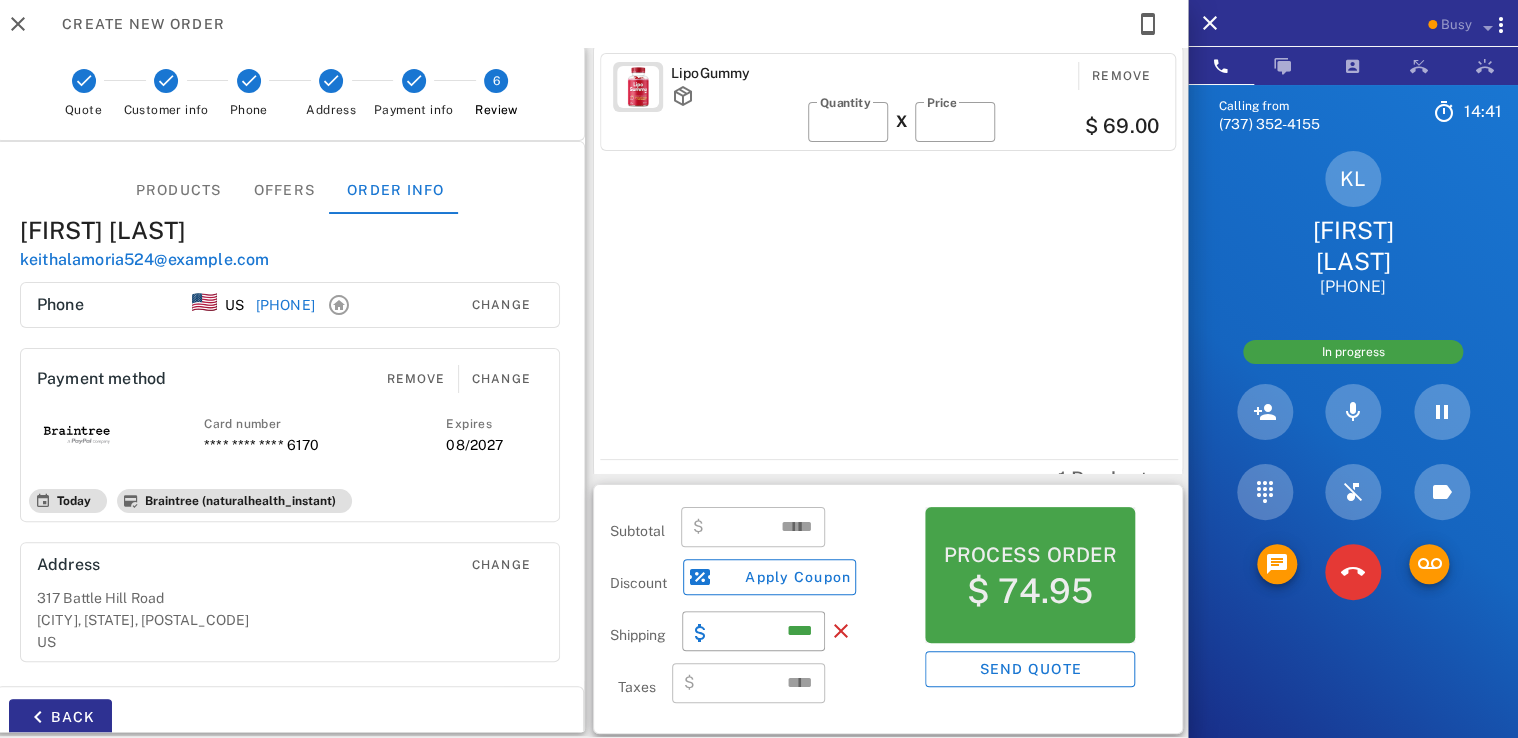 click on "$ 74.95" at bounding box center (1030, 591) 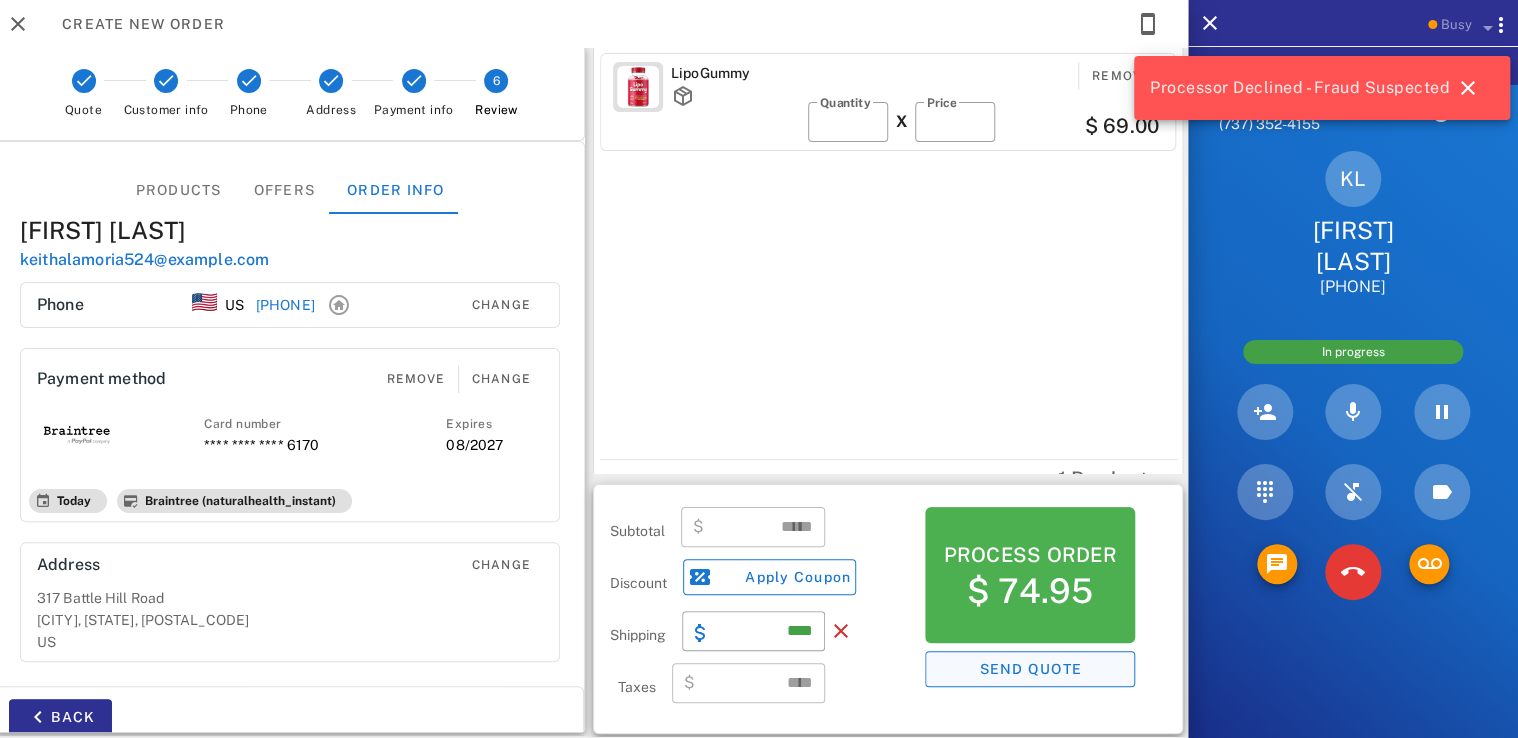 click on "Send quote" at bounding box center (1030, 669) 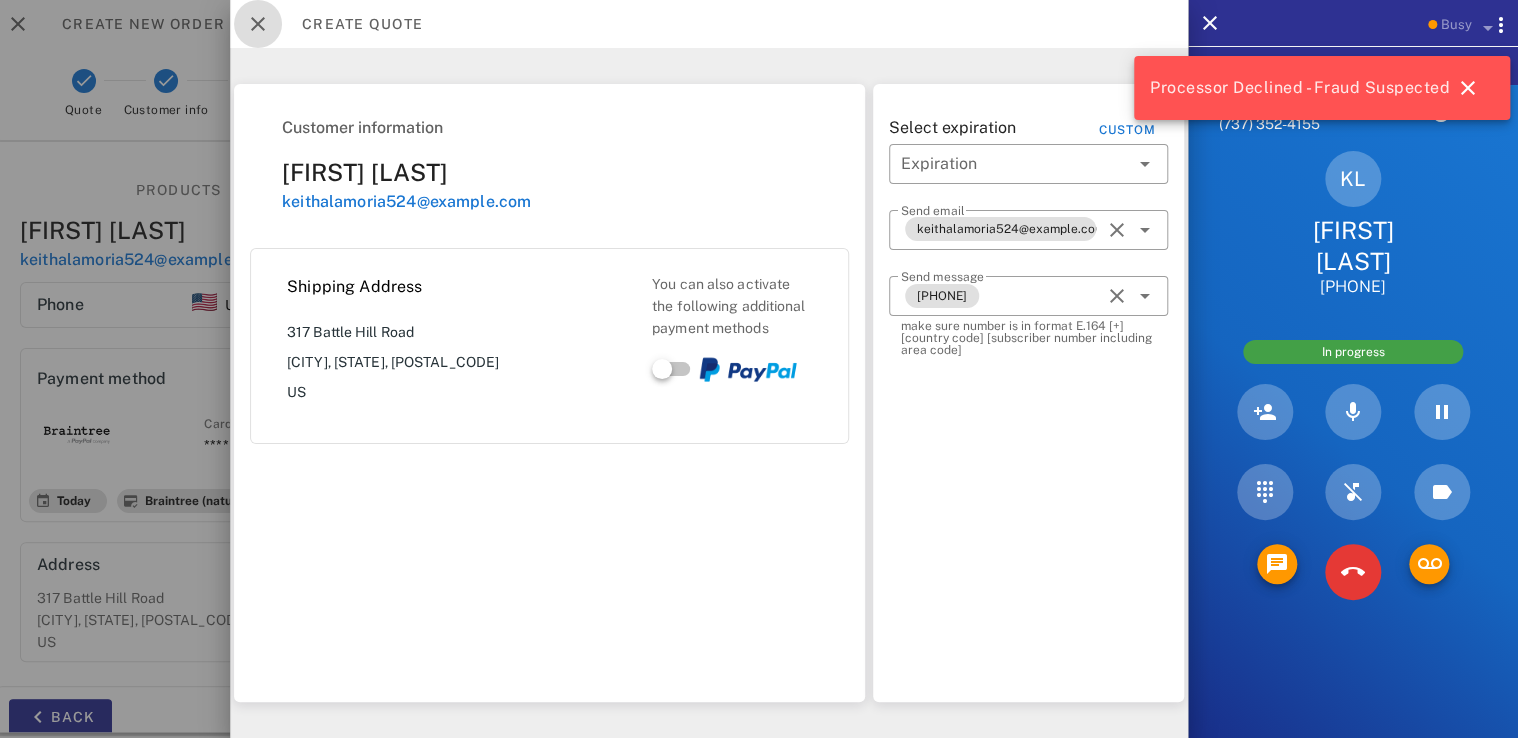 click at bounding box center (258, 24) 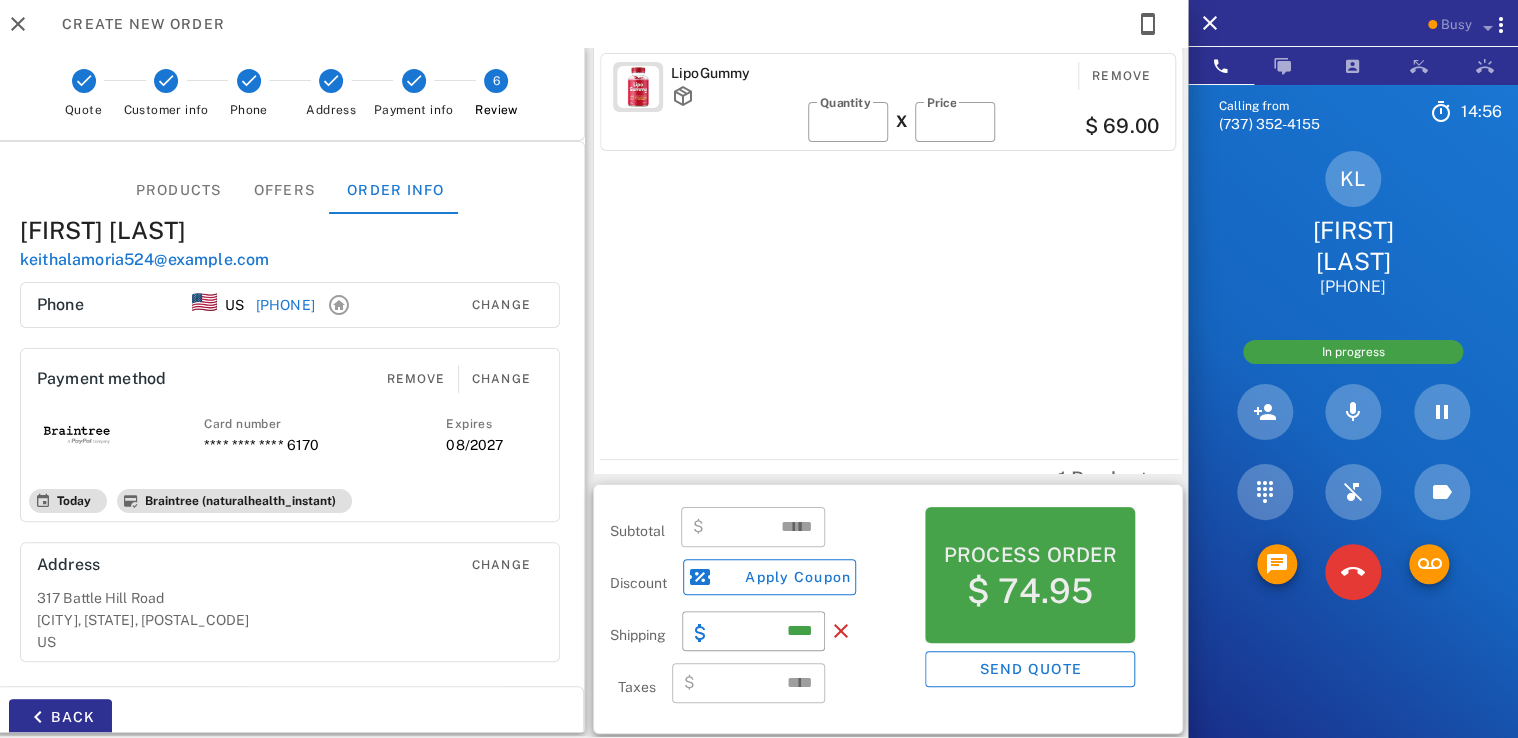 click on "$ 74.95" at bounding box center (1030, 591) 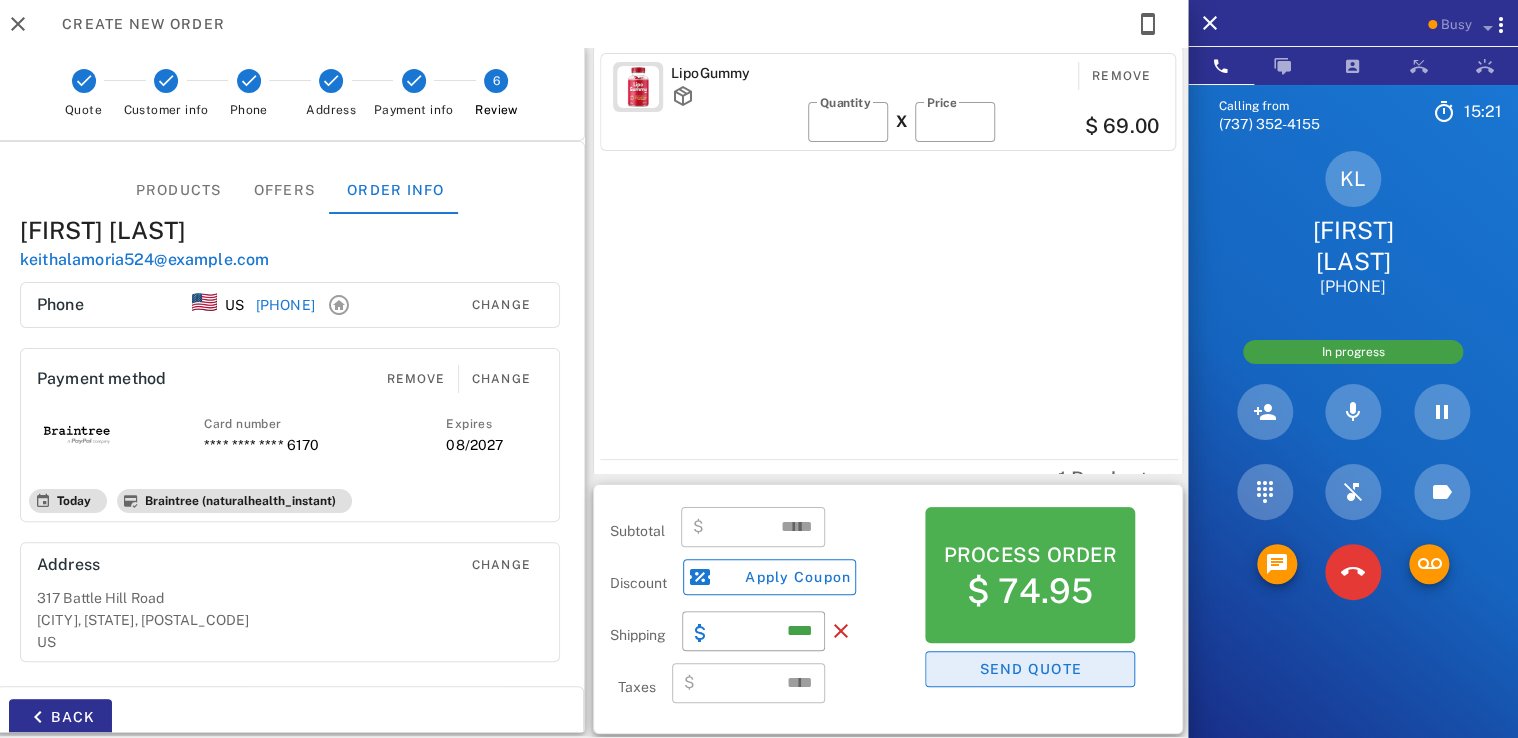 click on "Send quote" at bounding box center [1030, 669] 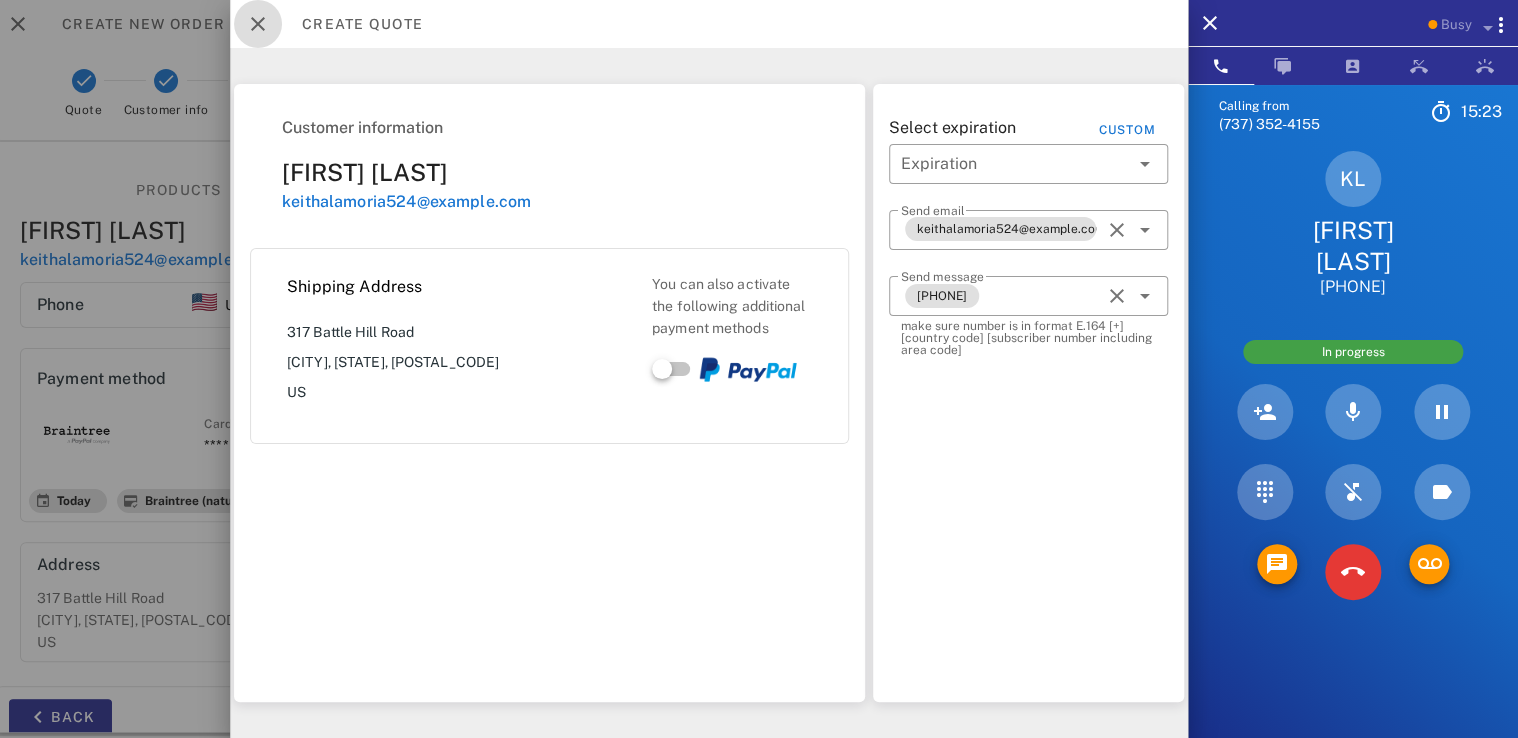click at bounding box center (258, 24) 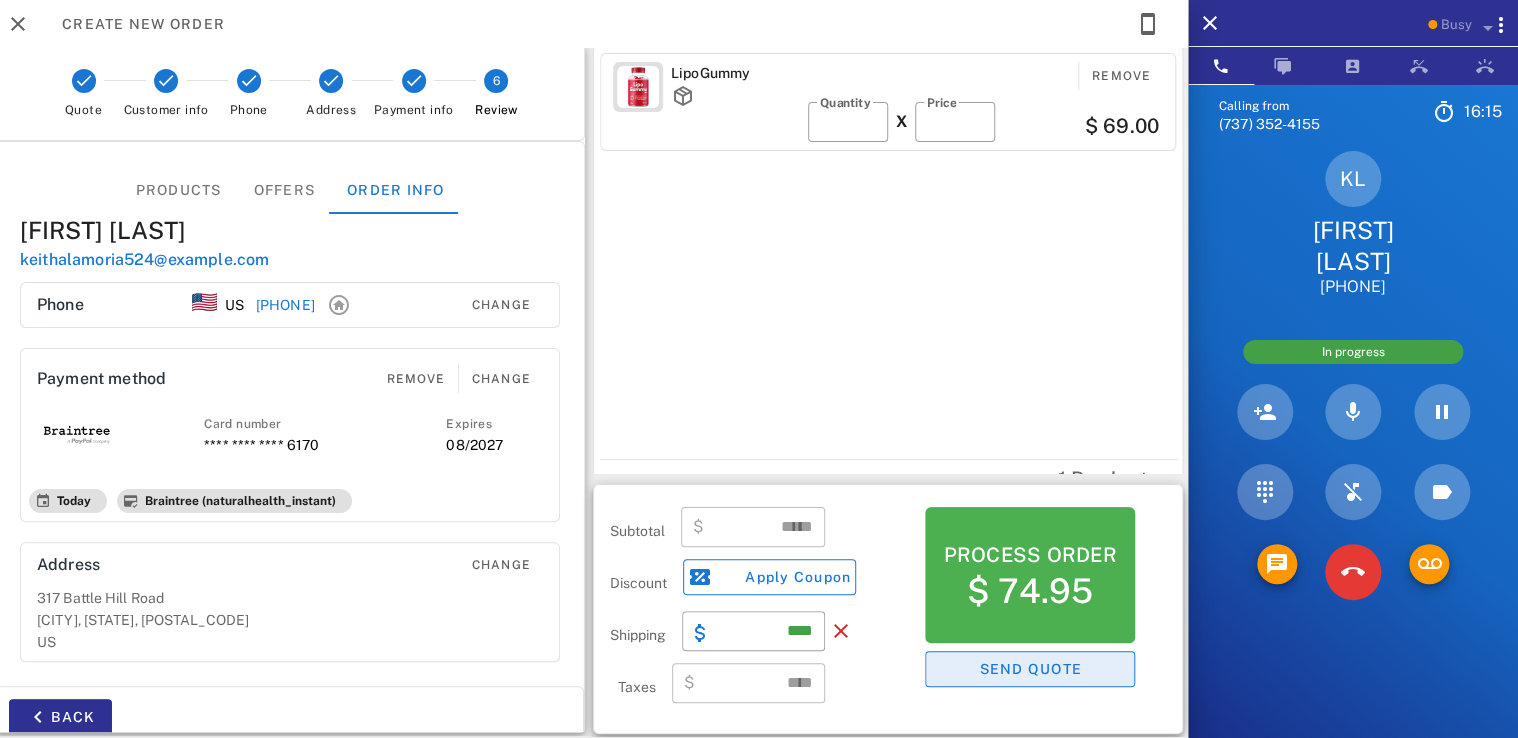 click on "Send quote" at bounding box center [1030, 669] 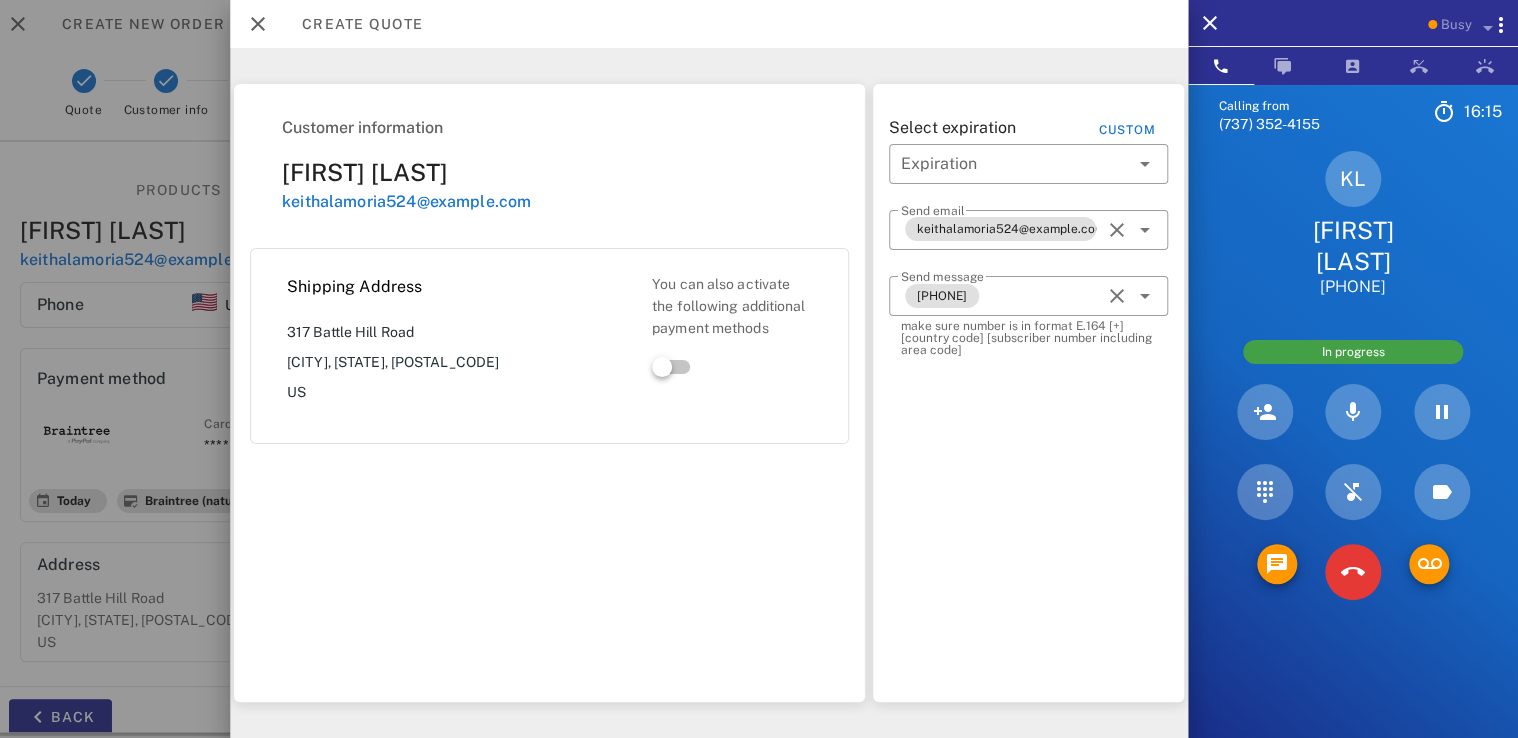 click on "Select expiration Custom Expiration Send email [EMAIL] Send message [PHONE] make sure number is in format E.164 [+] [country code] [subscriber number including area code]" at bounding box center (1028, 393) 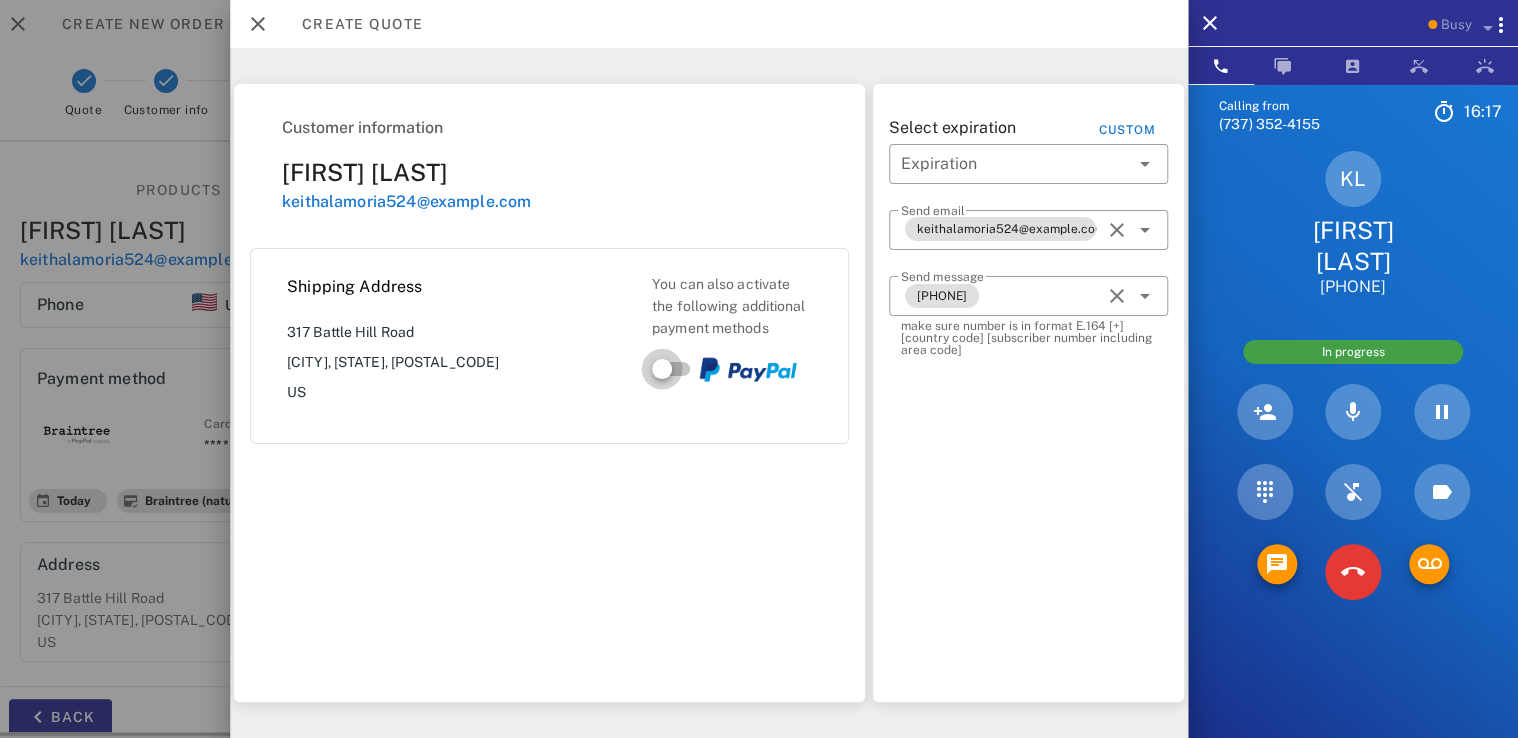 click at bounding box center (662, 369) 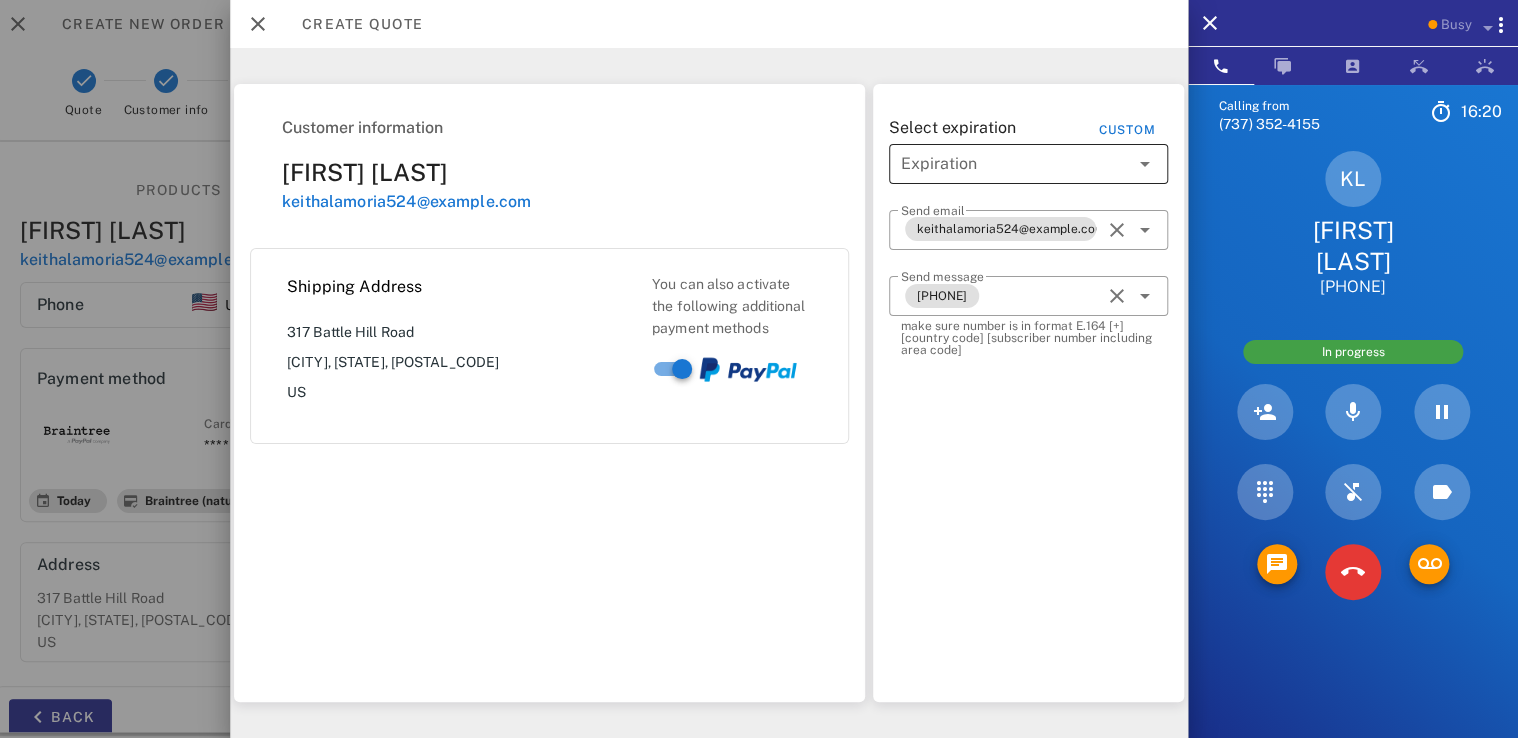 click at bounding box center [1014, 164] 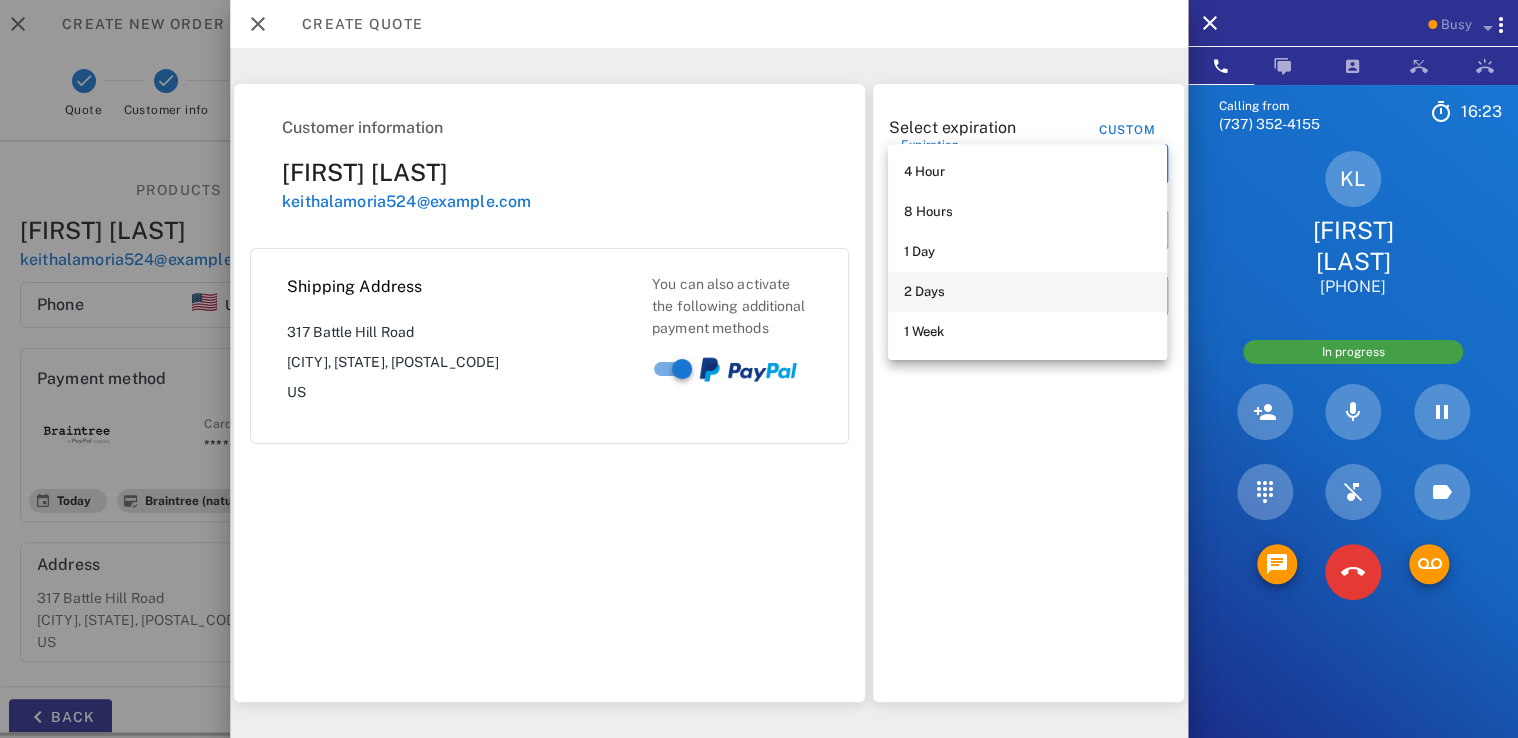 click on "2 Days" at bounding box center [1027, 292] 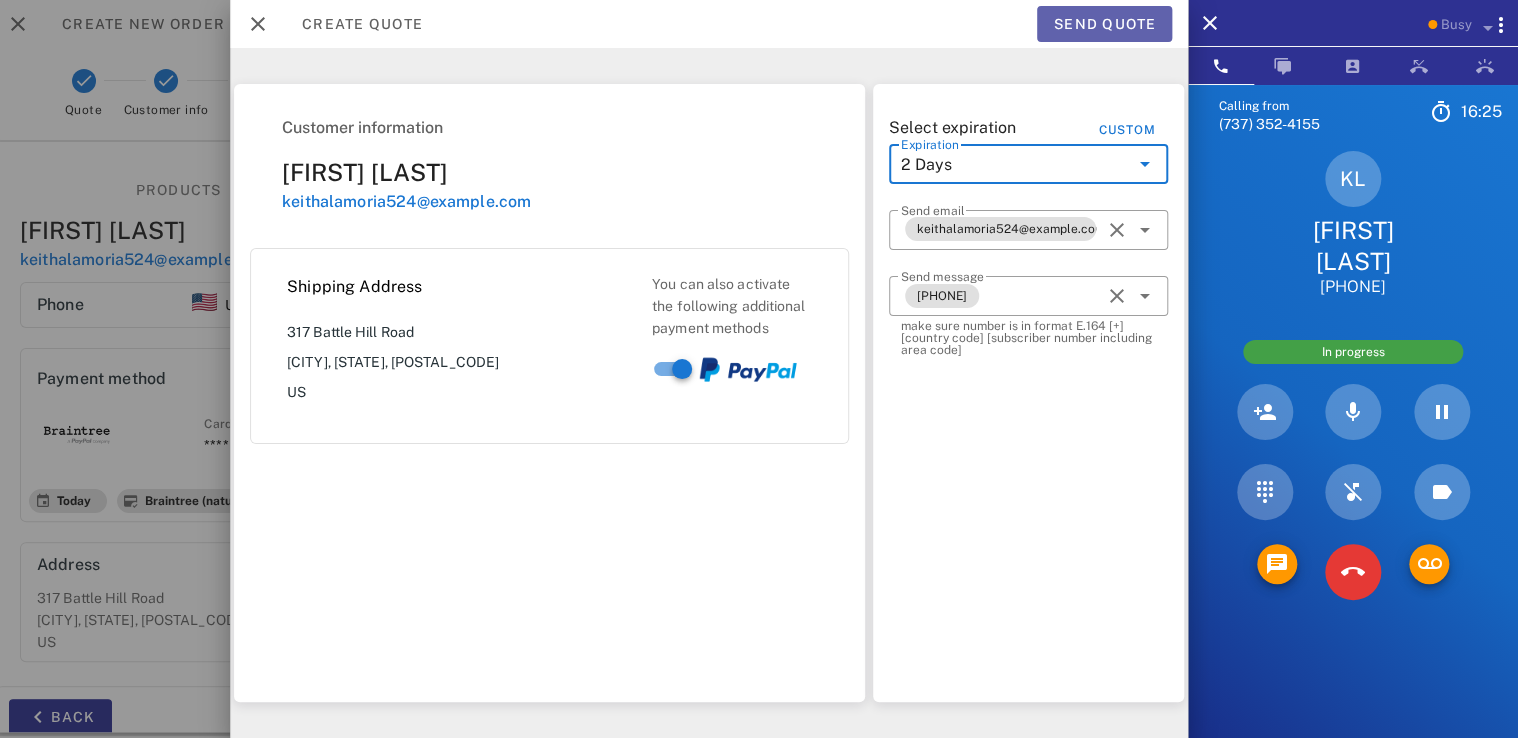 click on "Send quote" at bounding box center (1104, 24) 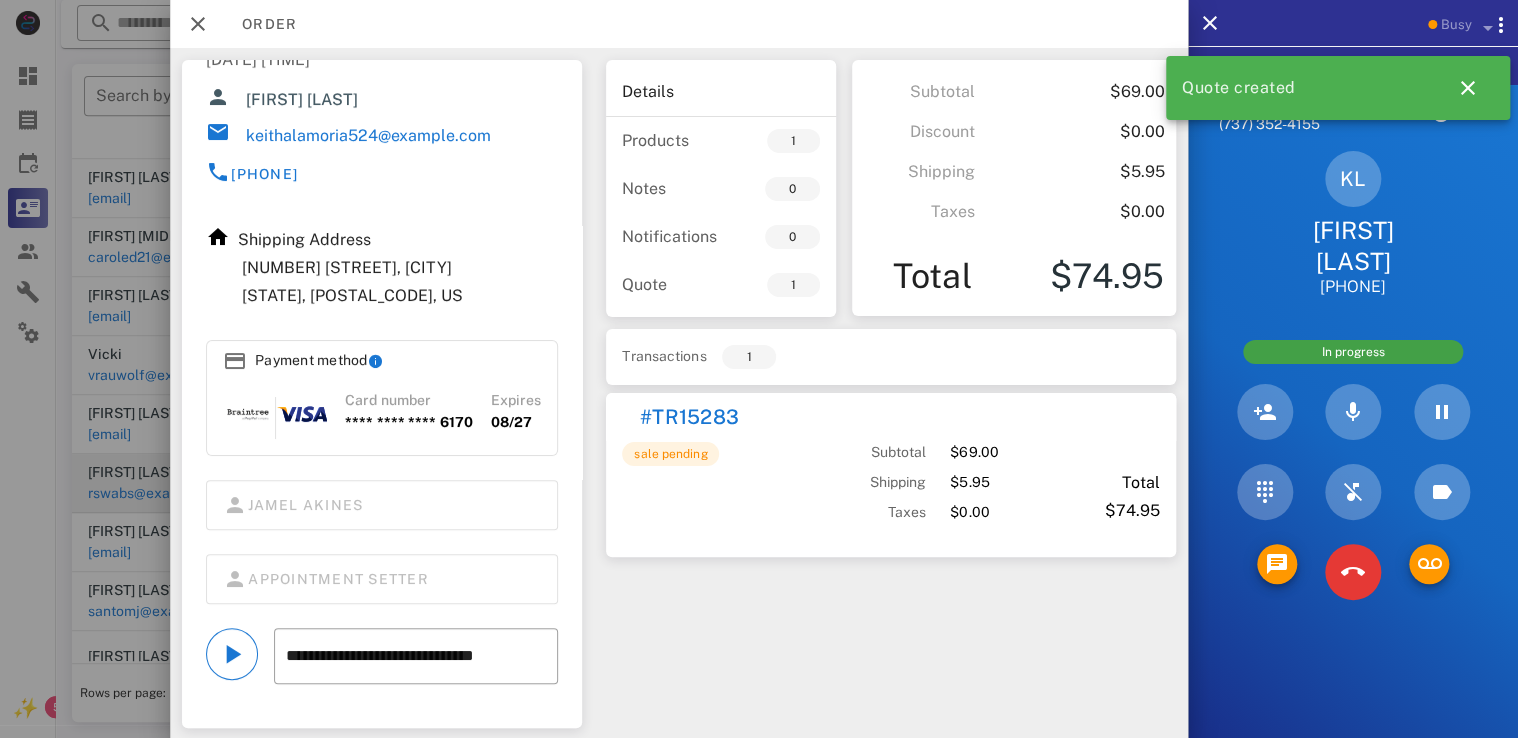 scroll, scrollTop: 208, scrollLeft: 0, axis: vertical 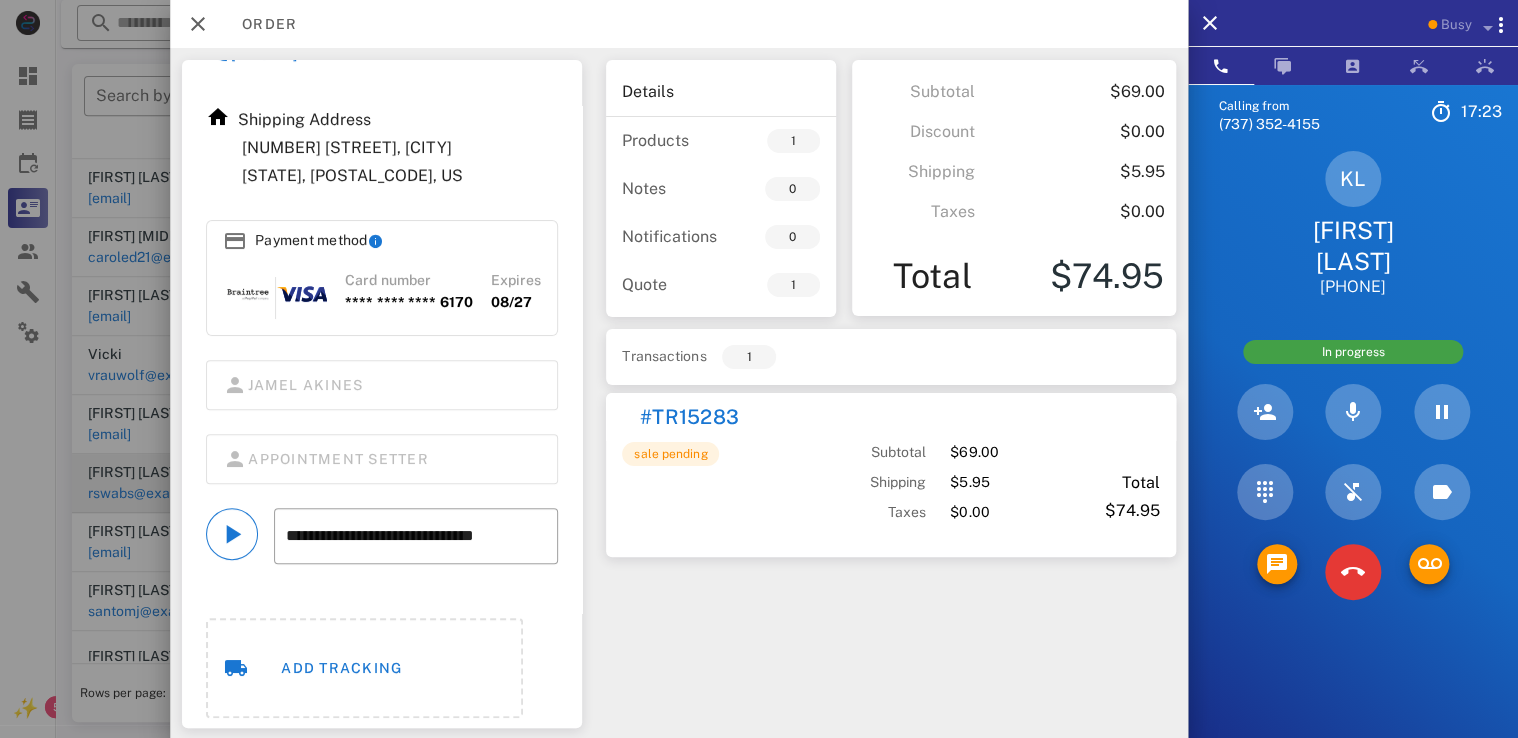 click on "Payment method" at bounding box center (303, 241) 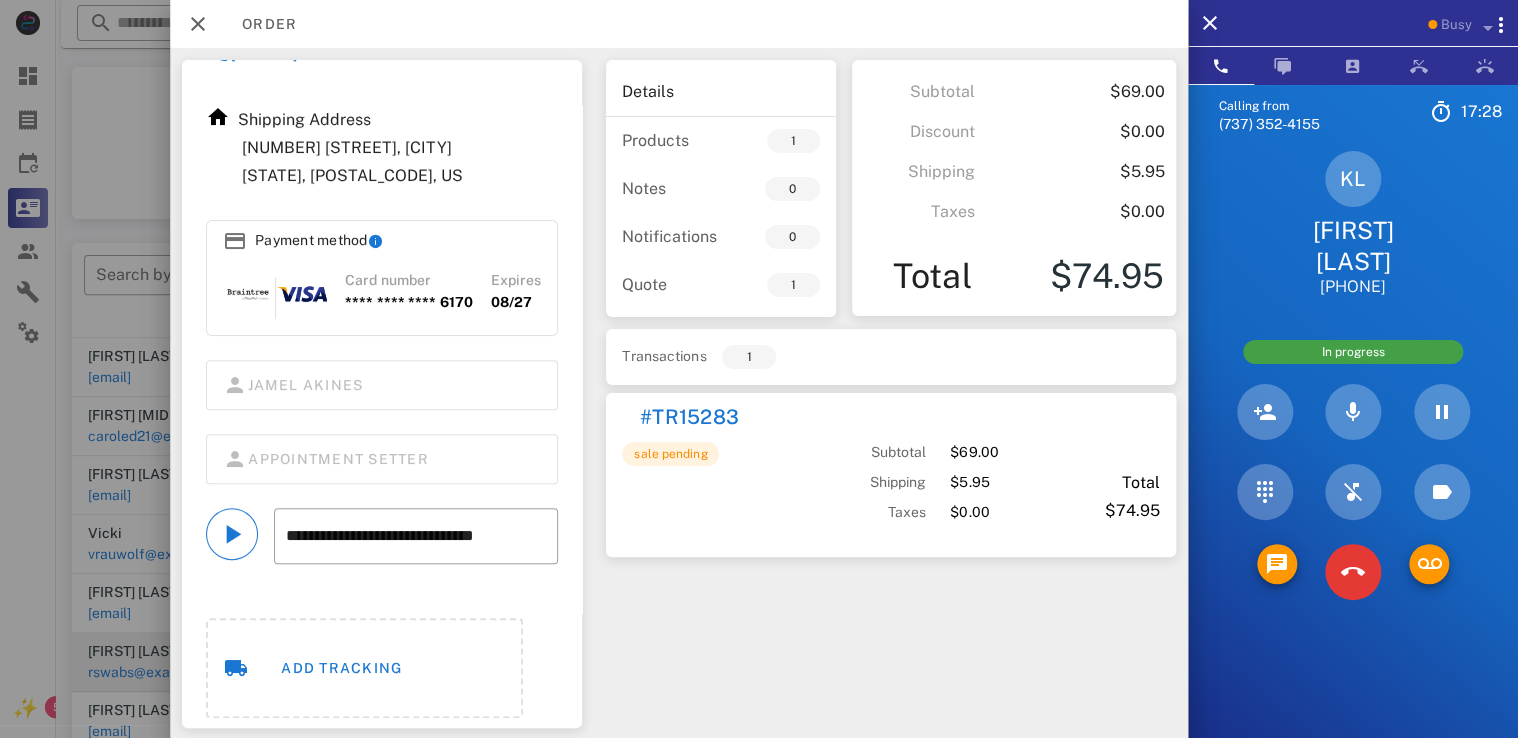 scroll, scrollTop: 195, scrollLeft: 0, axis: vertical 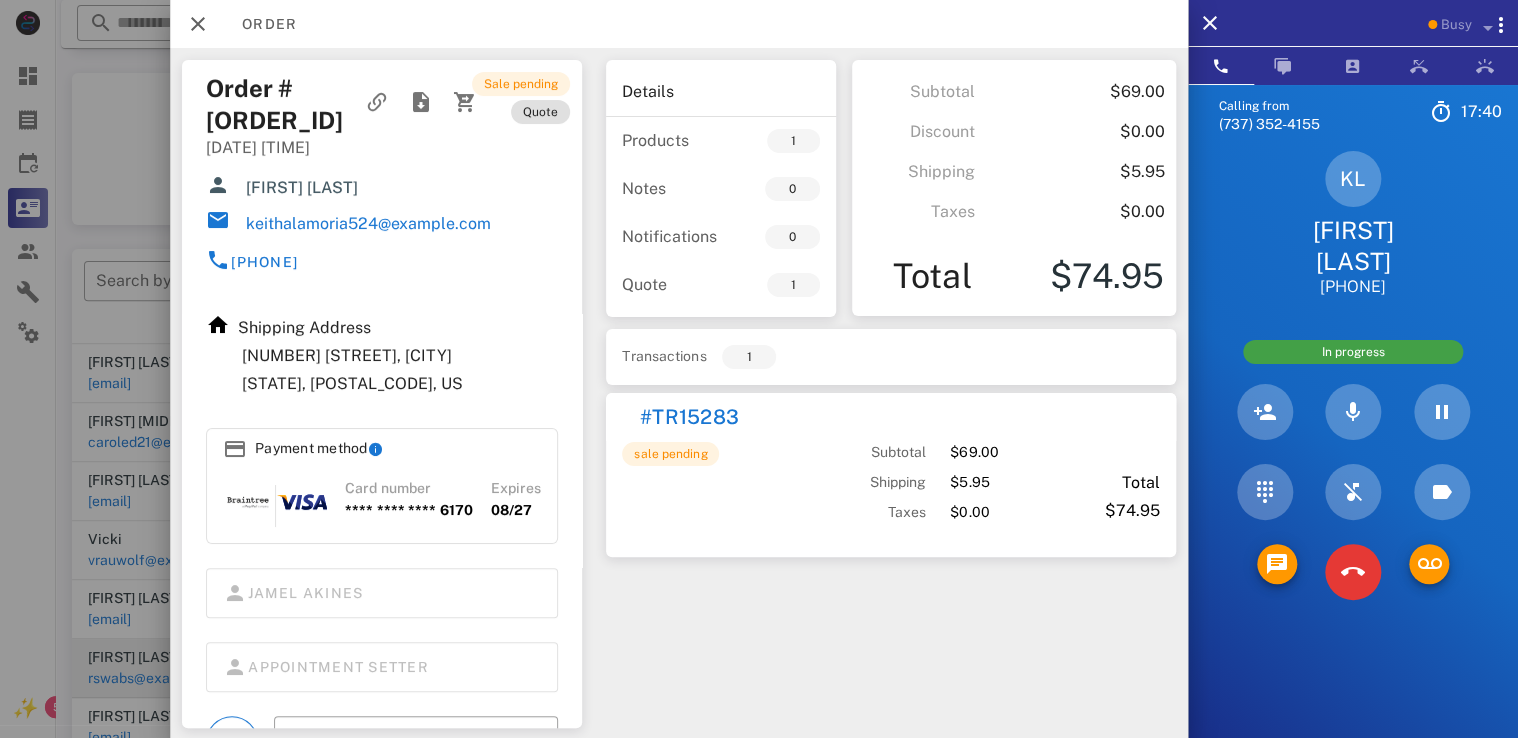 drag, startPoint x: 366, startPoint y: 185, endPoint x: 252, endPoint y: 183, distance: 114.01754 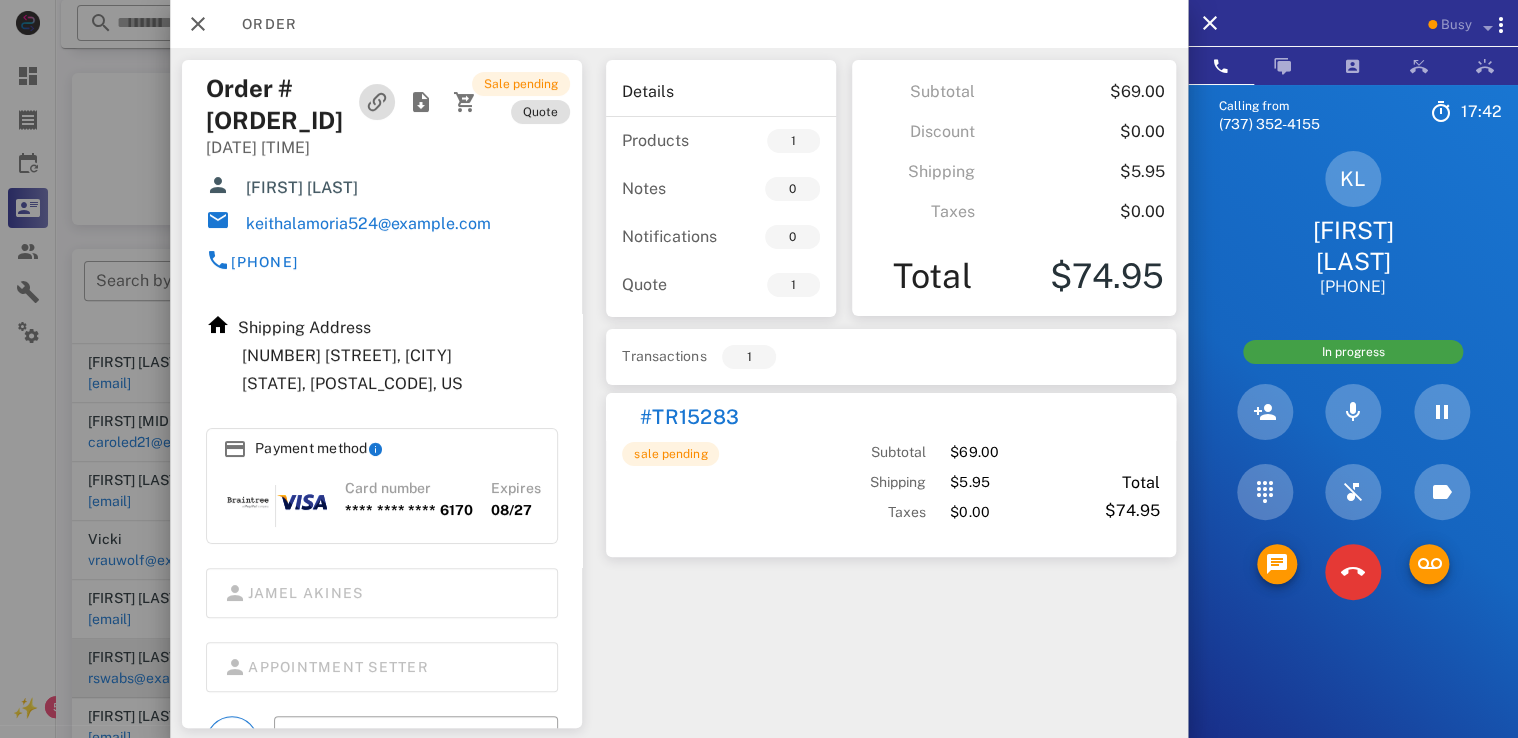 click at bounding box center [377, 102] 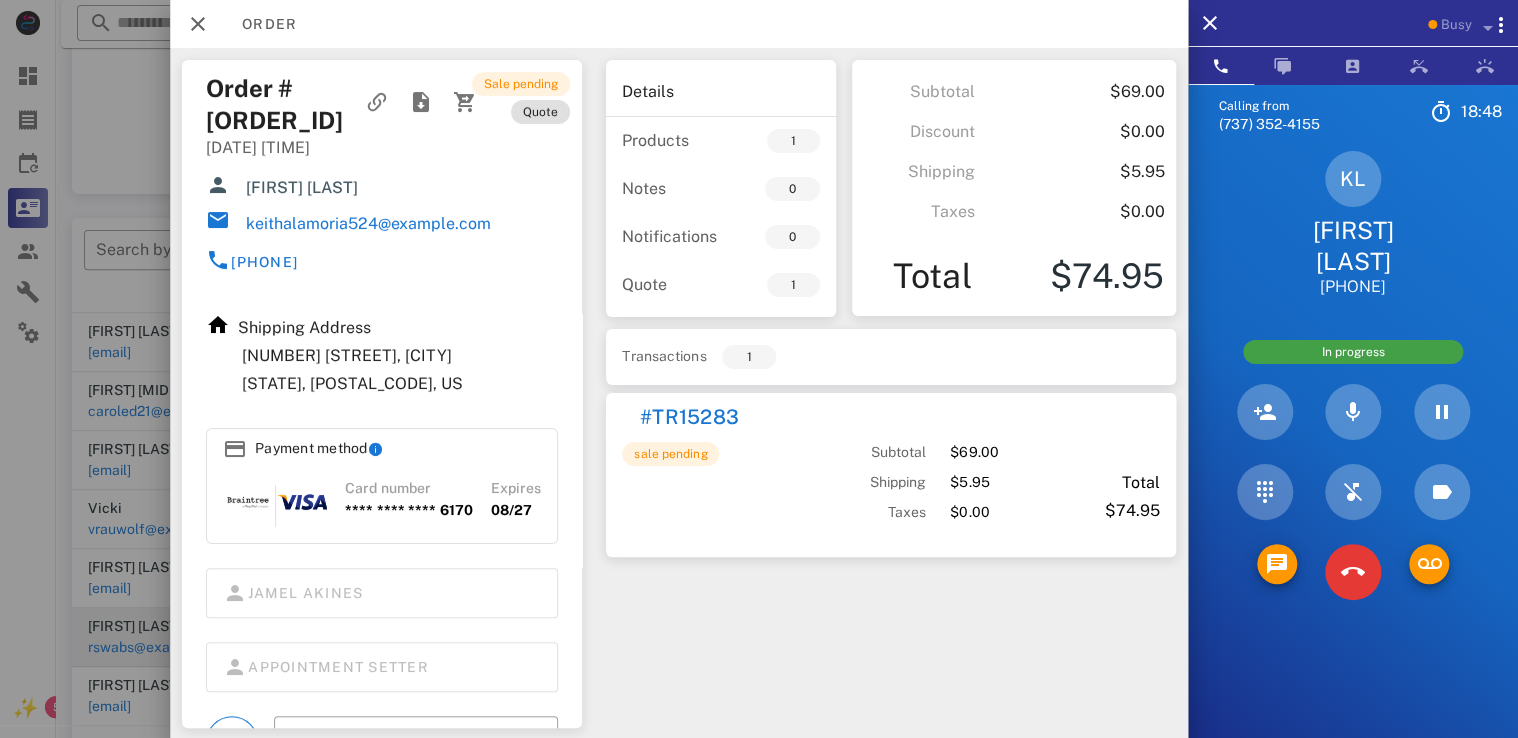 scroll, scrollTop: 233, scrollLeft: 0, axis: vertical 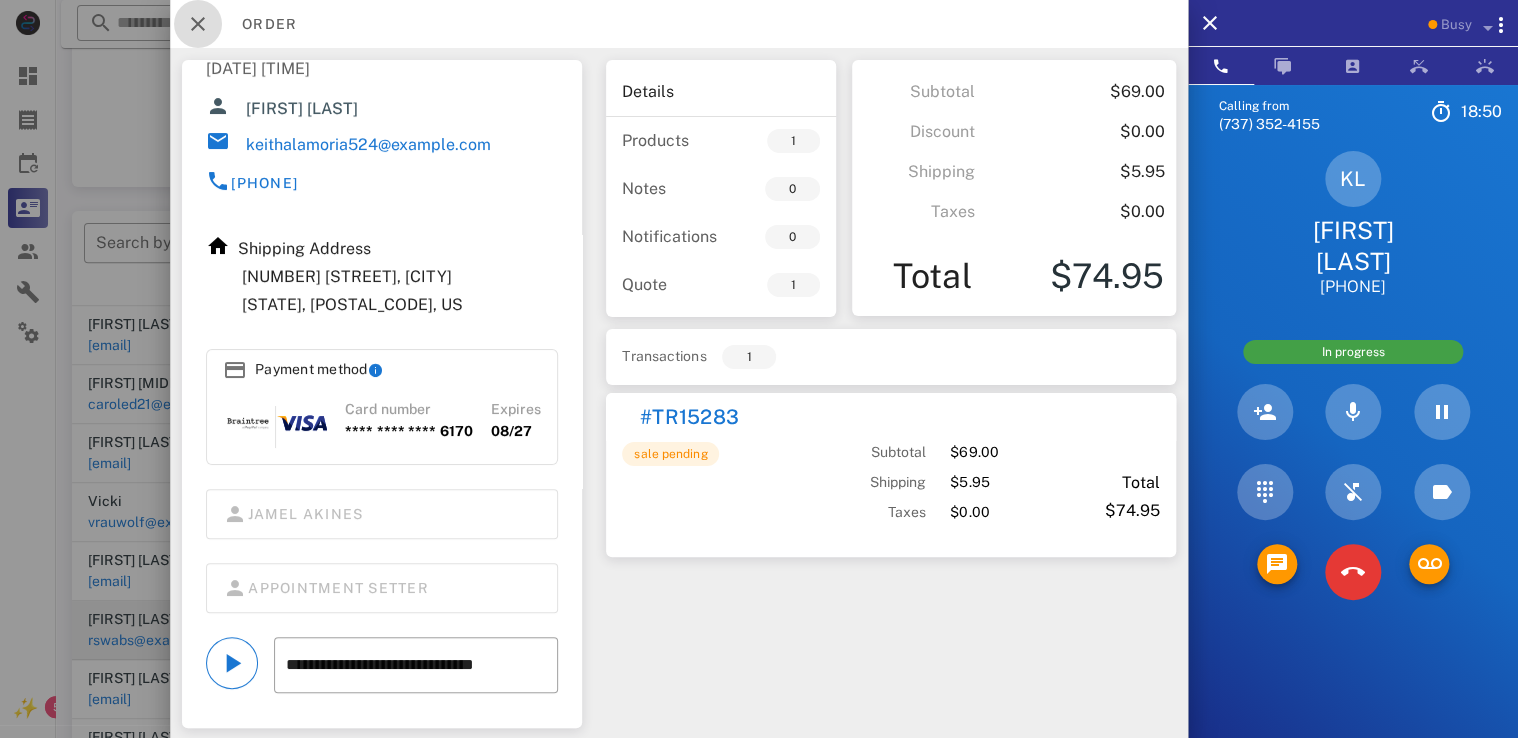 click at bounding box center [198, 24] 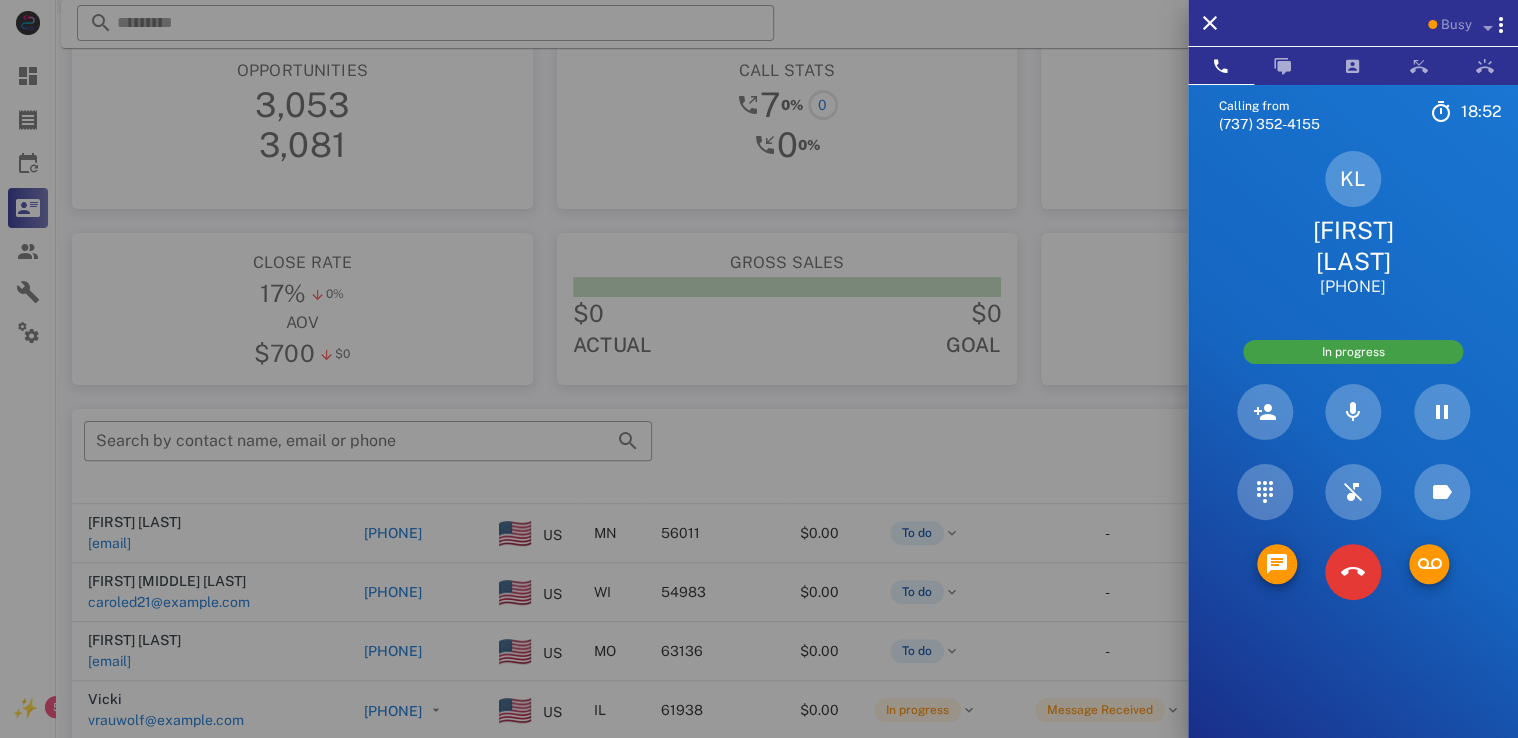 scroll, scrollTop: 0, scrollLeft: 0, axis: both 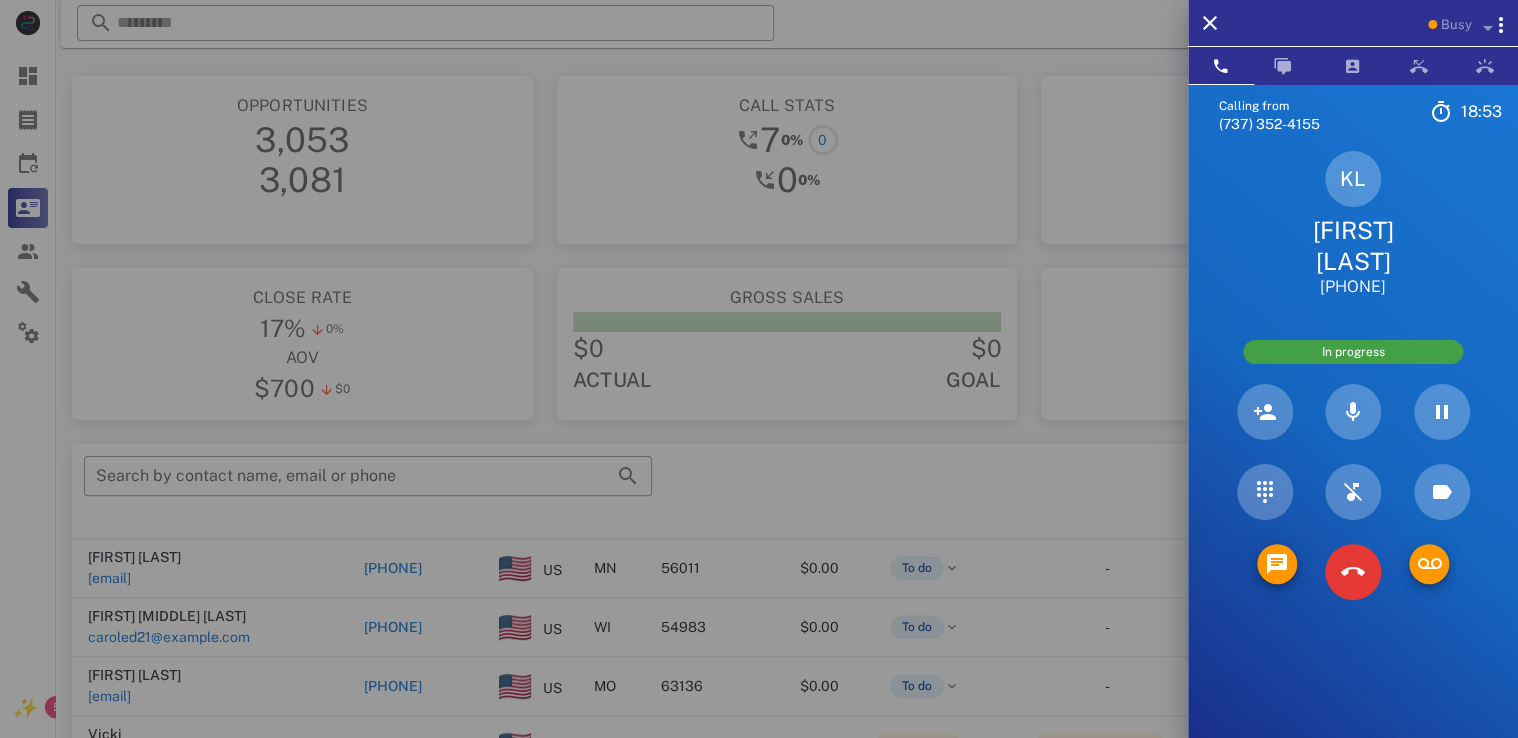 click at bounding box center [759, 369] 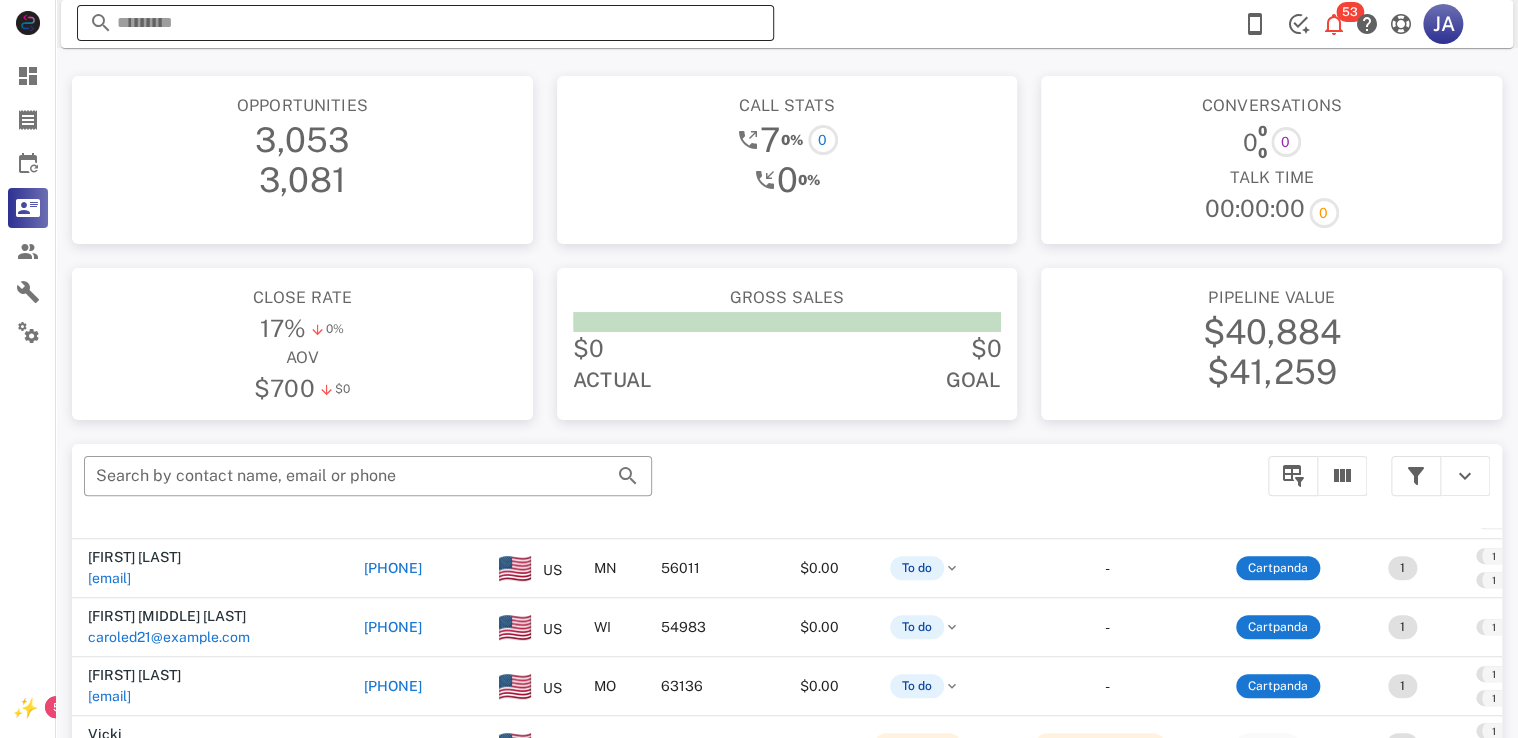 click at bounding box center [425, 23] 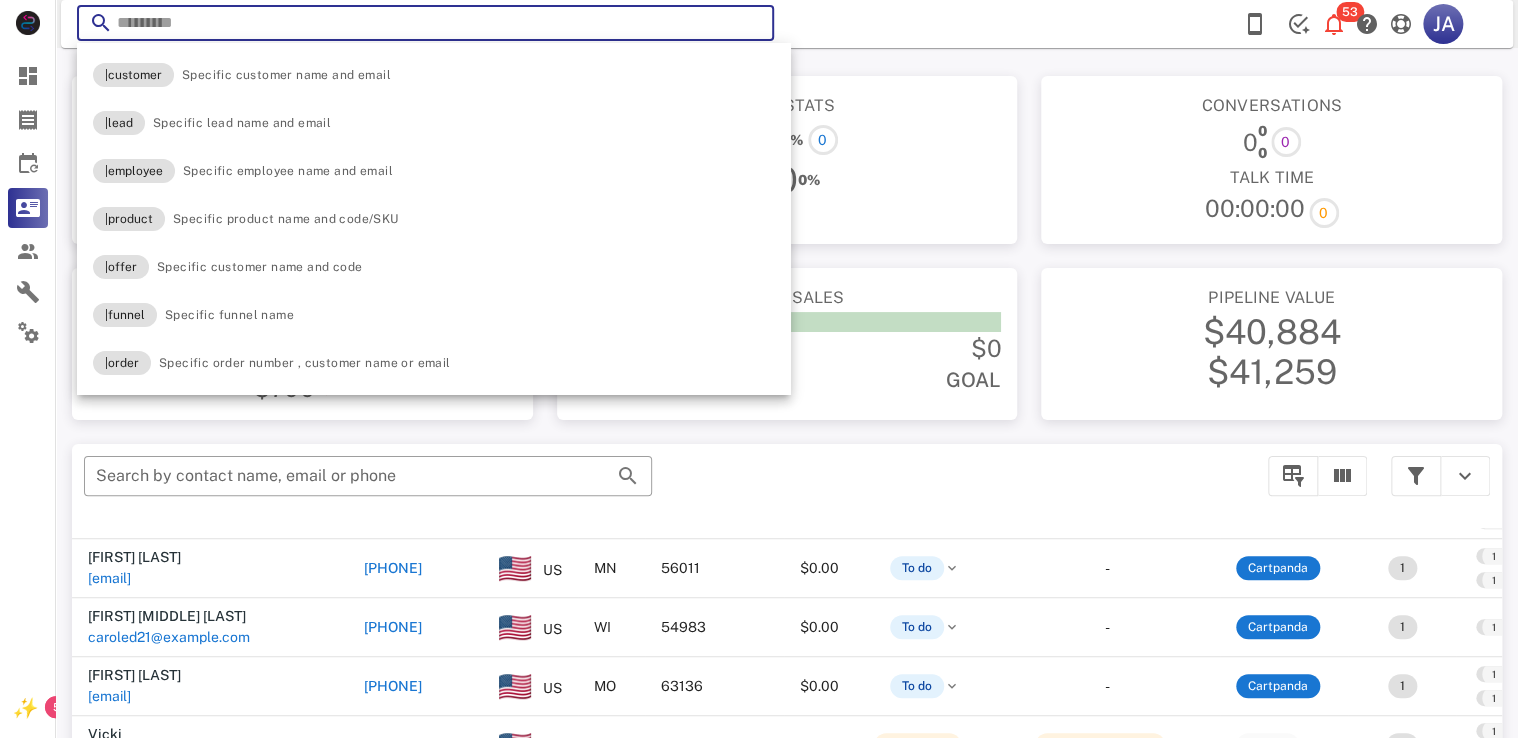 paste on "**********" 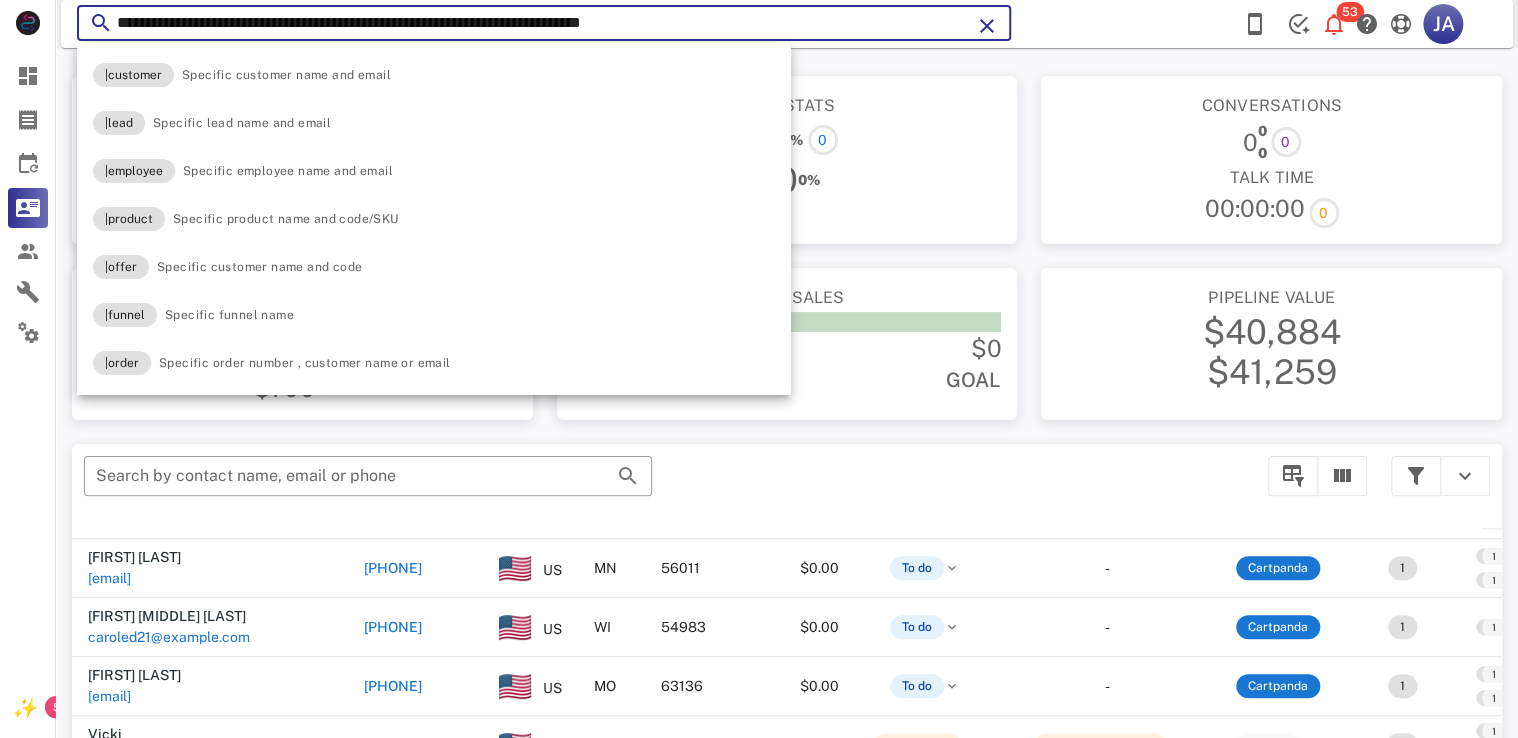 scroll, scrollTop: 0, scrollLeft: 0, axis: both 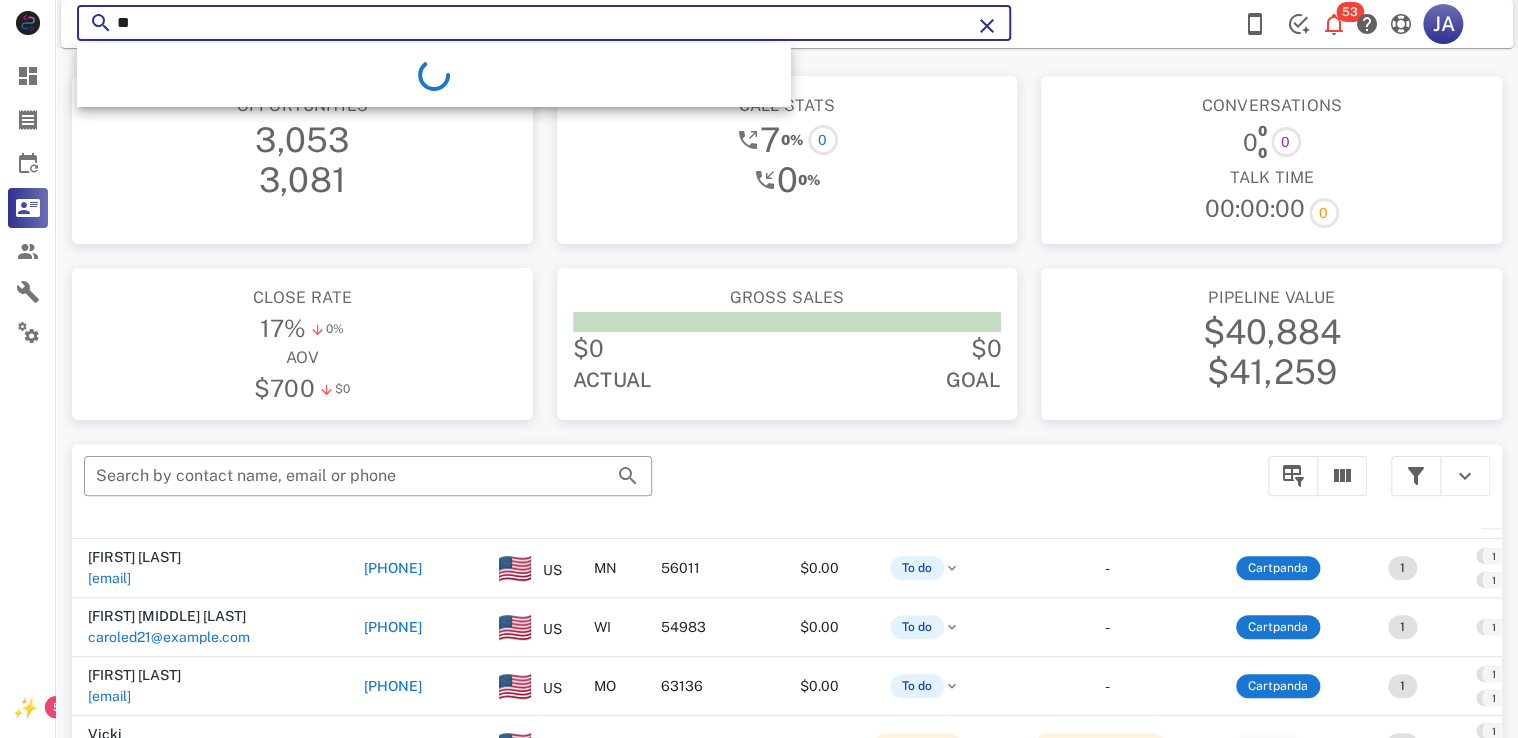type on "*" 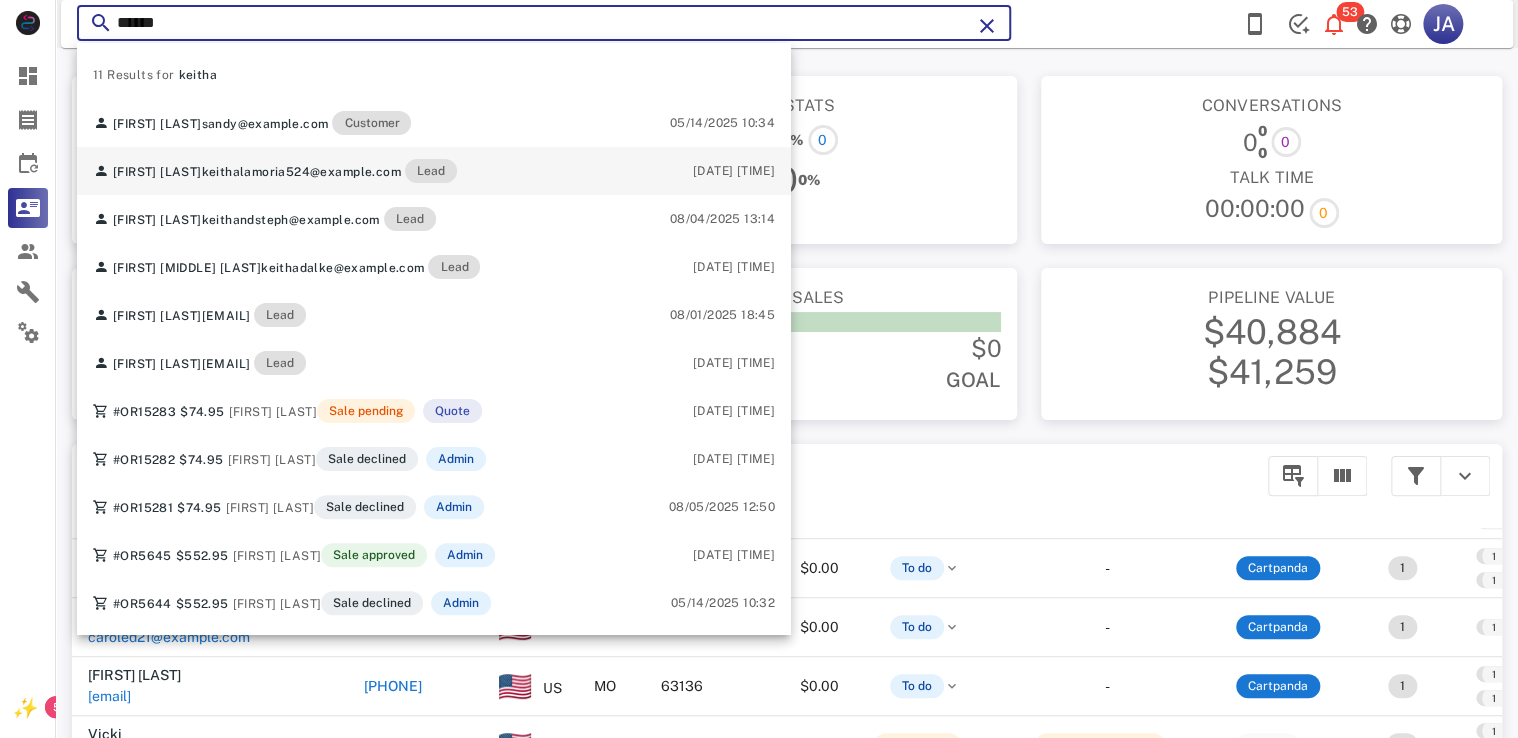type on "******" 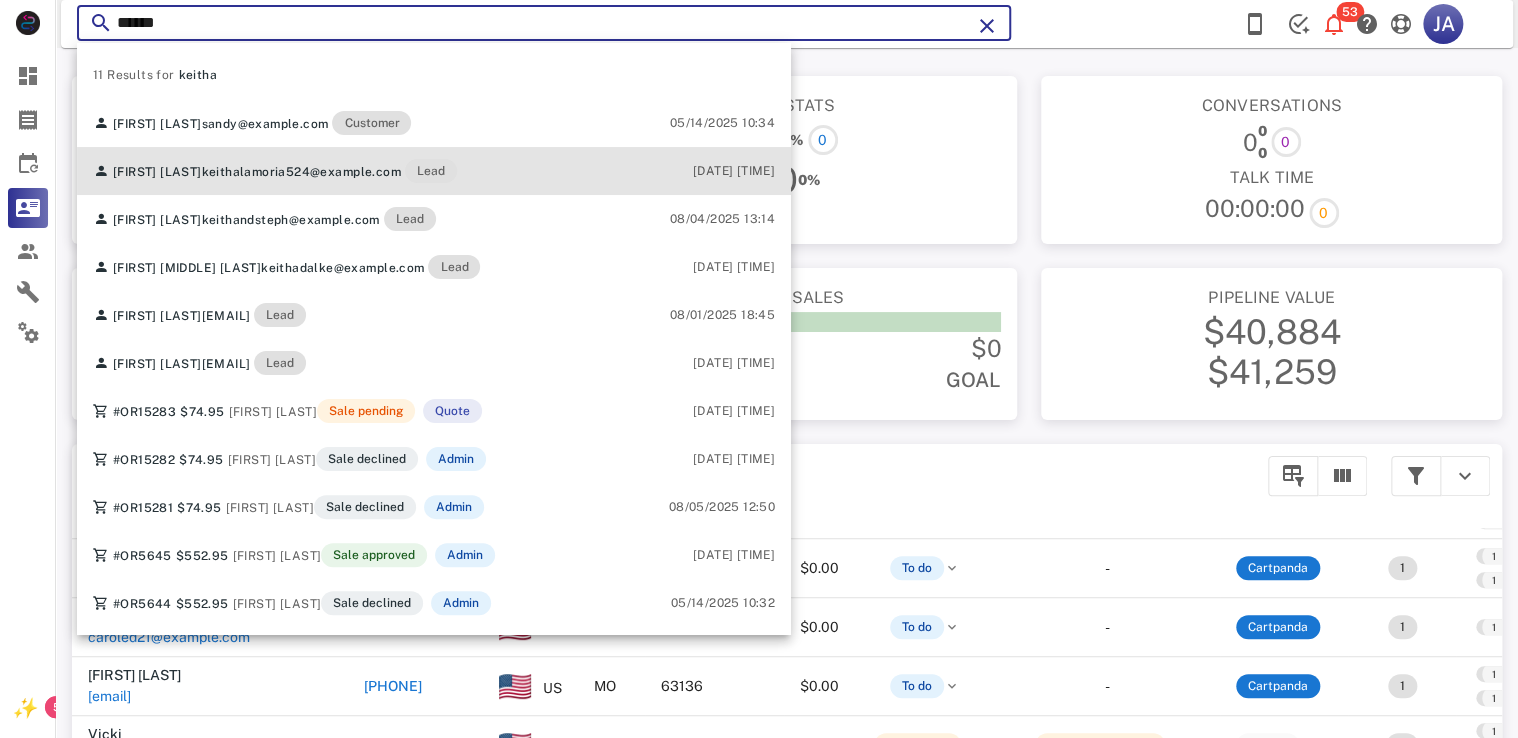 click on "keithalamoria524@example.com" at bounding box center (301, 172) 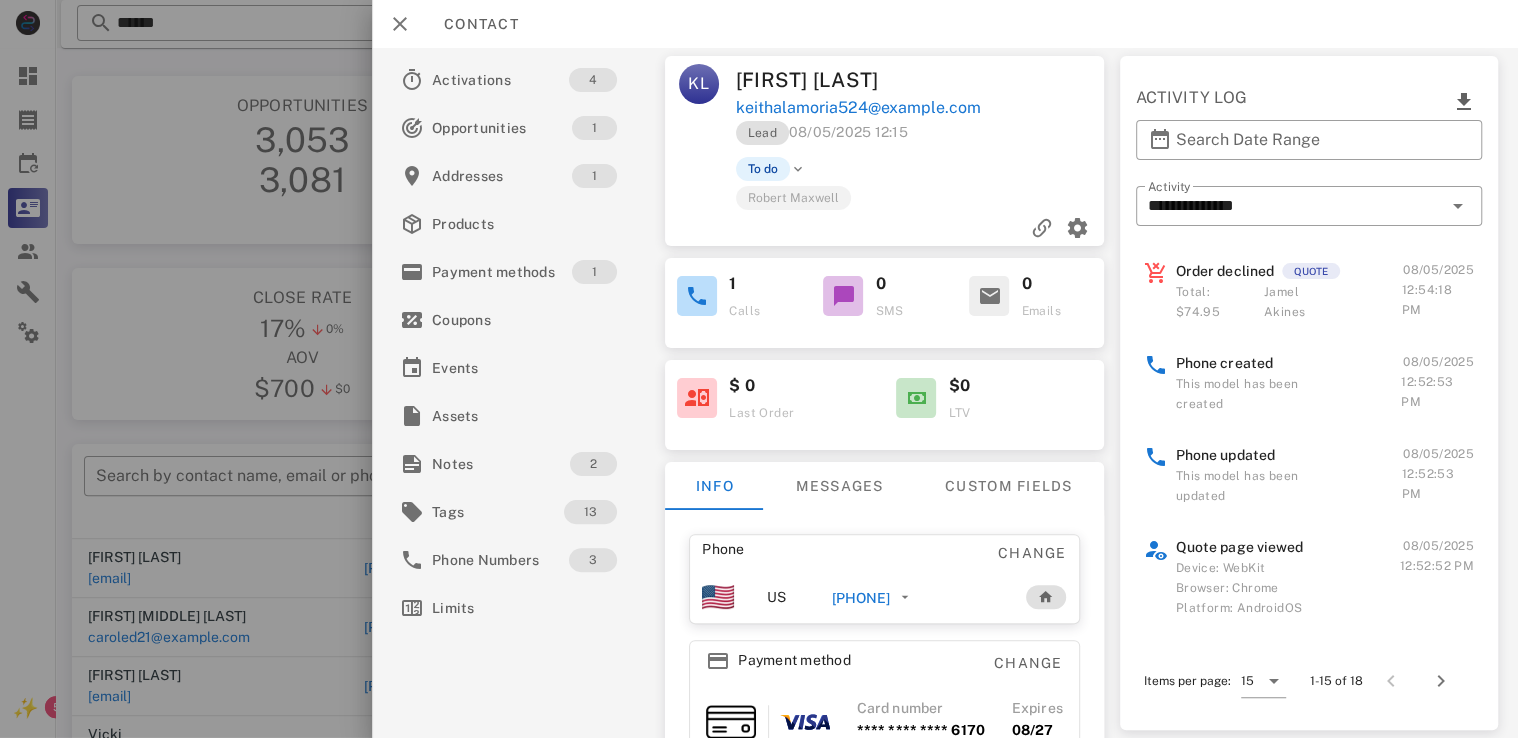 click on "keithalamoria524@example.com" at bounding box center [858, 108] 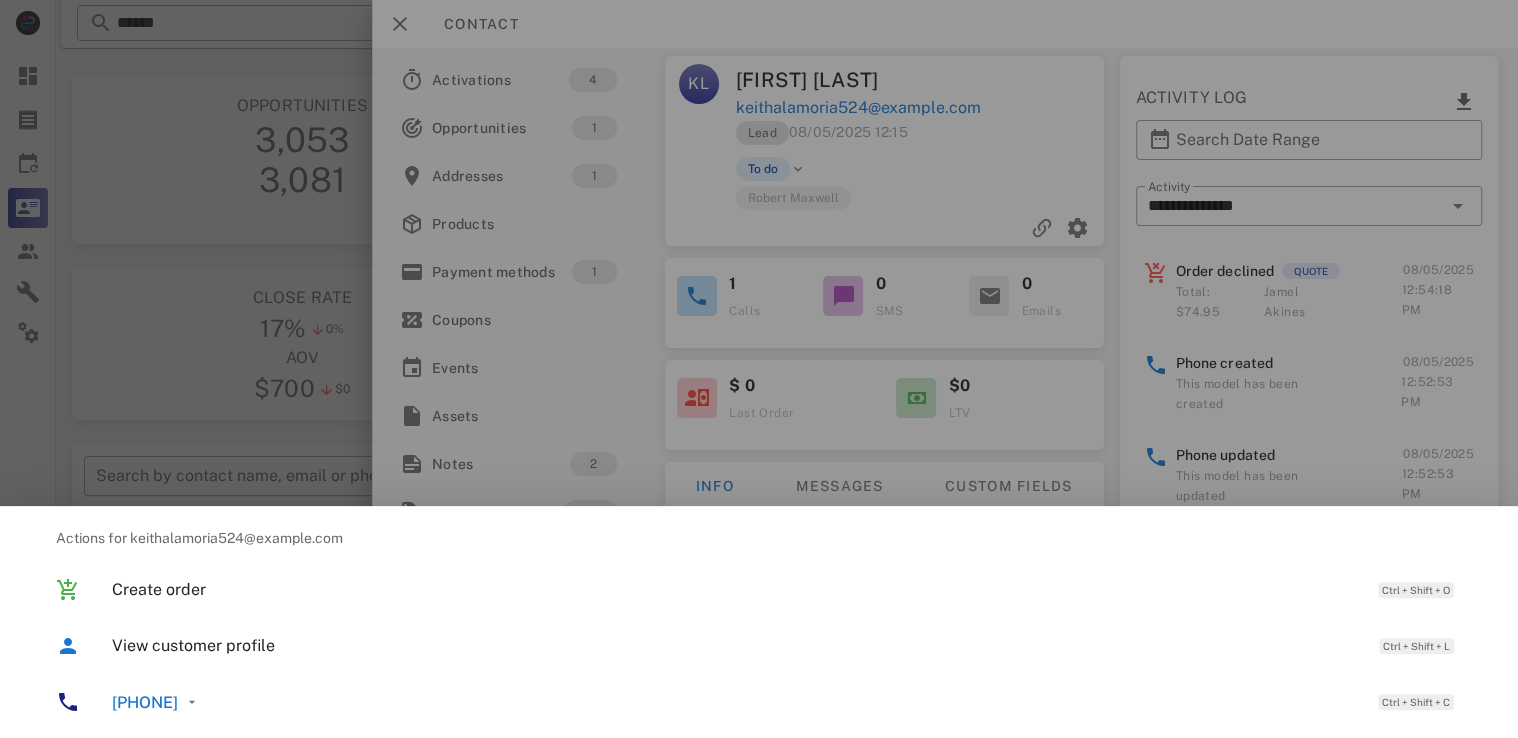 click at bounding box center (759, 369) 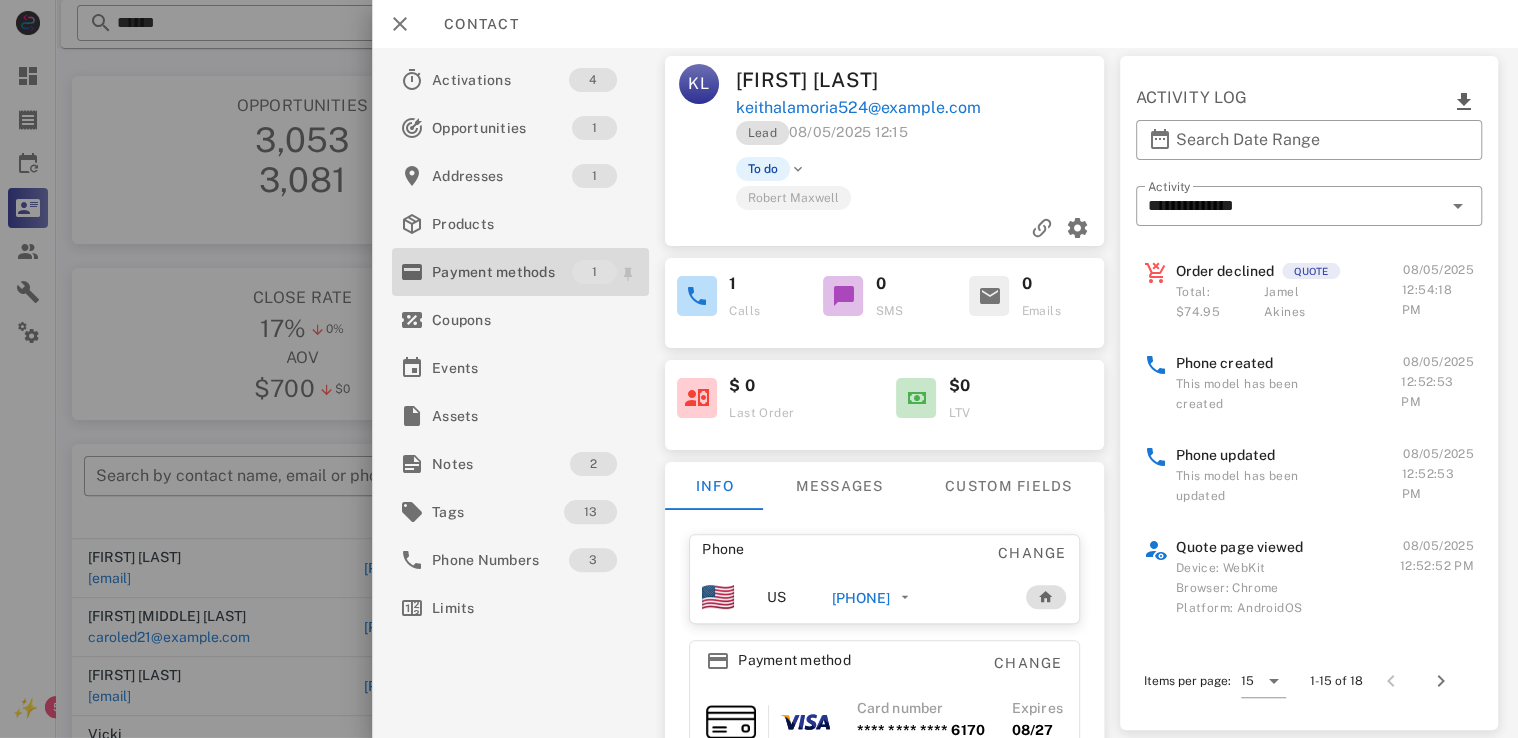 click on "Payment methods" at bounding box center (502, 272) 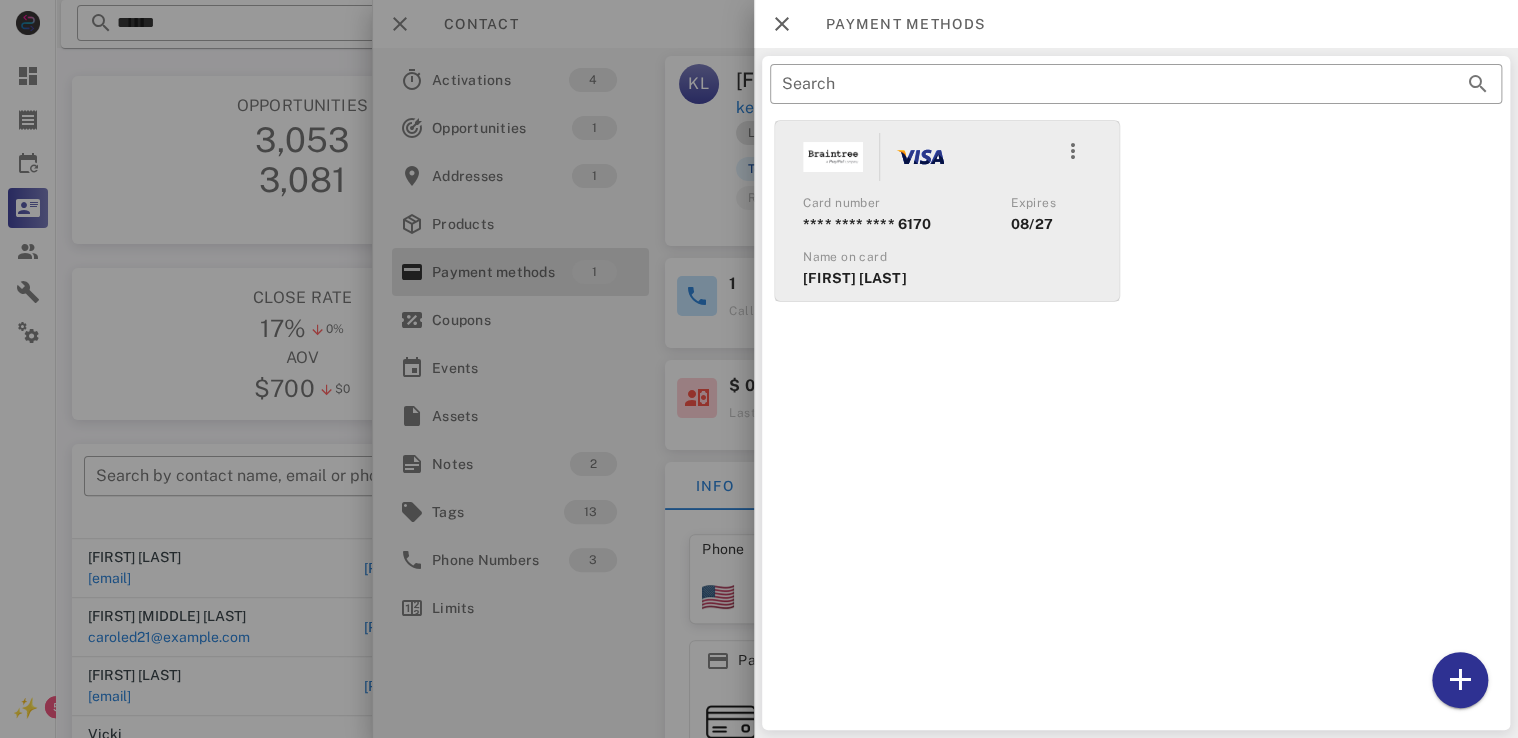 click on "Name on card" at bounding box center (947, 257) 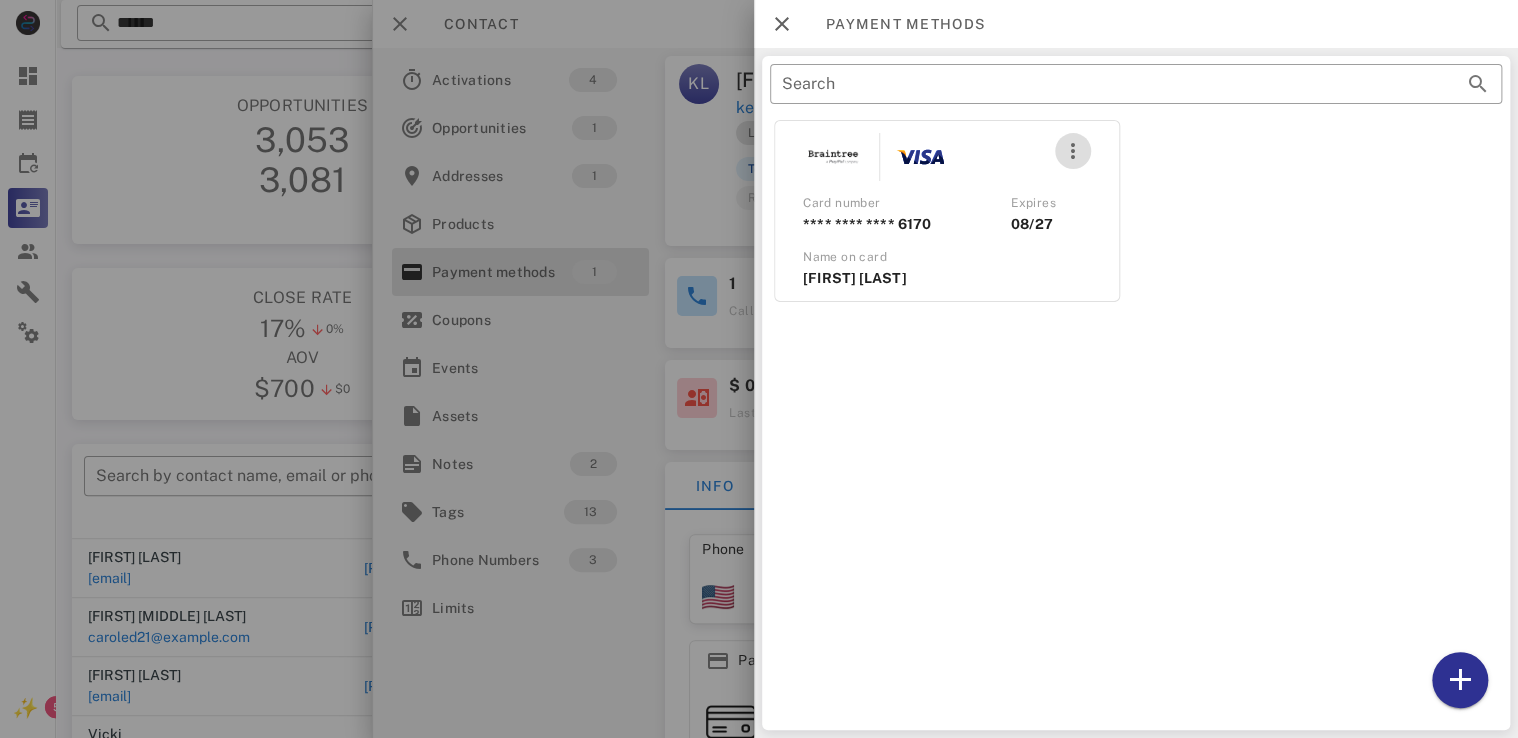 click at bounding box center (1073, 151) 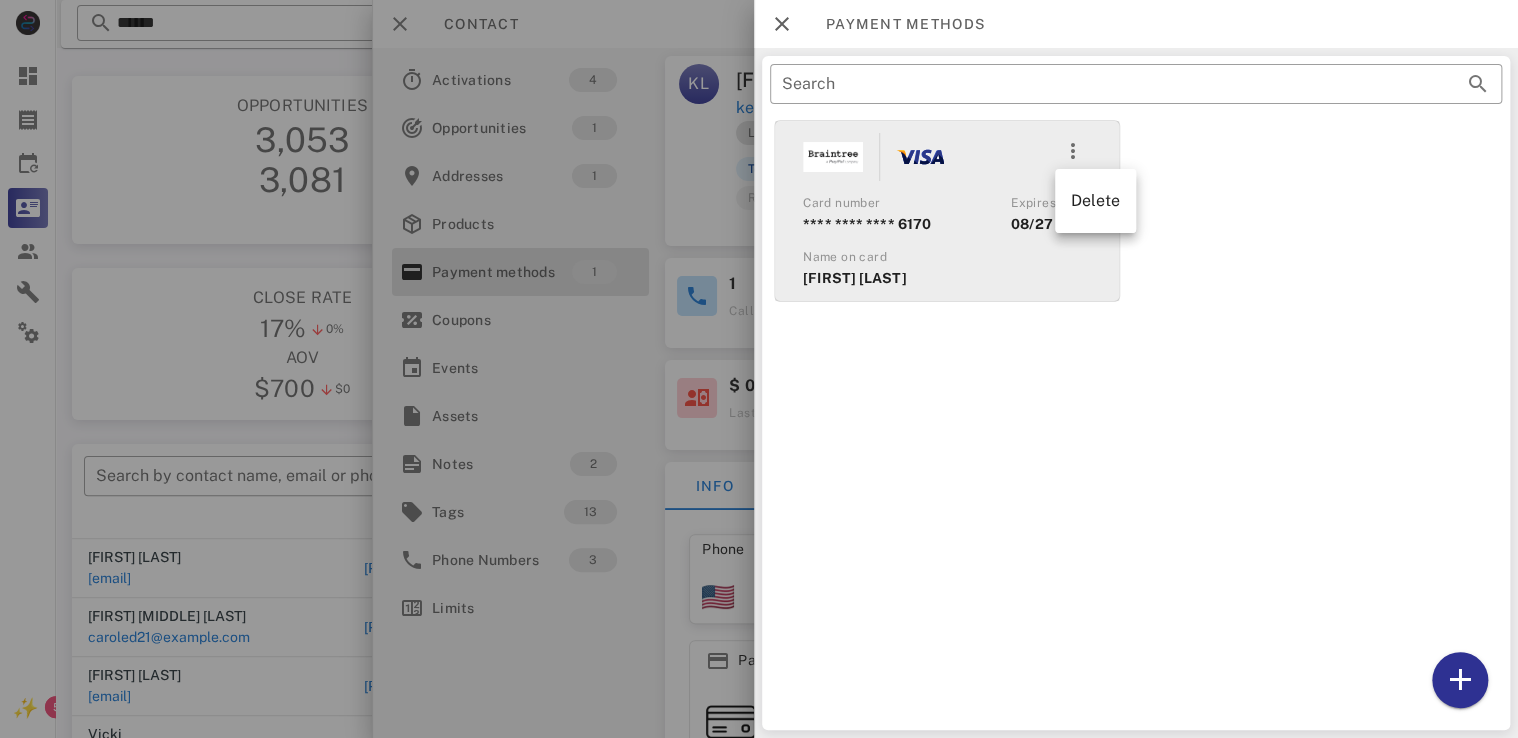 click on "[FIRST] [LAST]" at bounding box center [947, 278] 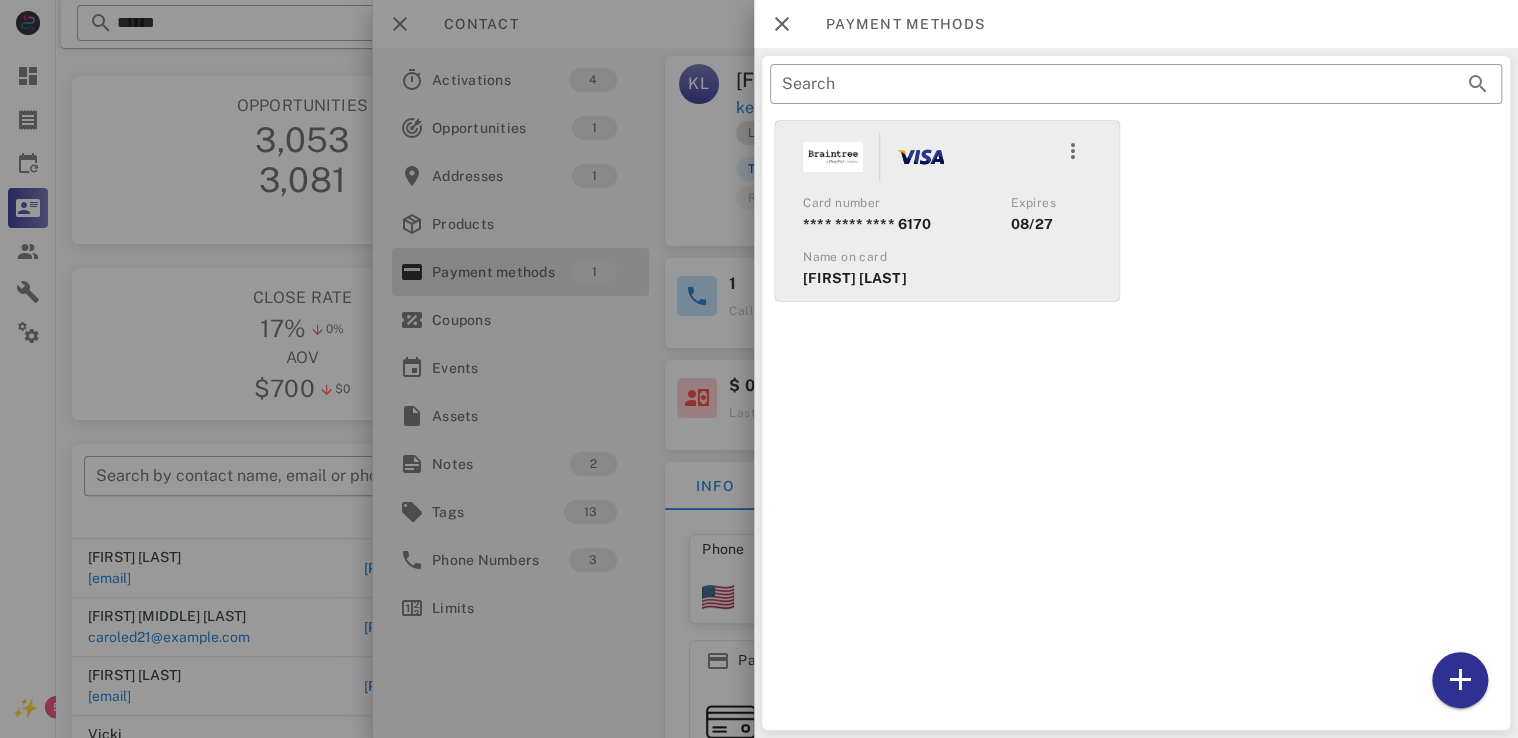 click on "[FIRST] [LAST]" at bounding box center [947, 278] 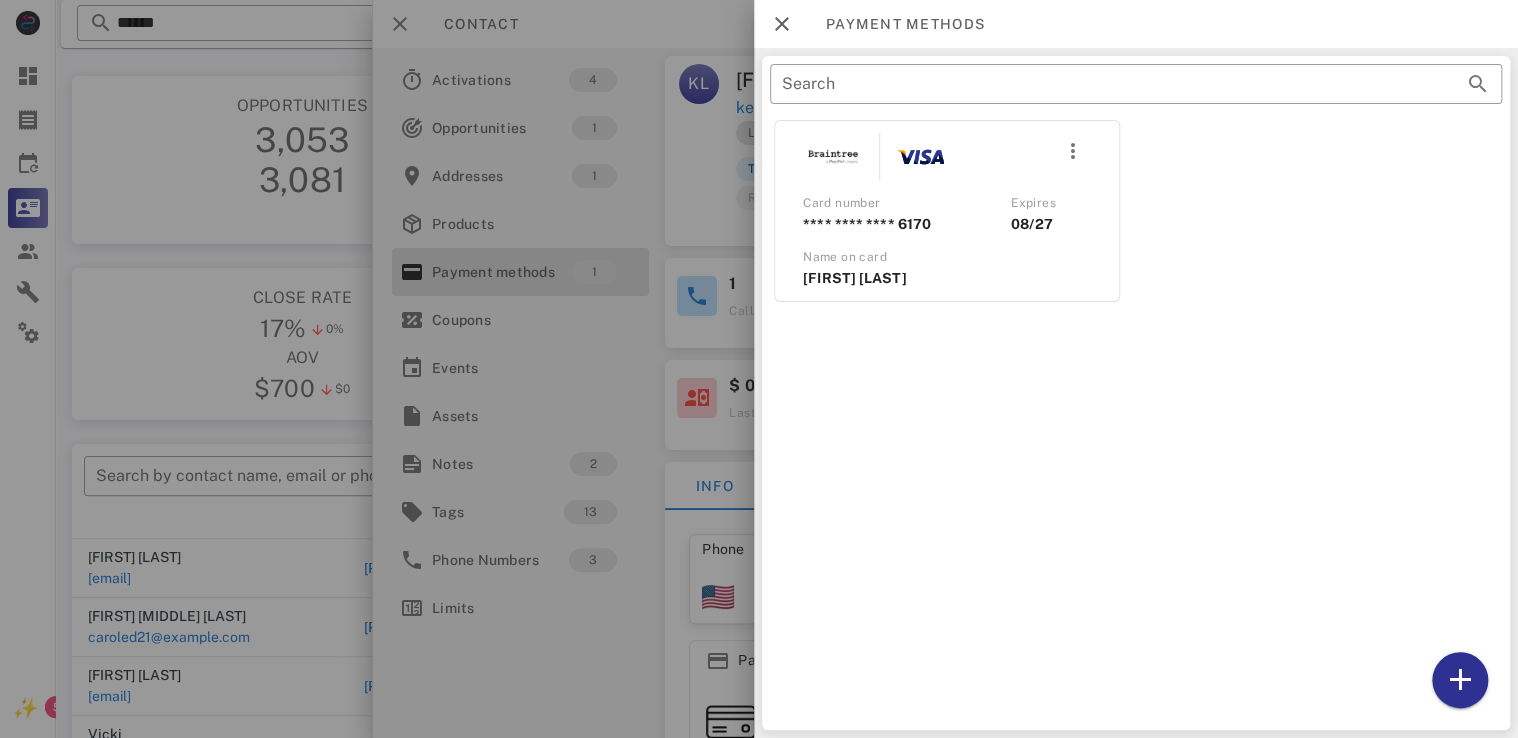 click at bounding box center [759, 369] 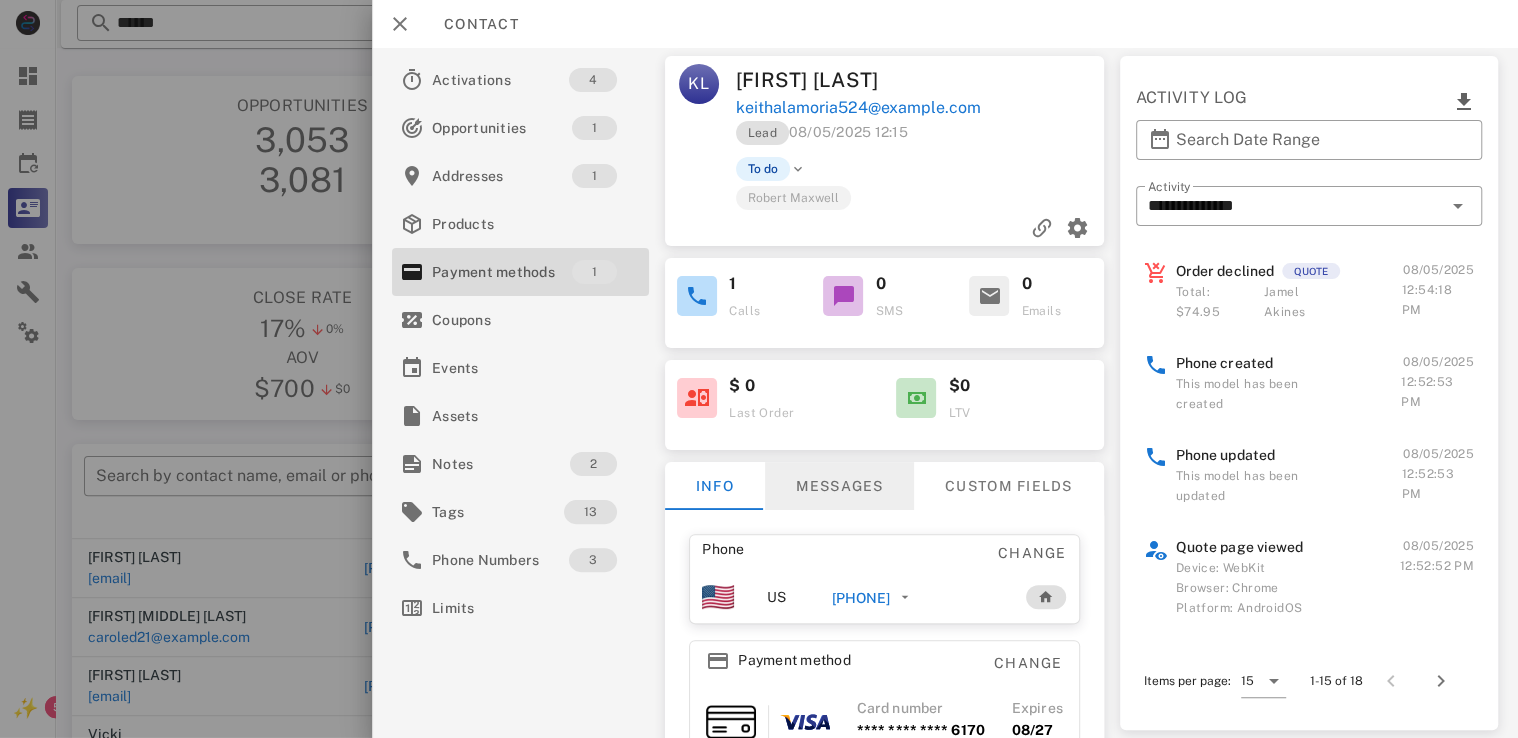 click on "Messages" at bounding box center [840, 486] 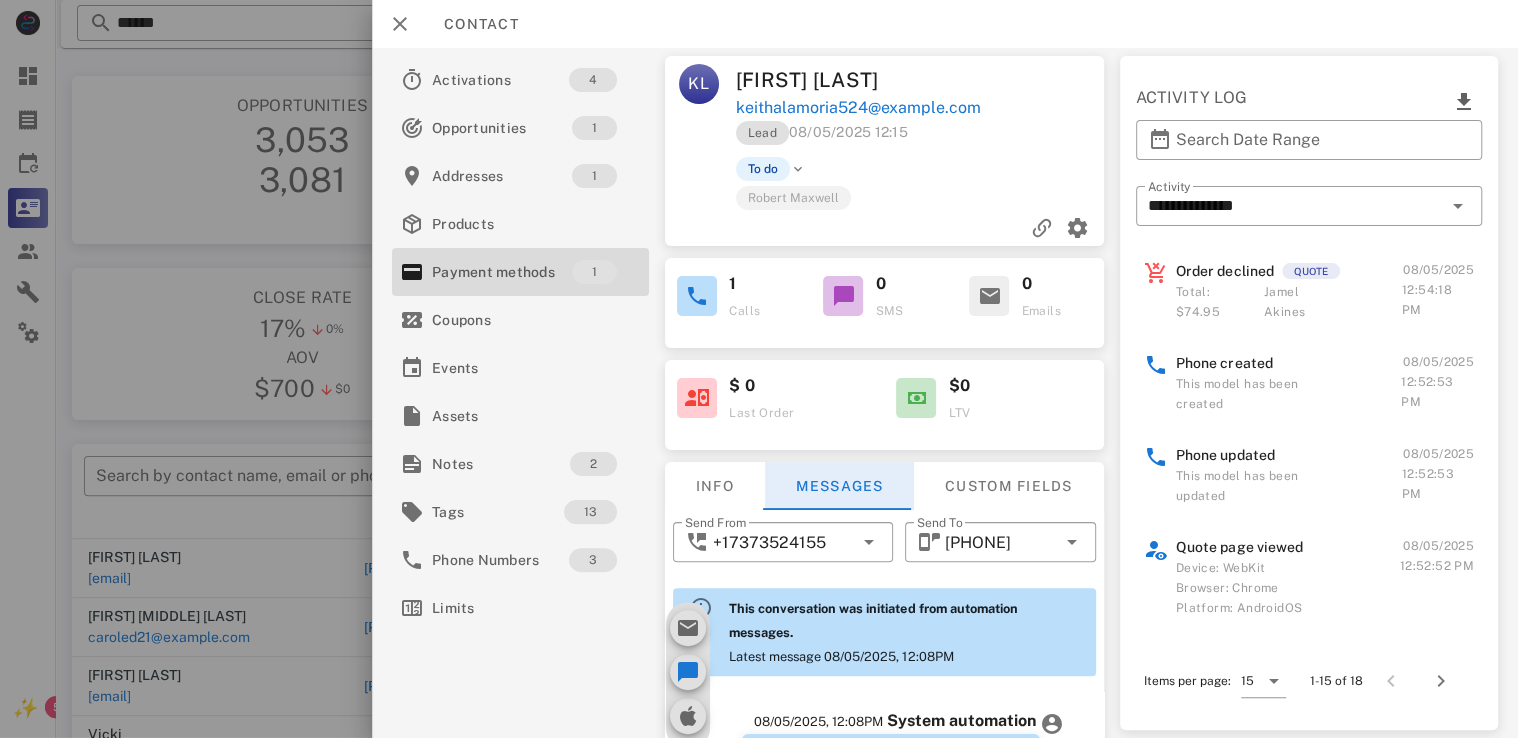 scroll, scrollTop: 643, scrollLeft: 0, axis: vertical 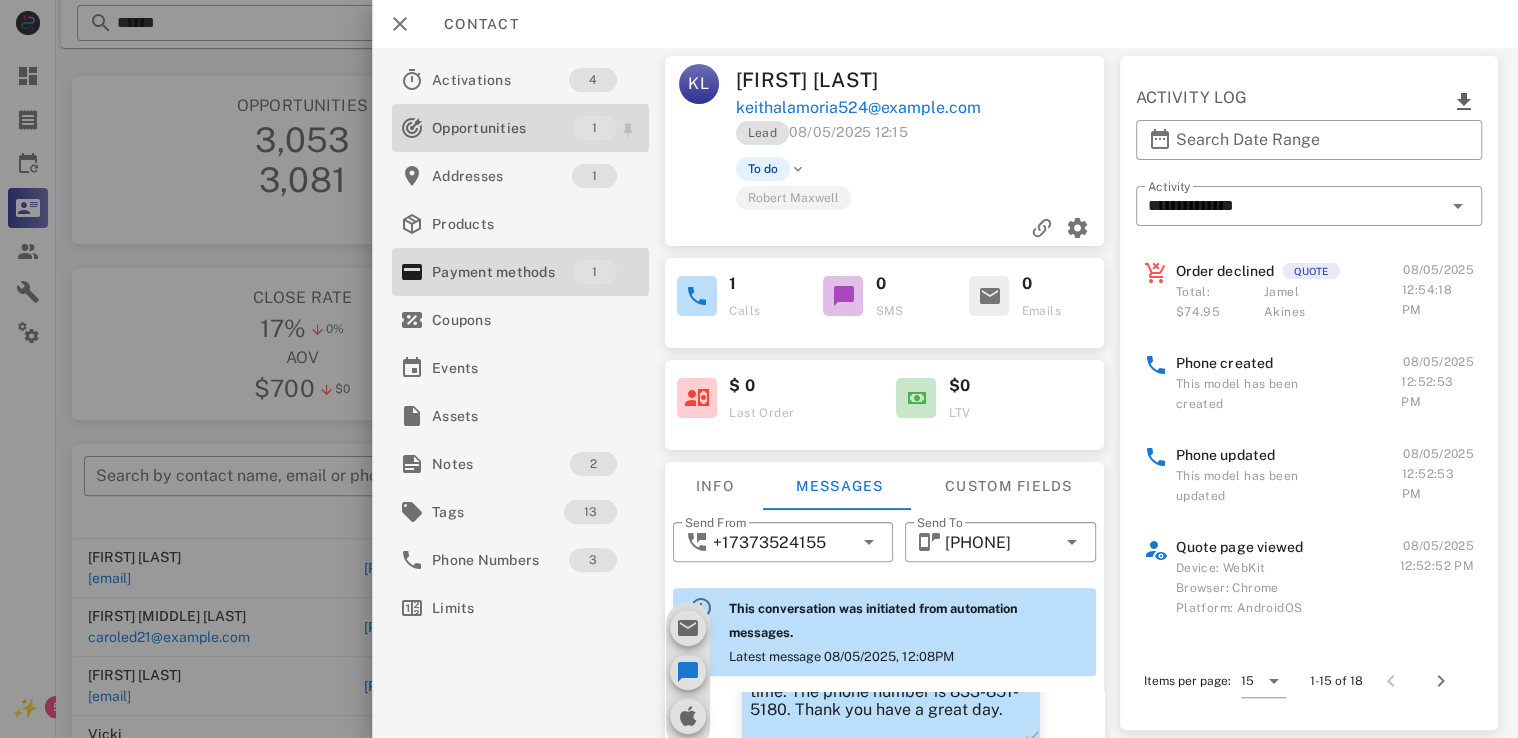 click on "Opportunities" at bounding box center [502, 128] 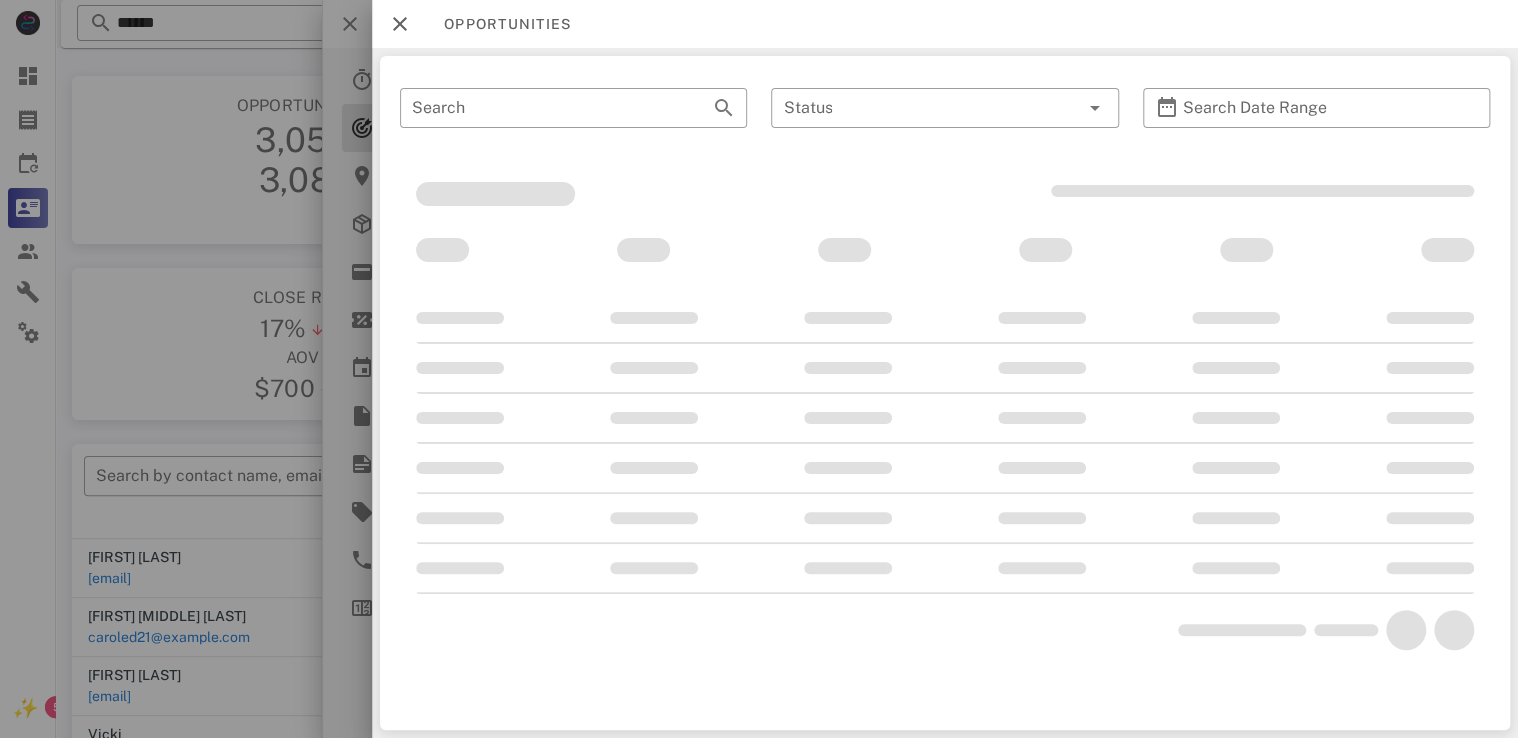 scroll, scrollTop: 625, scrollLeft: 0, axis: vertical 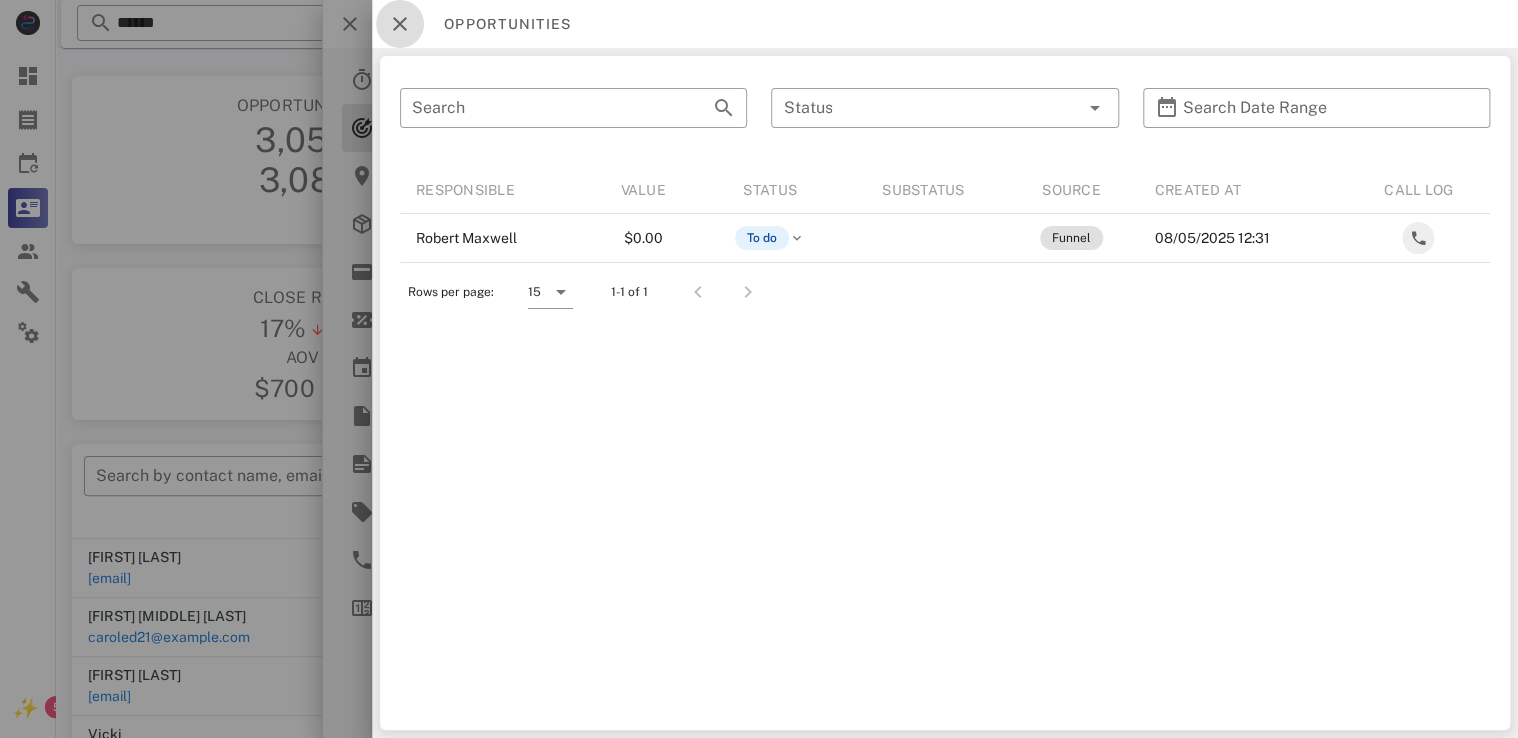 click at bounding box center [400, 24] 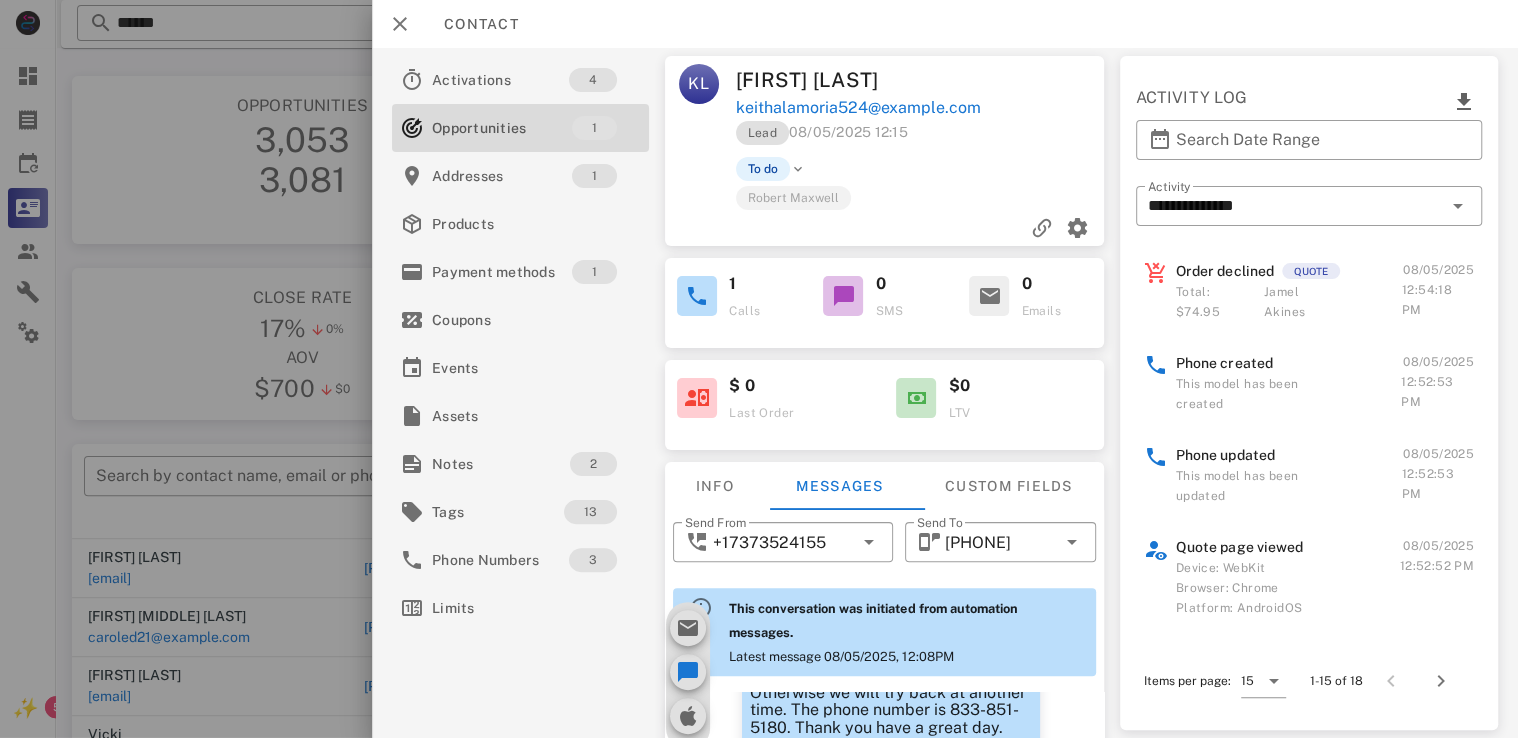 scroll, scrollTop: 643, scrollLeft: 0, axis: vertical 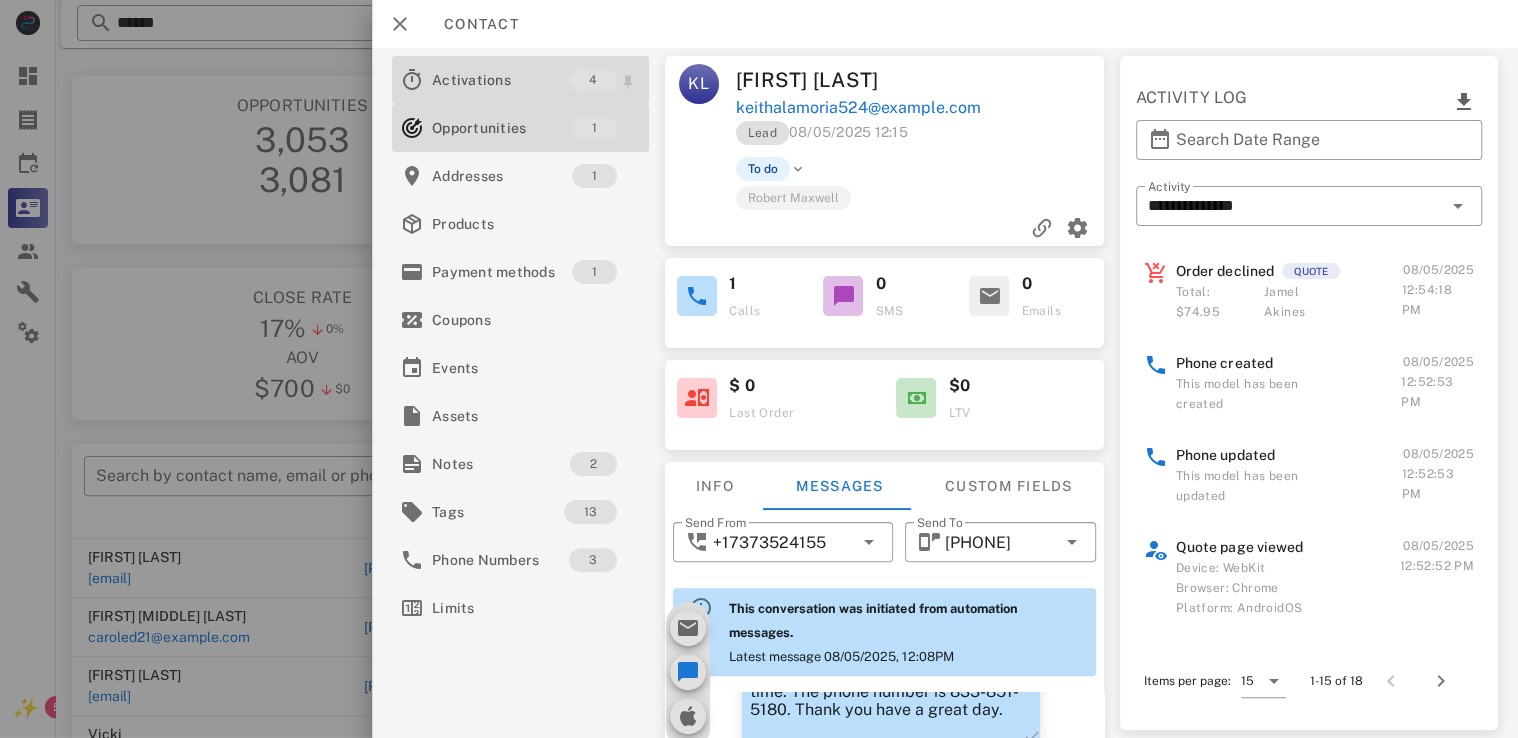 click on "Activations" at bounding box center (500, 80) 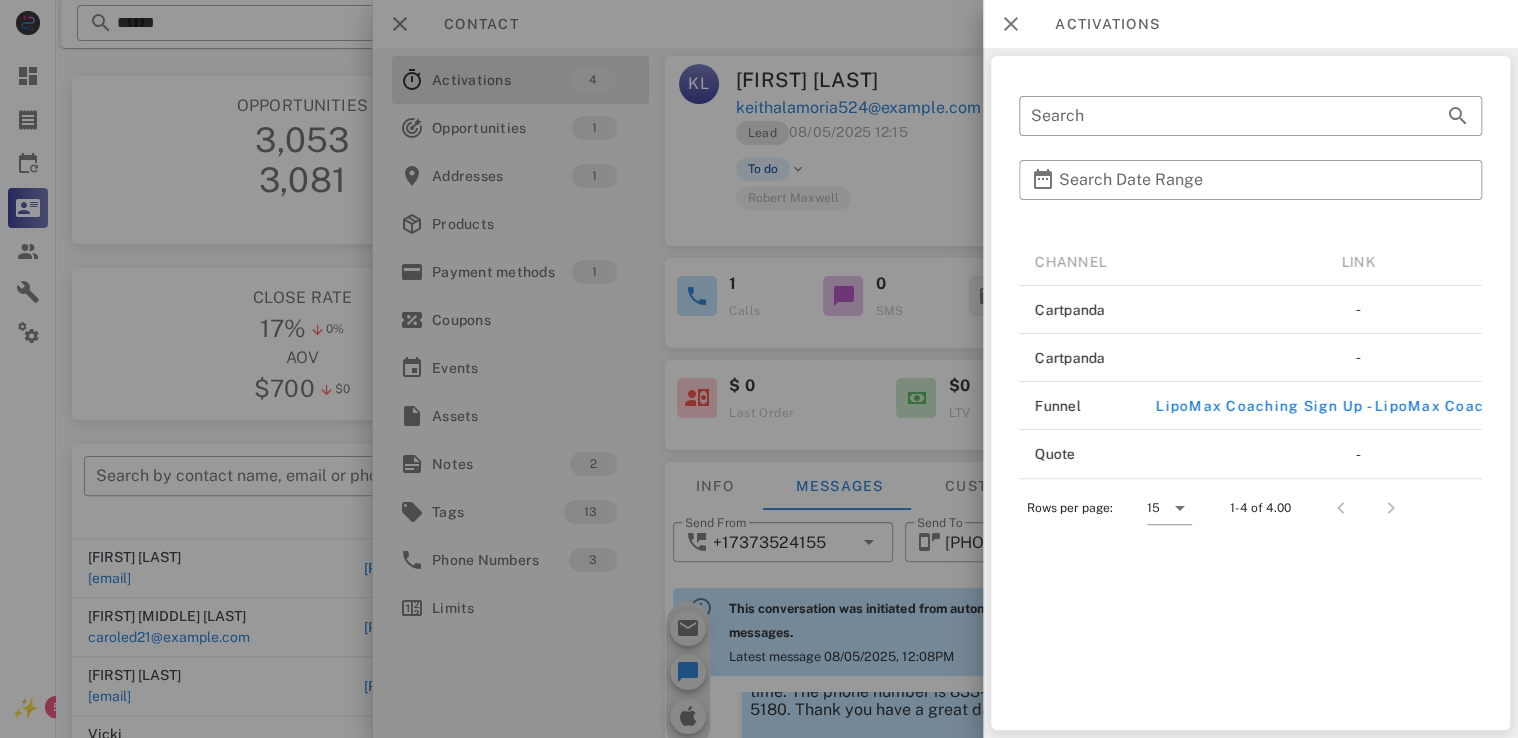 click at bounding box center [759, 369] 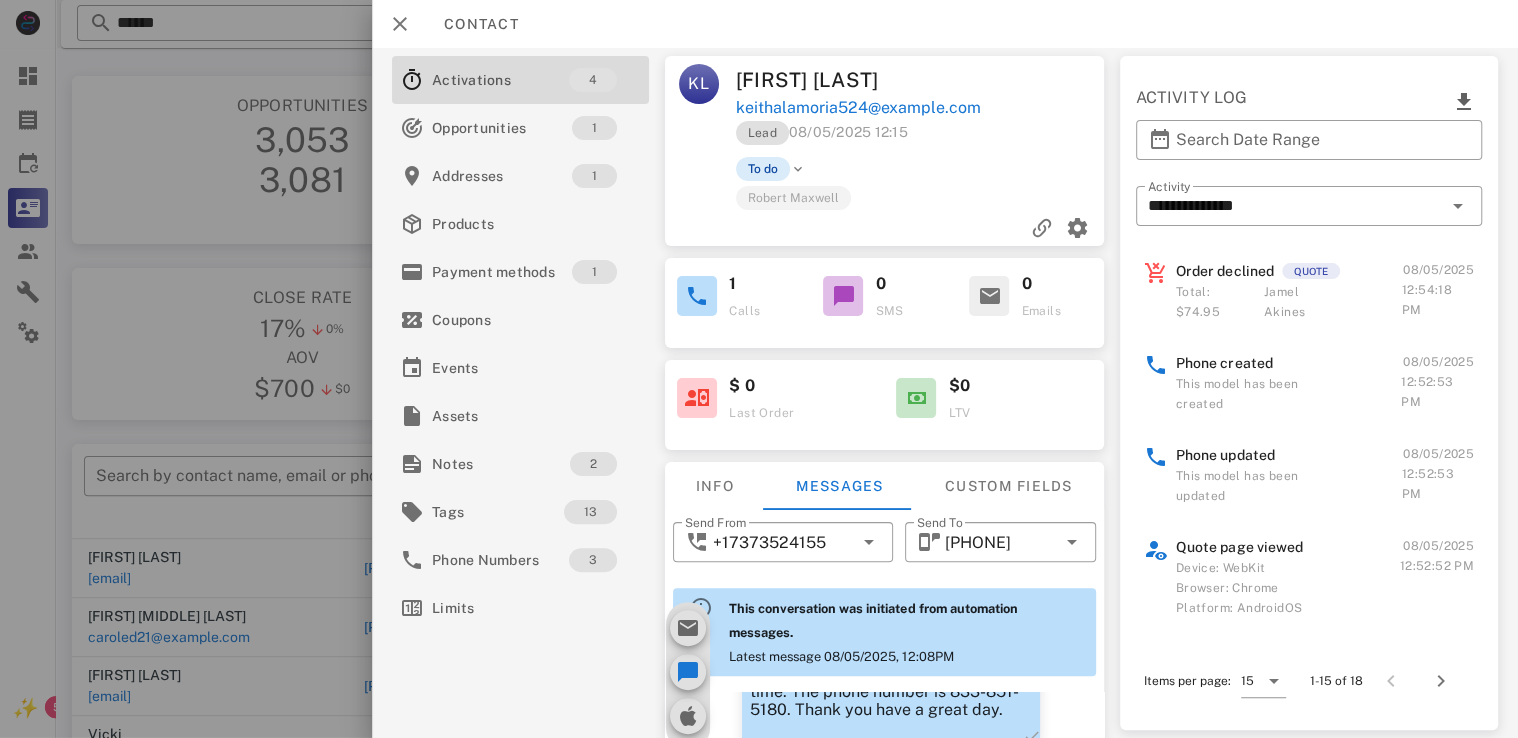 click on "To do" at bounding box center [763, 169] 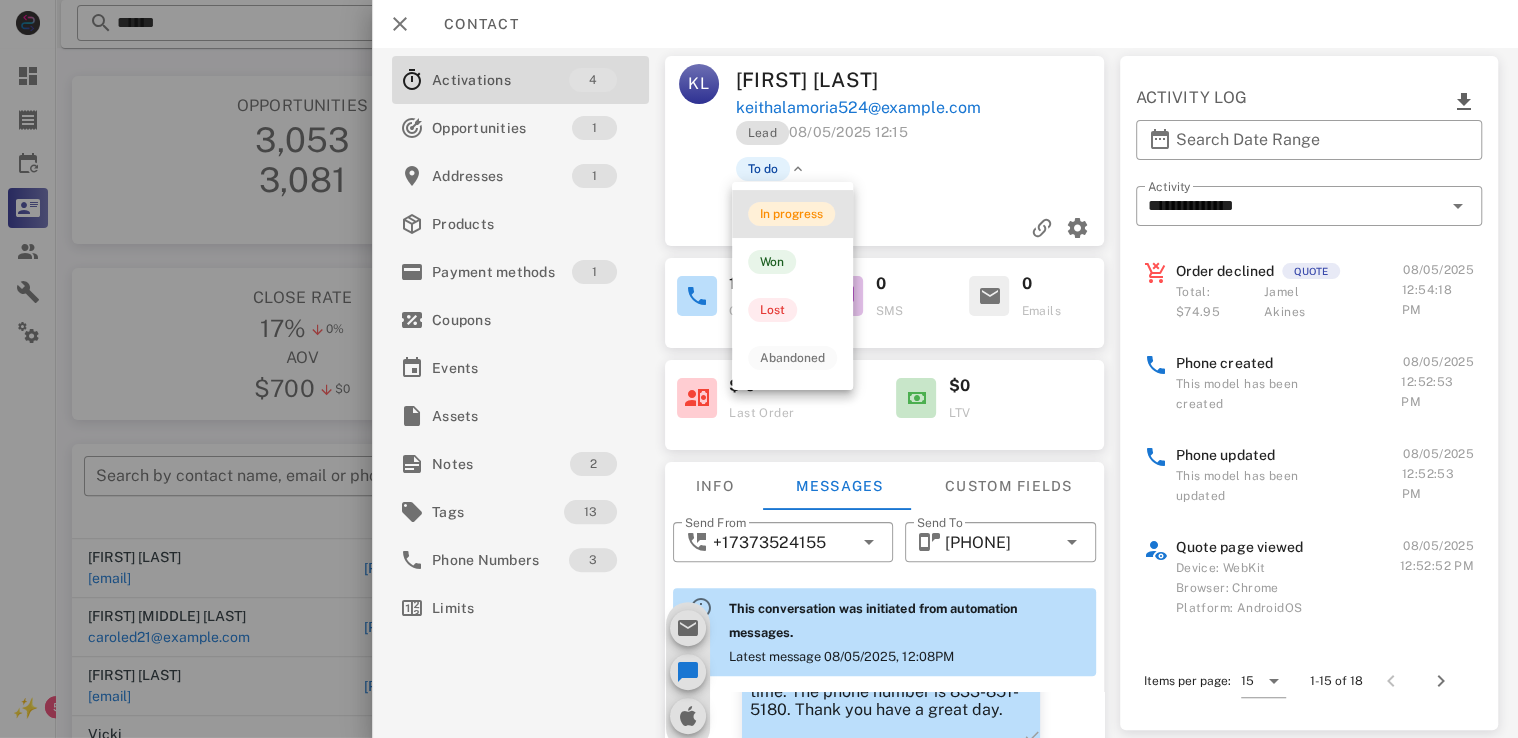 click on "In progress" at bounding box center (791, 214) 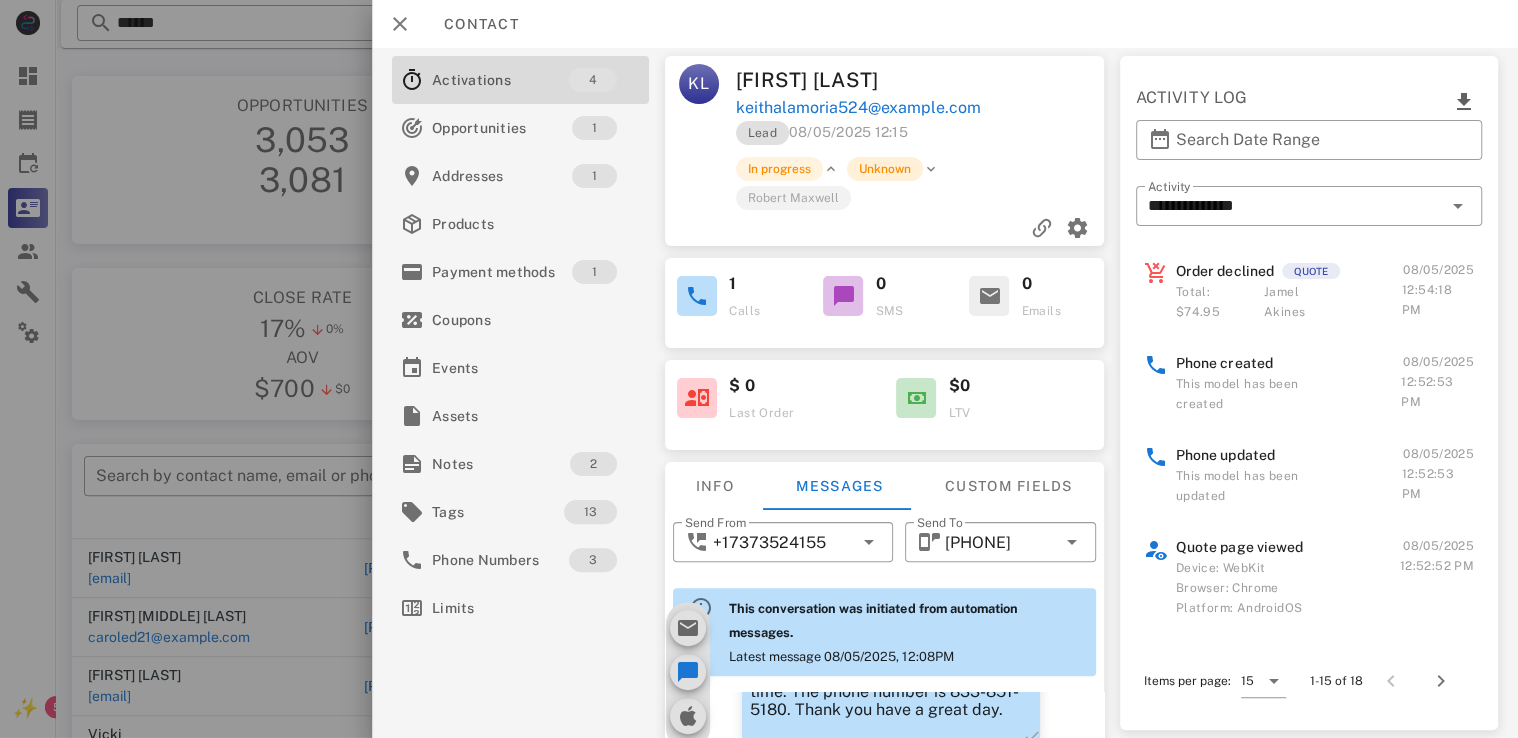 click on "Unknown" at bounding box center [885, 169] 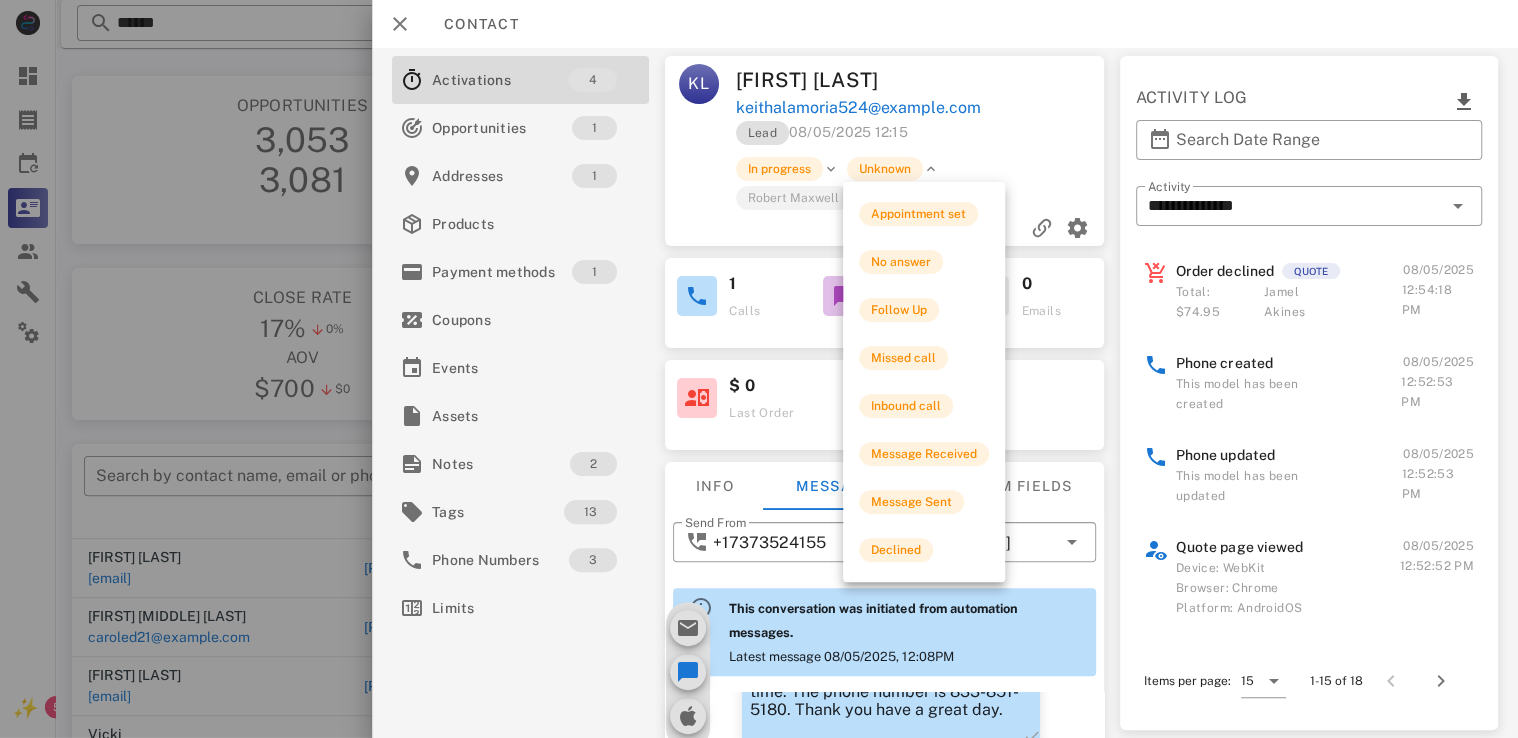 click on "1 Calls" at bounding box center (738, 303) 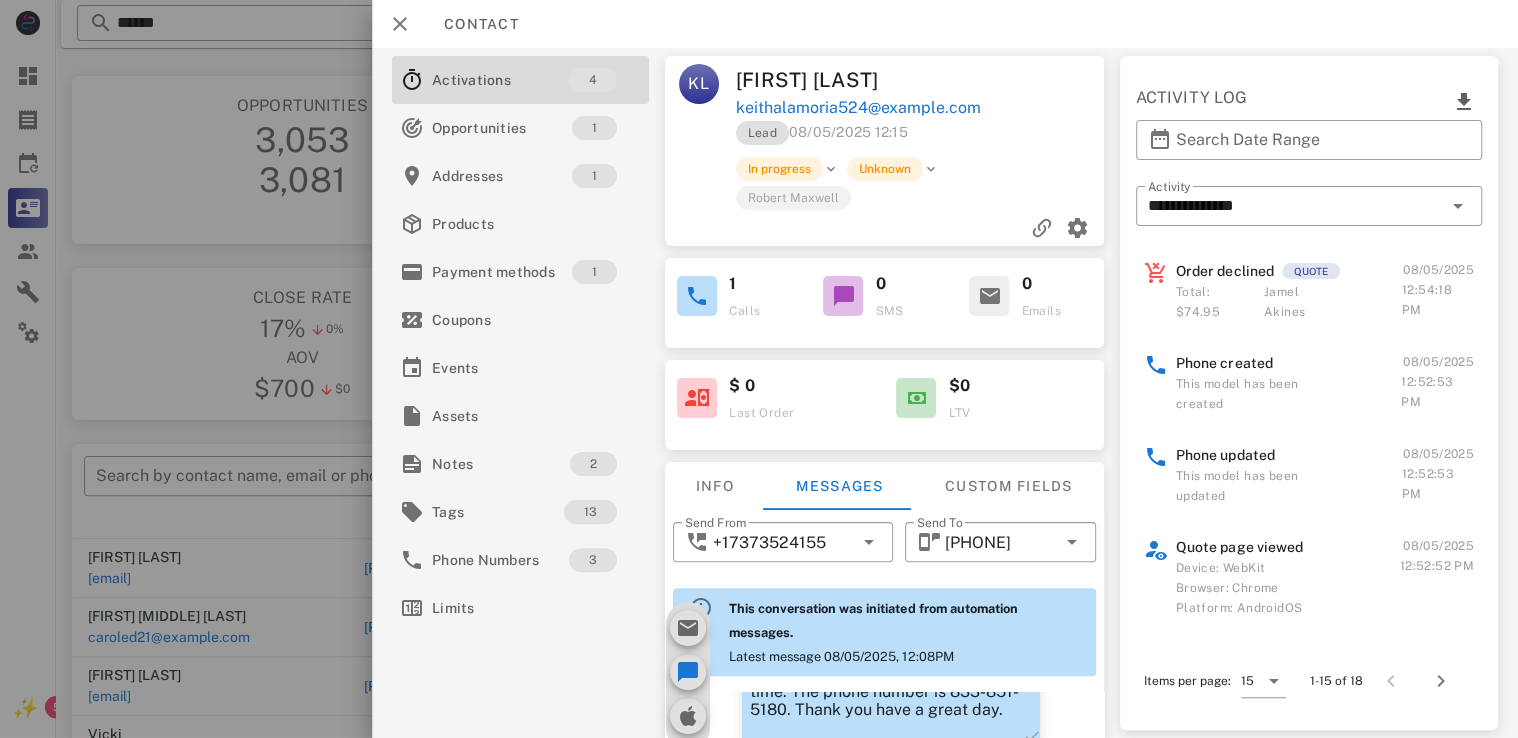 click on "QUOTE" at bounding box center (1311, 271) 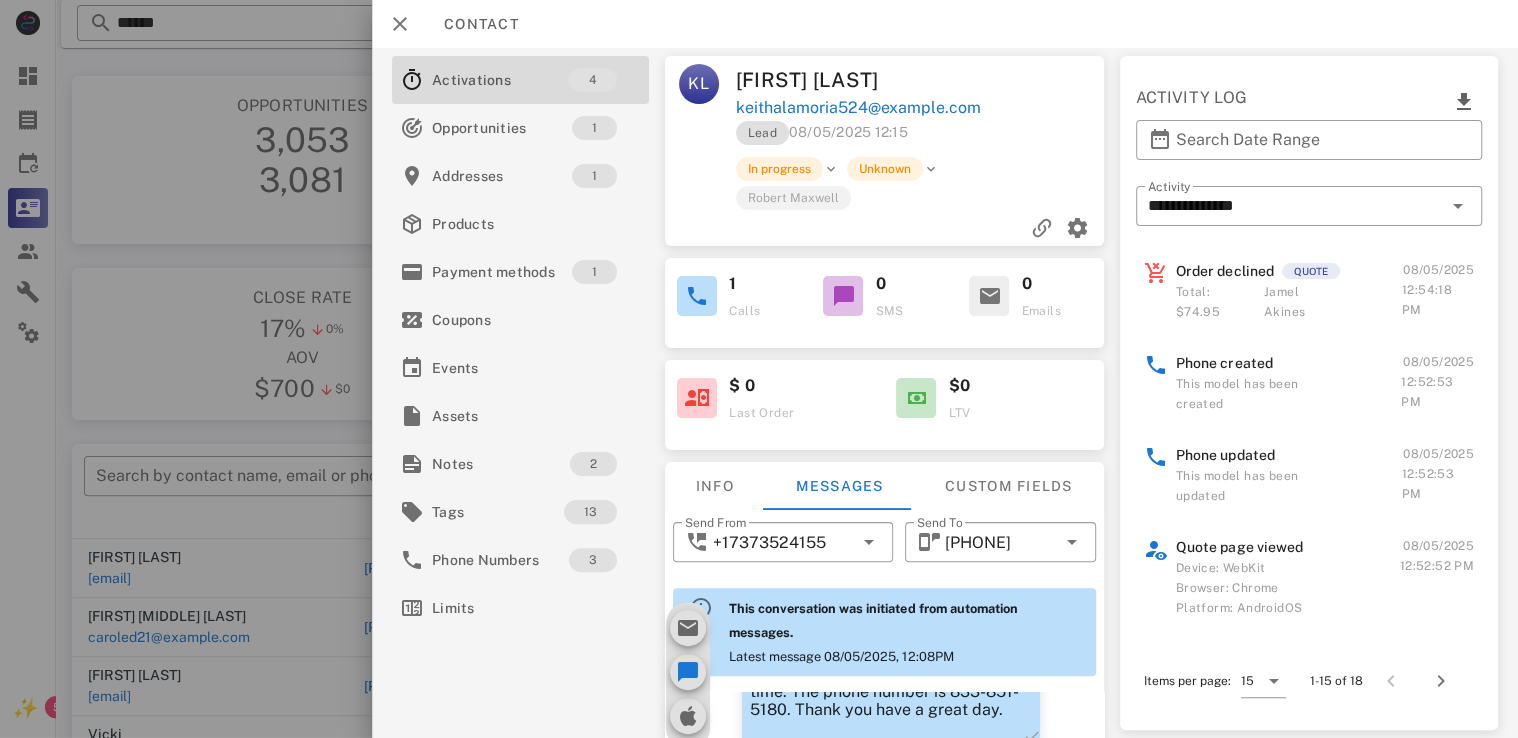 click on "Total: $74.95" at bounding box center (1216, 302) 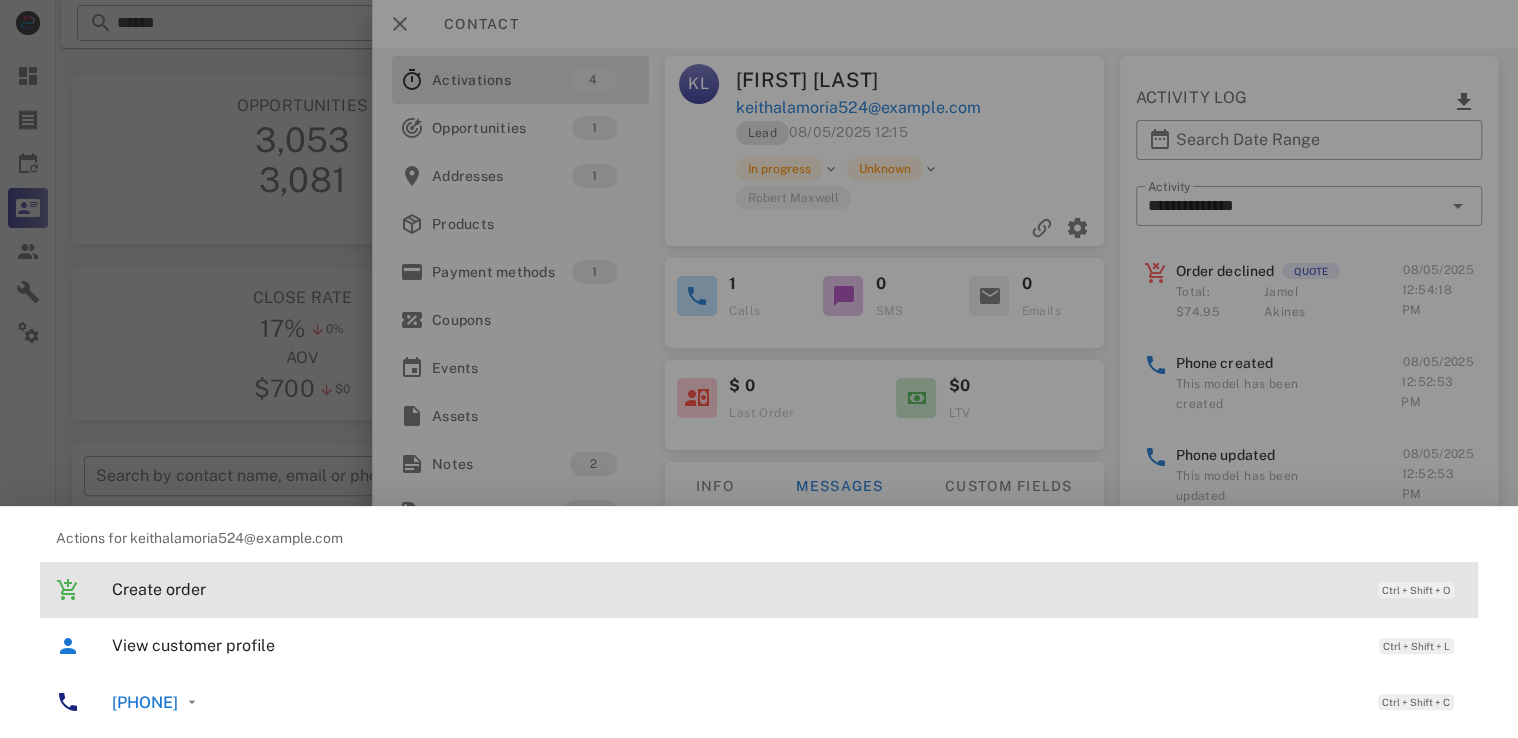 click on "Create order Ctrl + Shift + O" at bounding box center [787, 589] 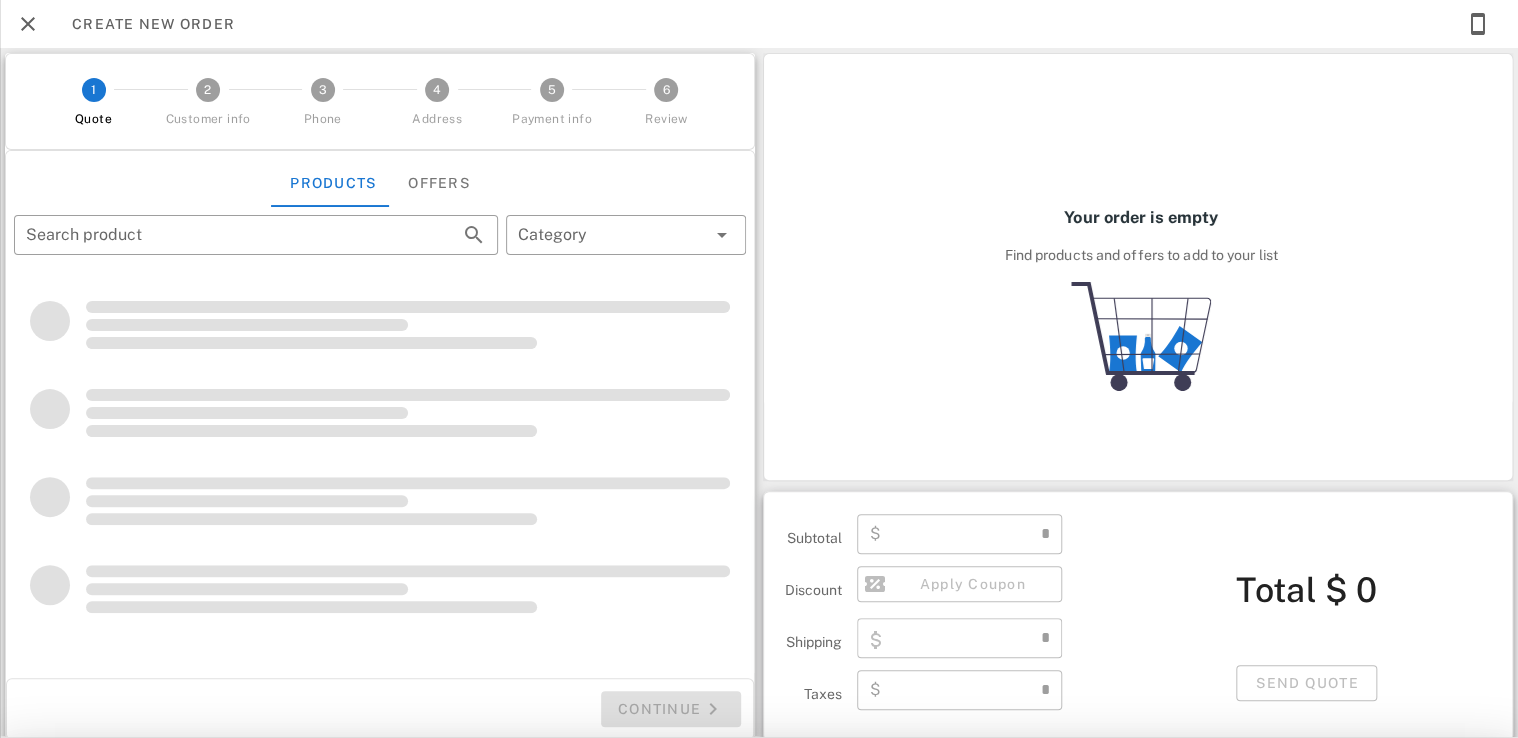 scroll, scrollTop: 537, scrollLeft: 0, axis: vertical 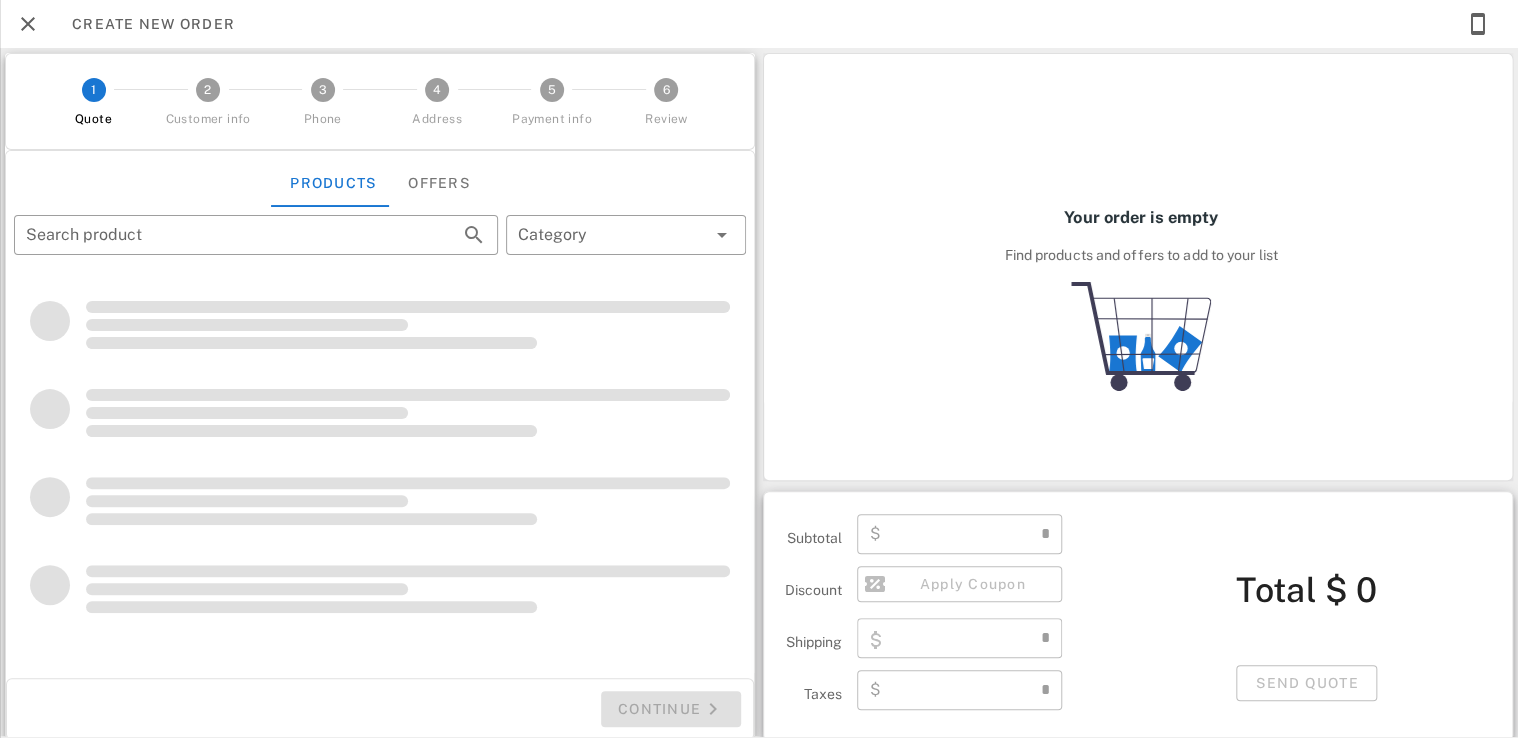 type on "**********" 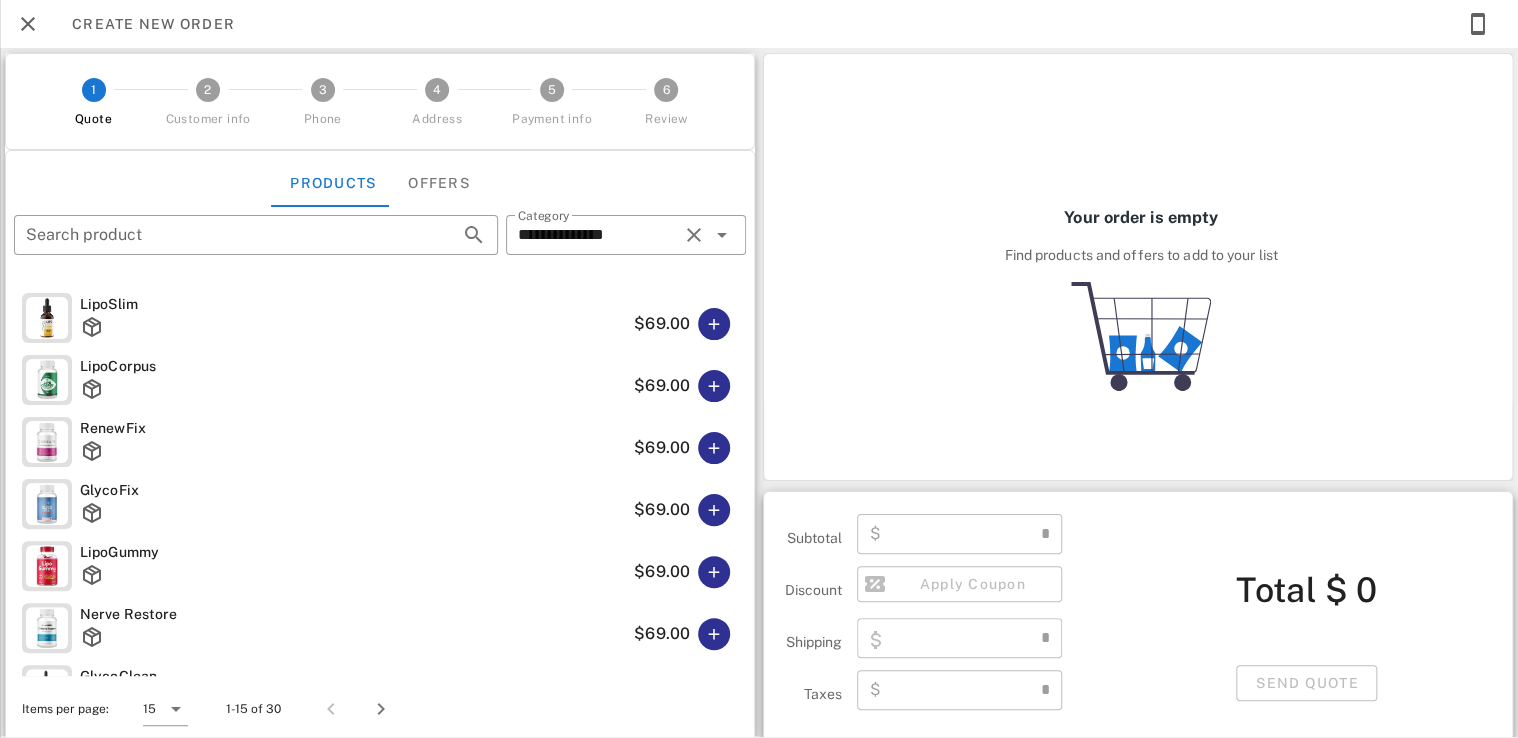 type on "****" 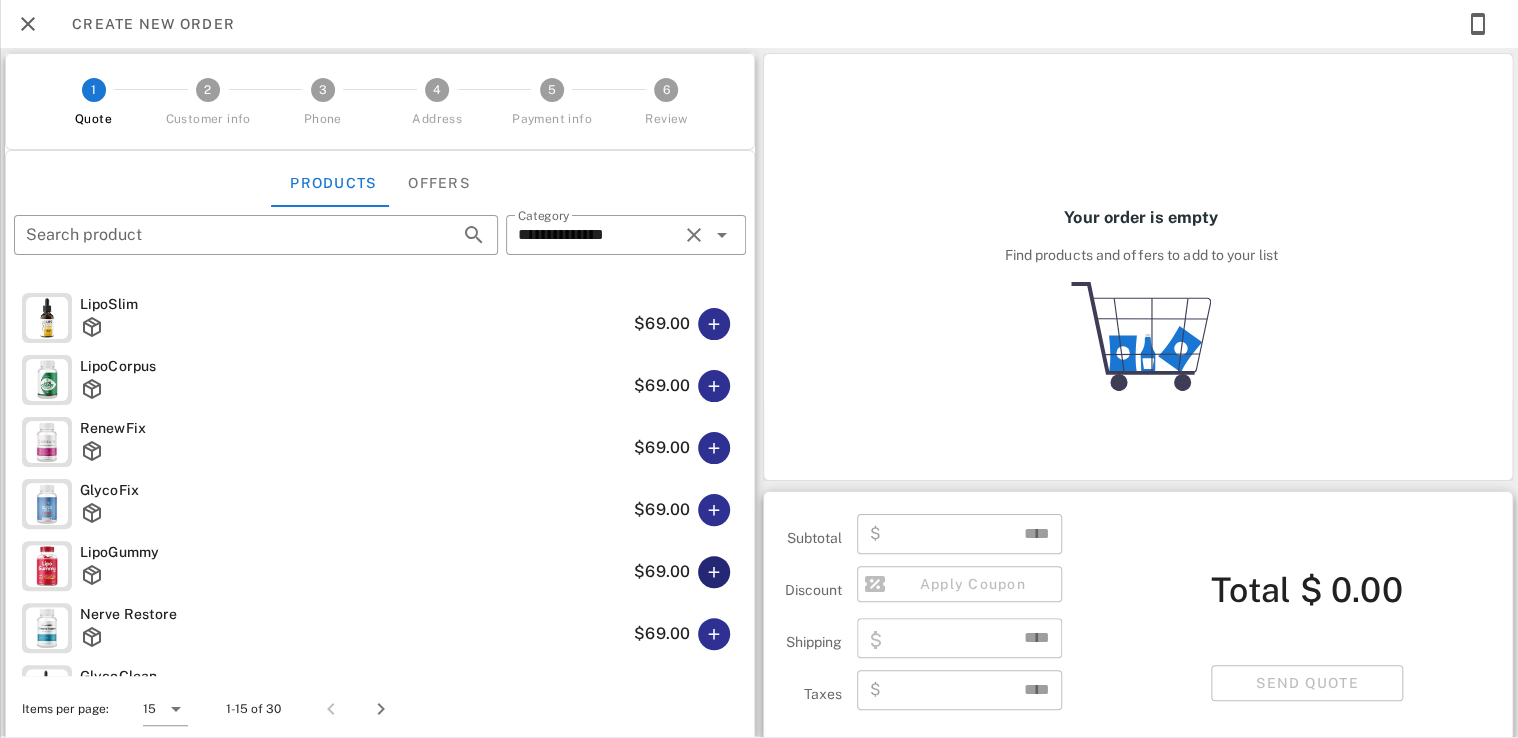 click at bounding box center (714, 572) 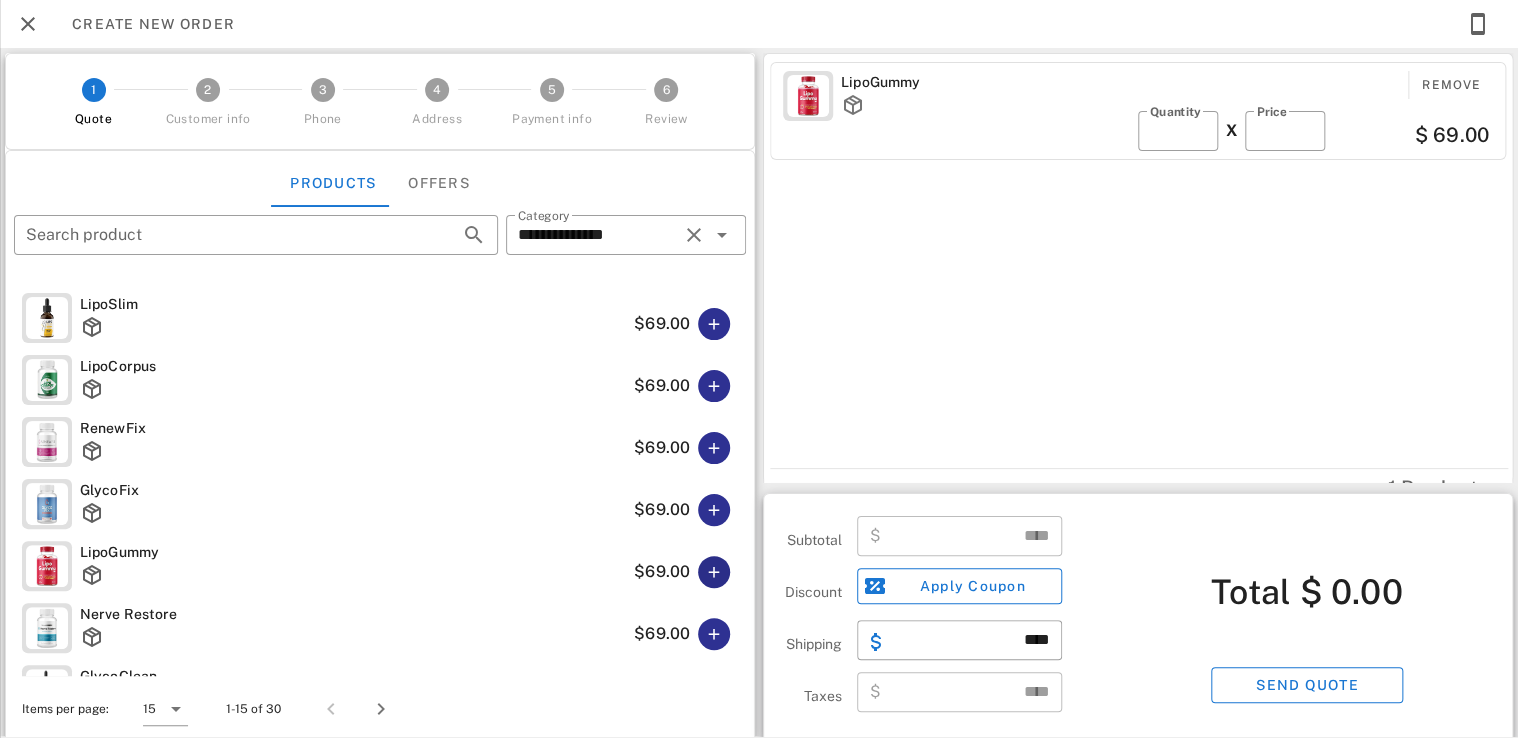 type on "*****" 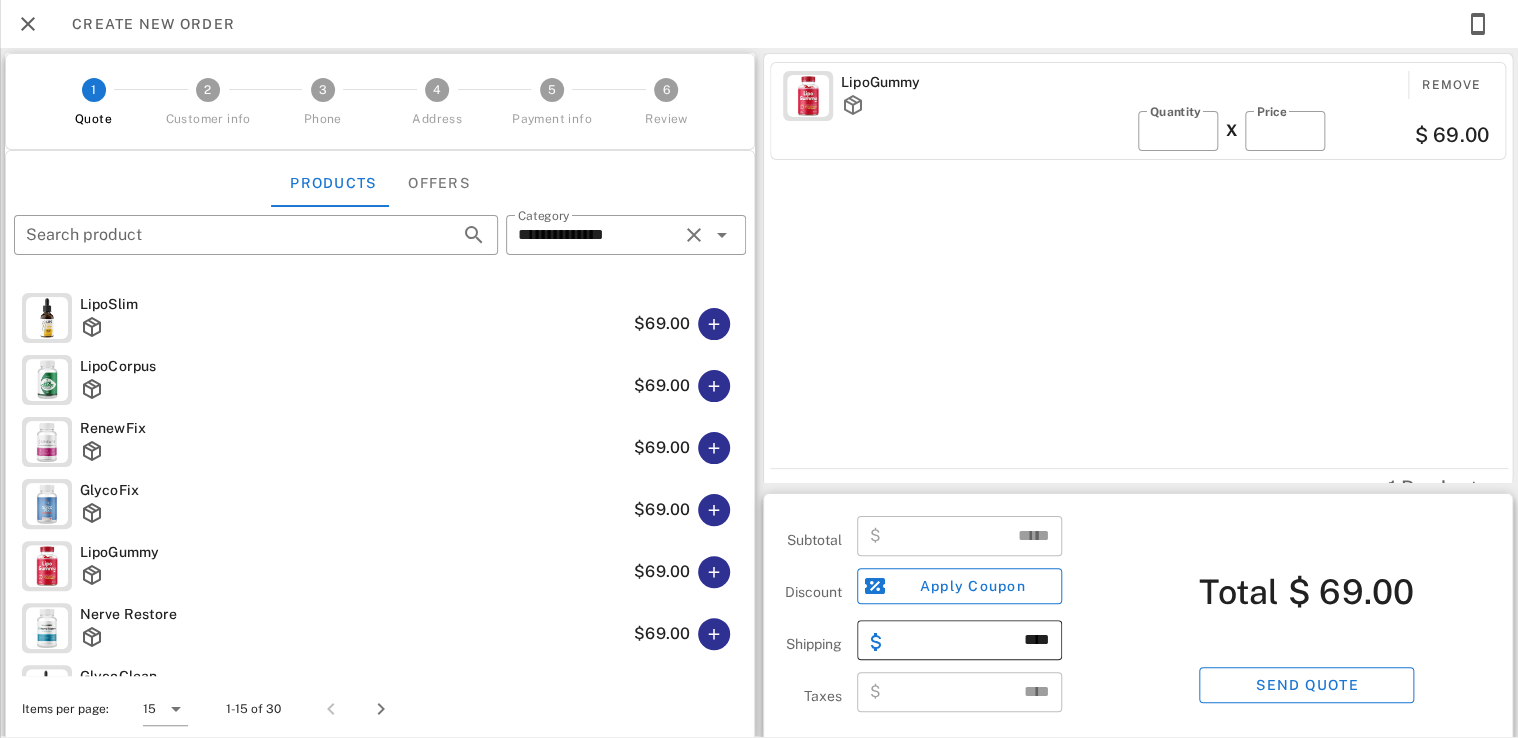 click on "****" at bounding box center (971, 640) 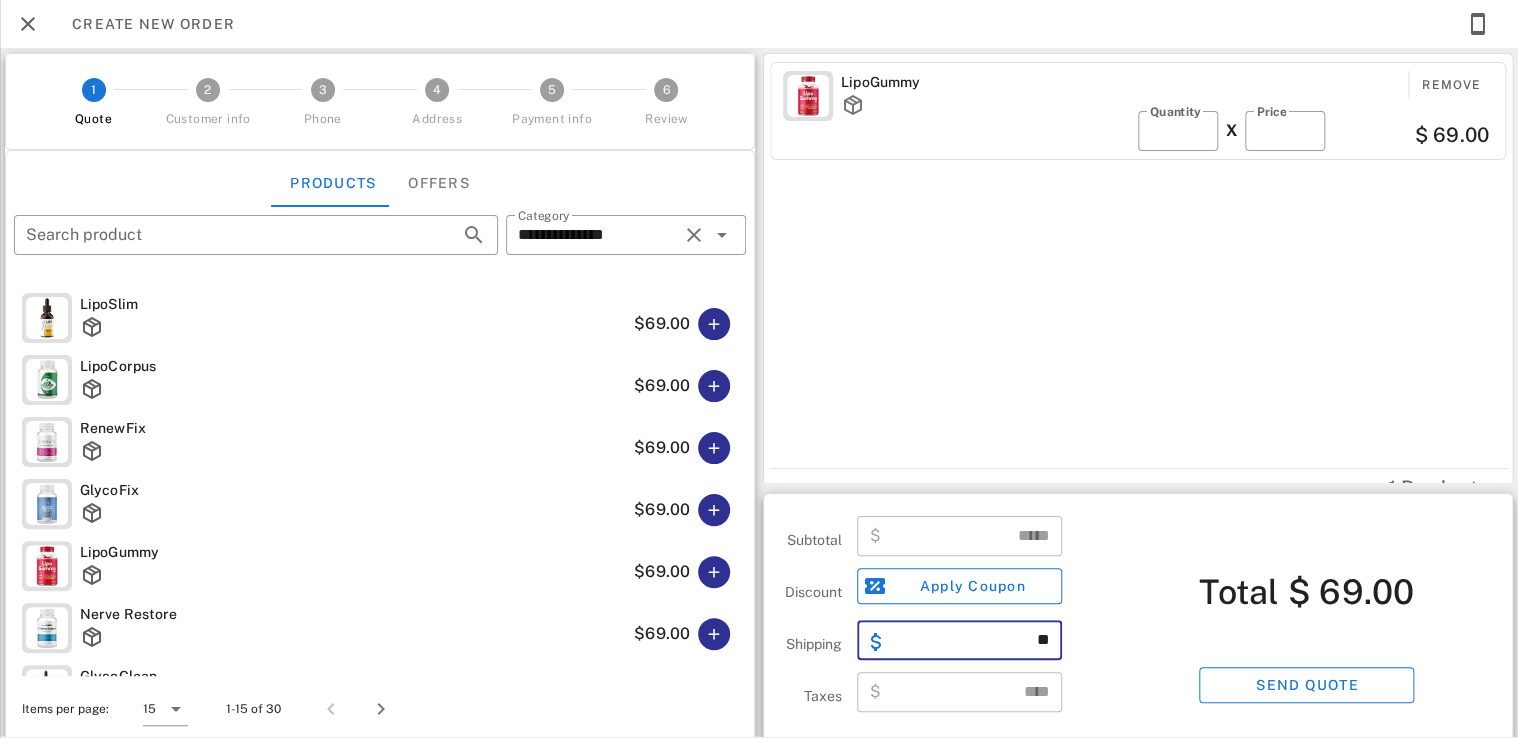 type on "*" 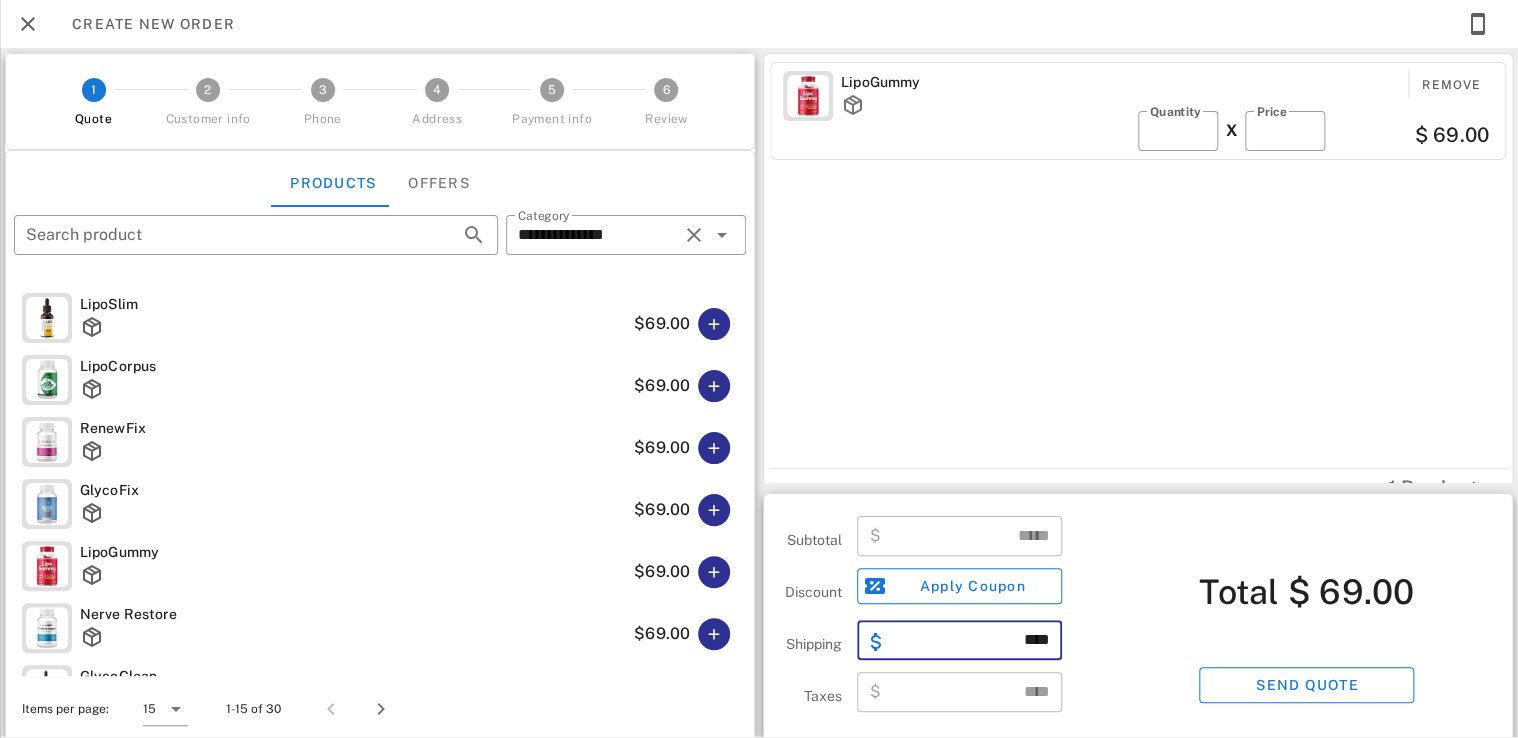 type on "****" 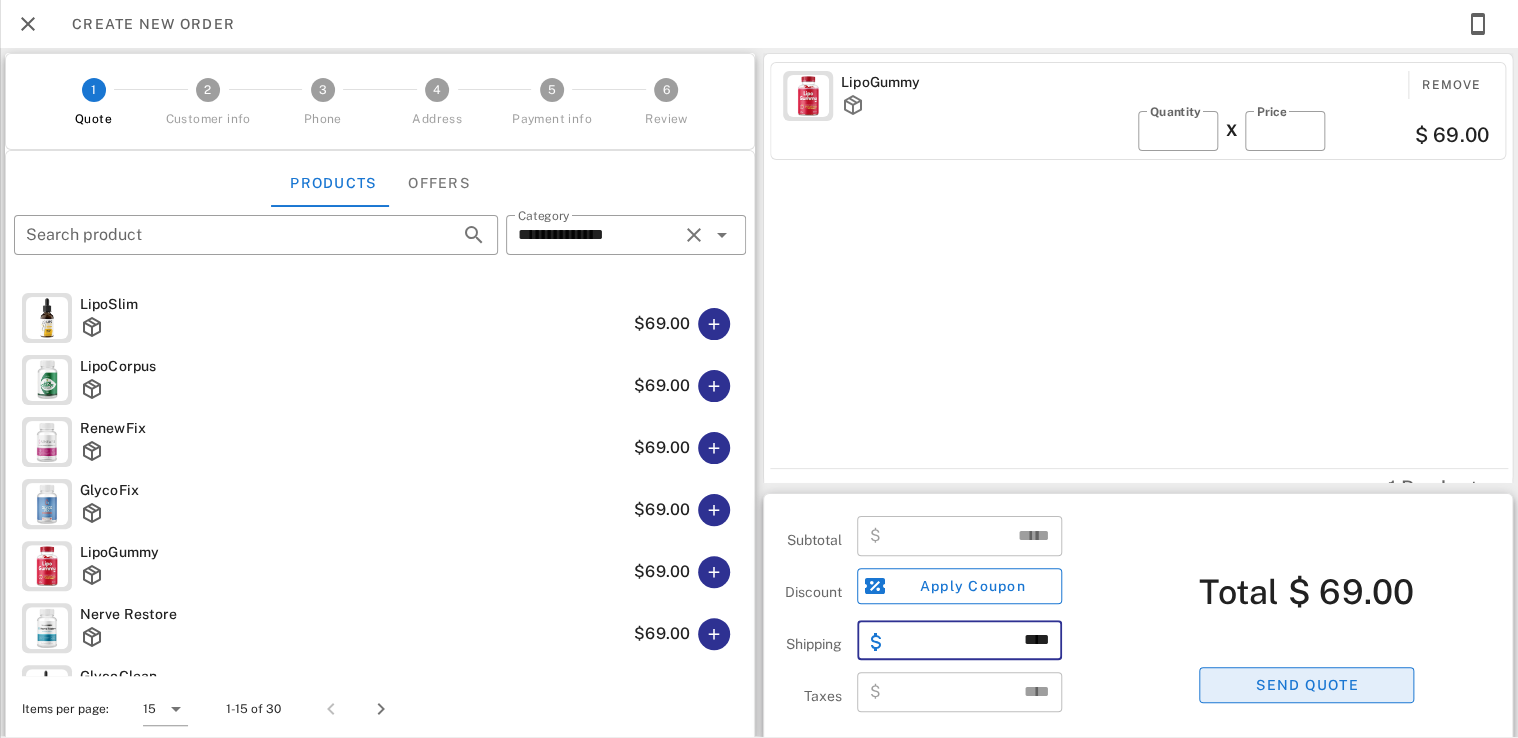type 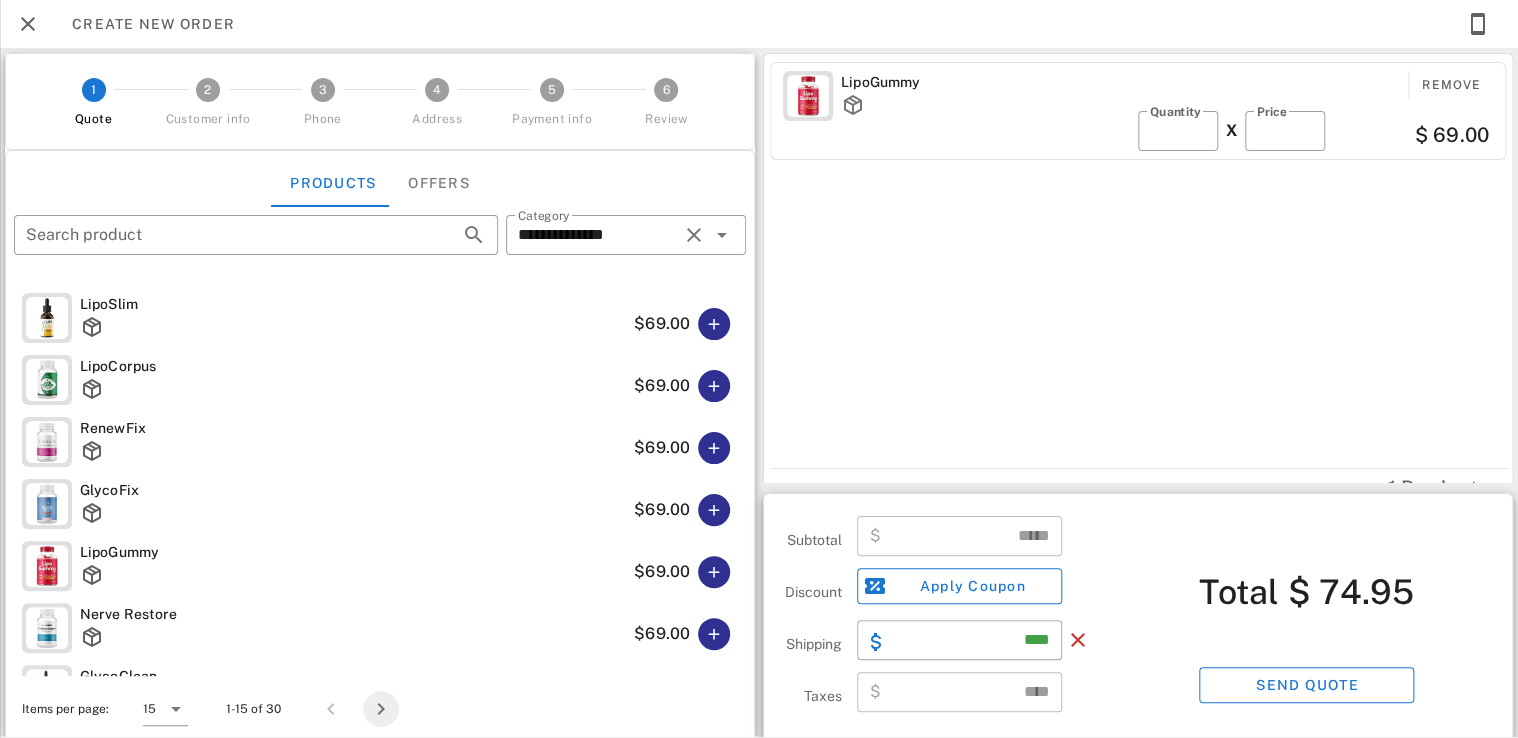click at bounding box center (381, 709) 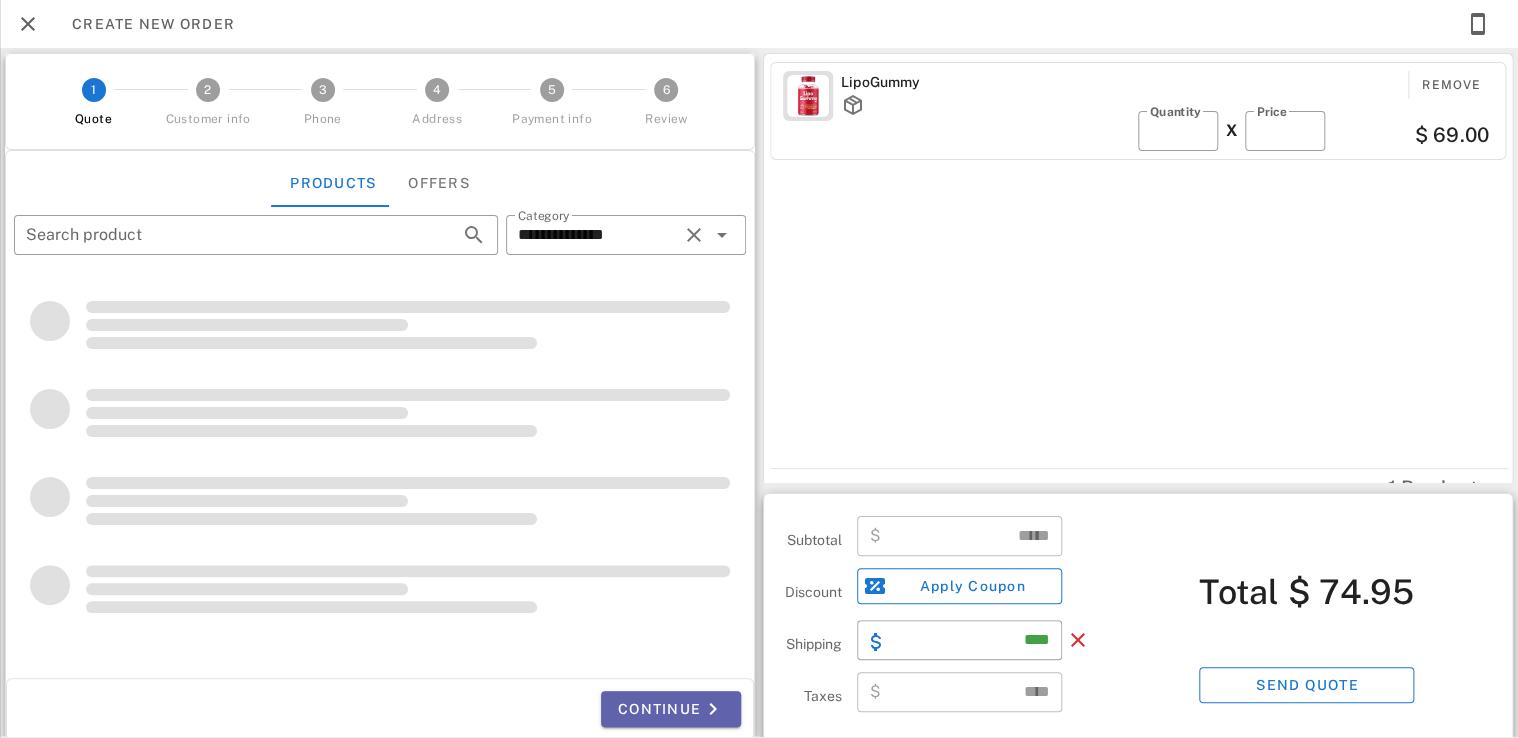 click on "Continue" at bounding box center [671, 709] 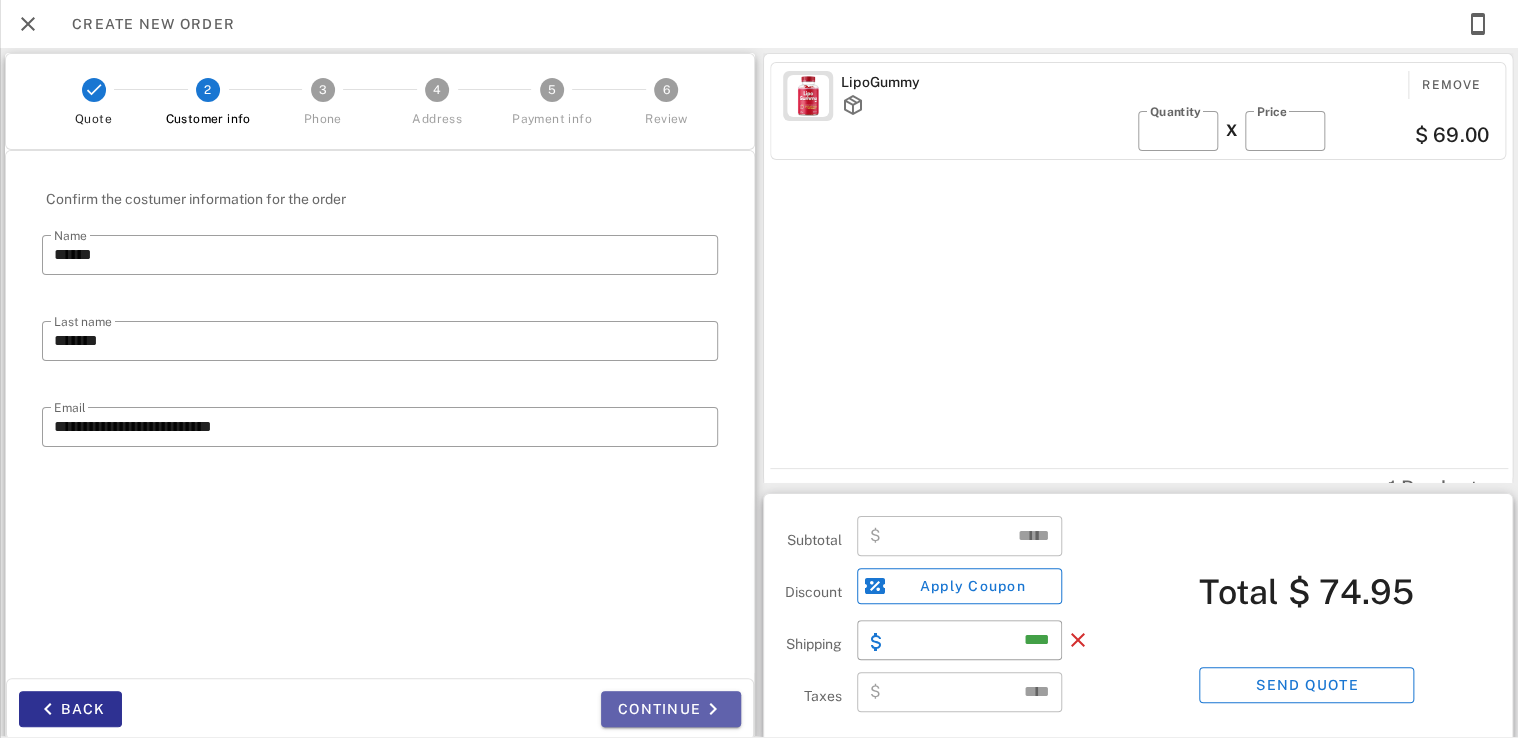 click on "Continue" at bounding box center (671, 709) 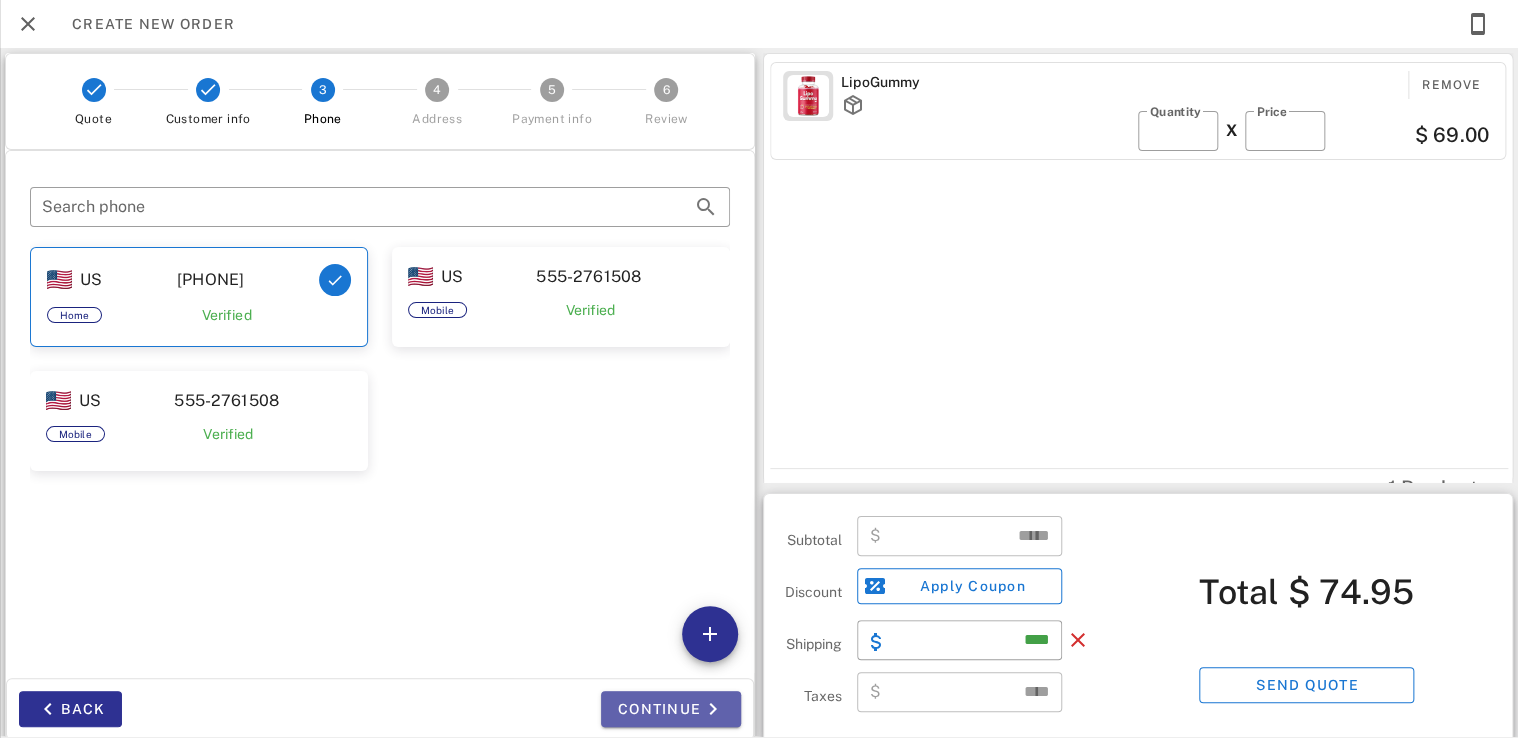 click on "Continue" at bounding box center (671, 709) 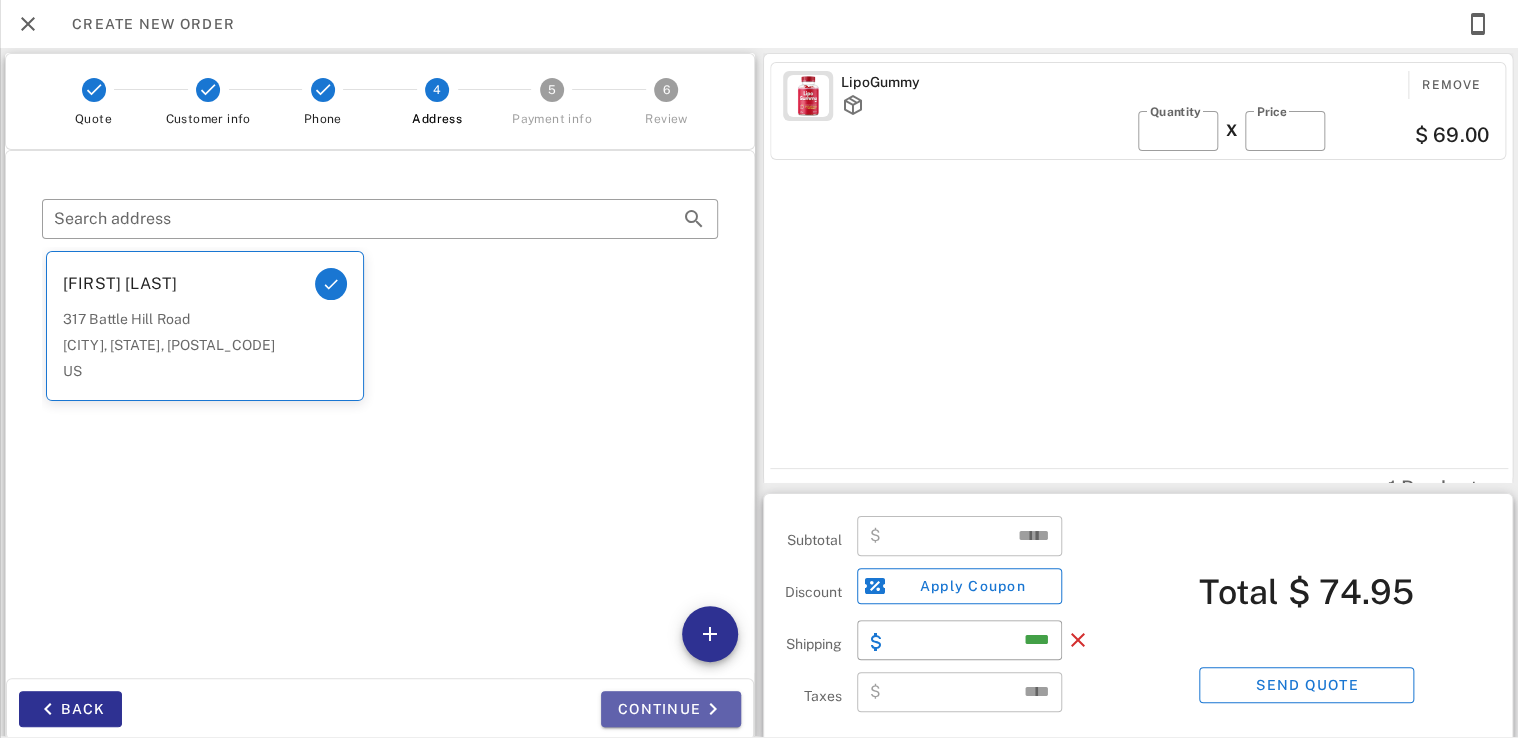 click on "Continue" at bounding box center (671, 709) 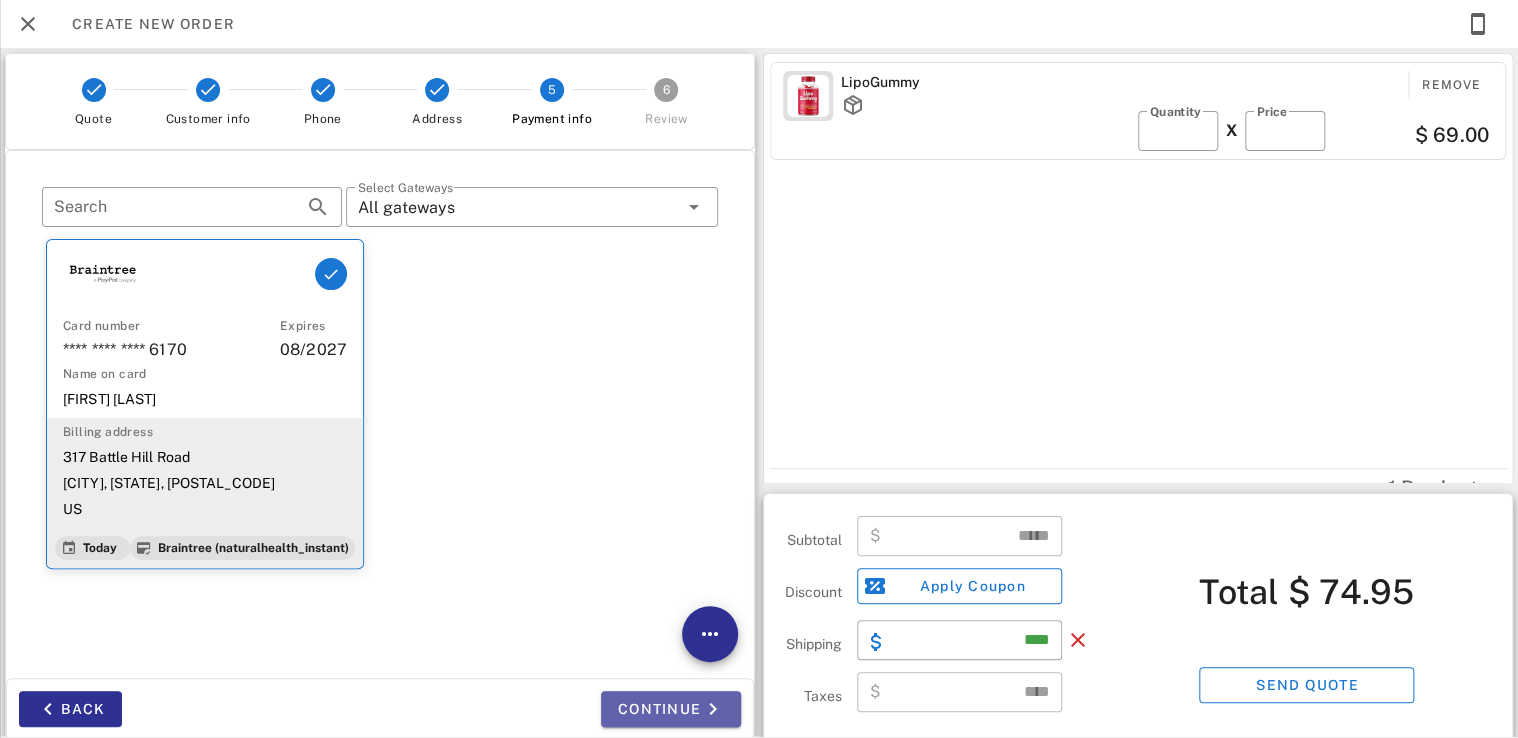 click on "Continue" at bounding box center [671, 709] 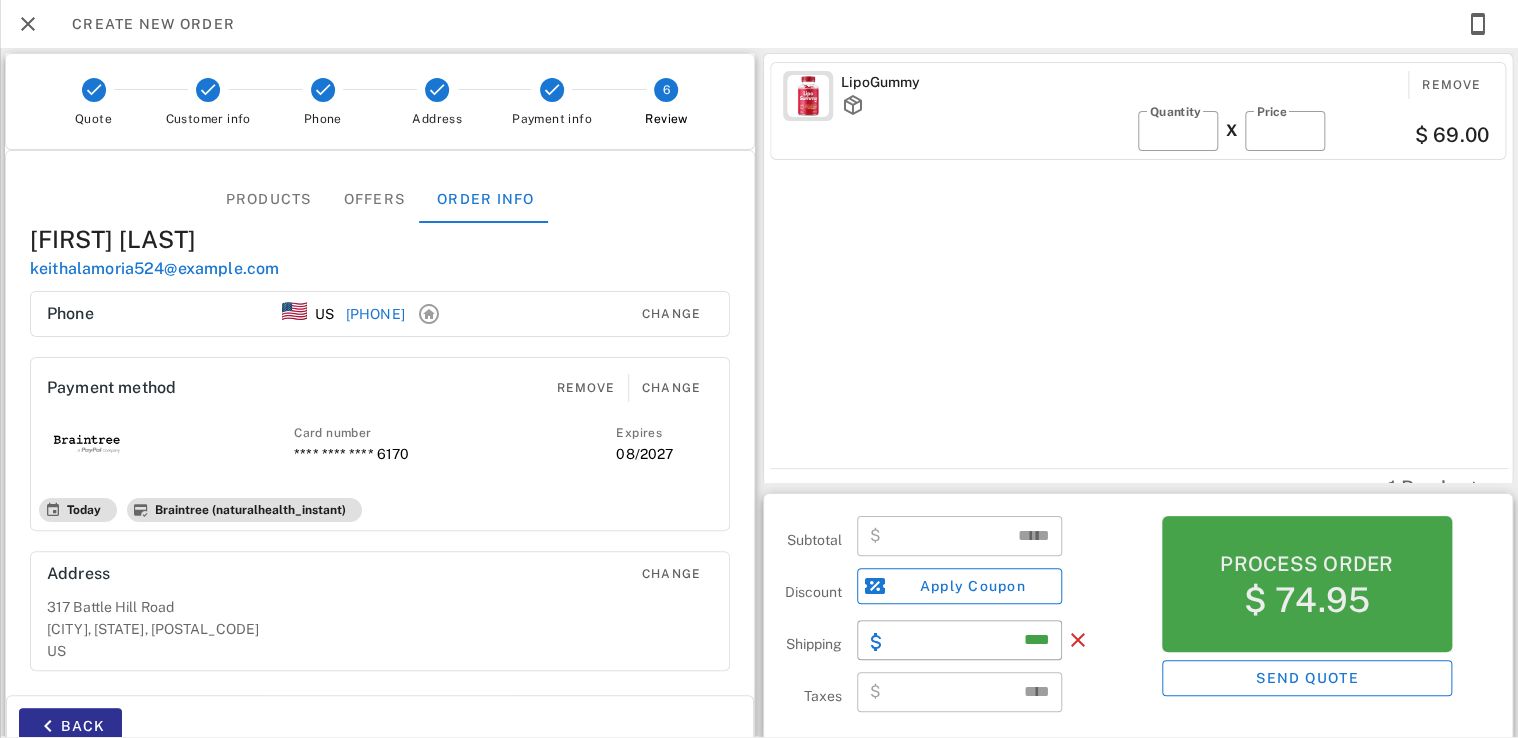 click on "$ 74.95" at bounding box center [1306, 600] 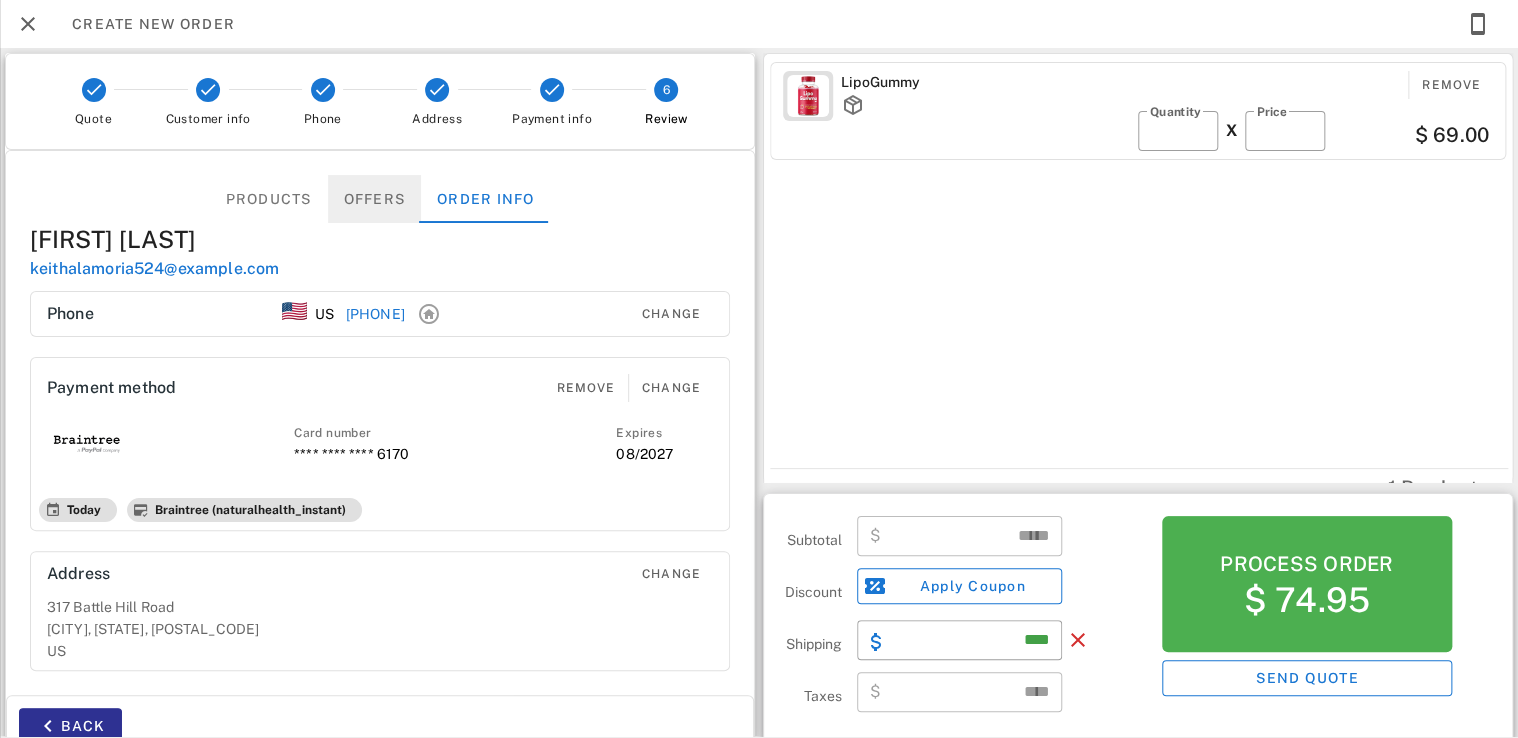 click on "Offers" at bounding box center (375, 199) 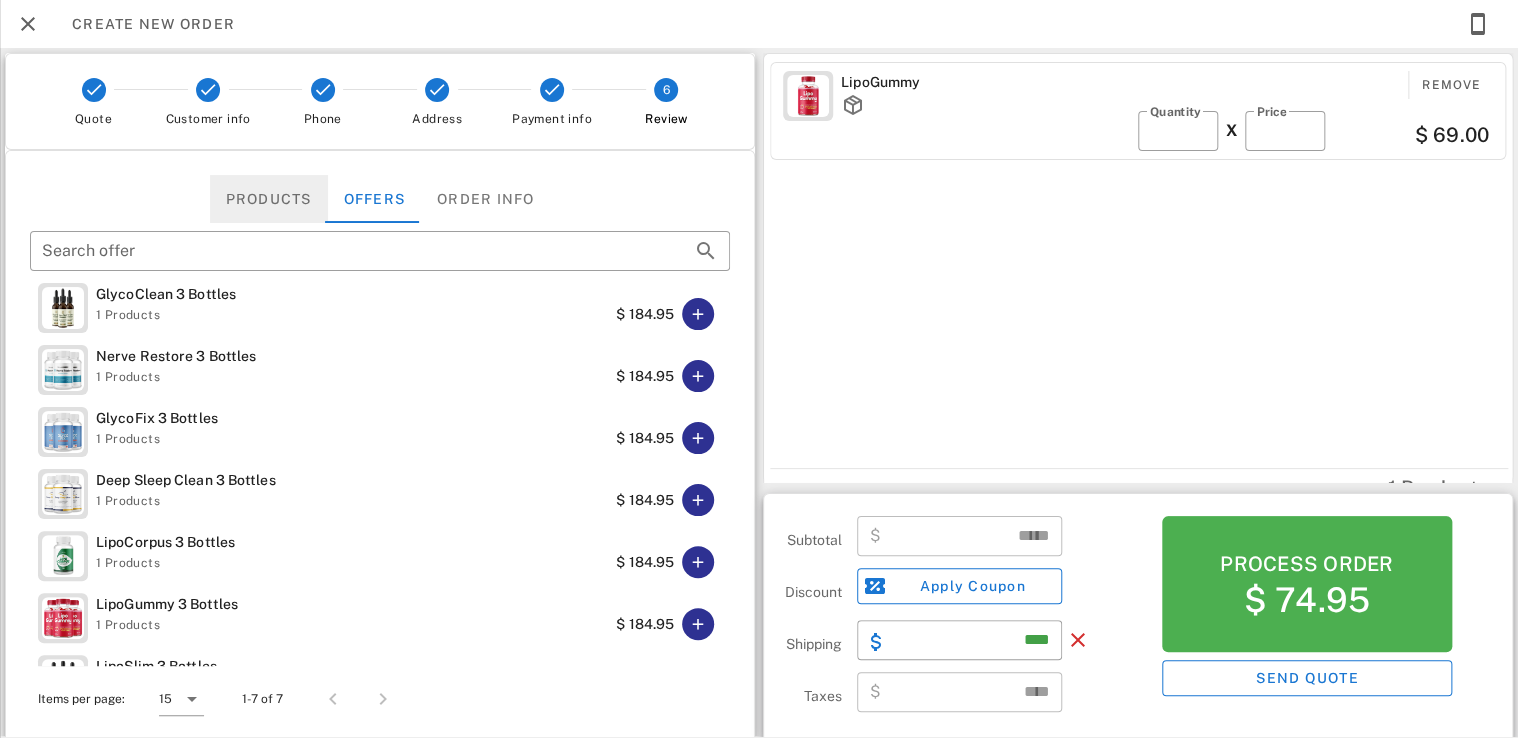 click on "Products" at bounding box center [269, 199] 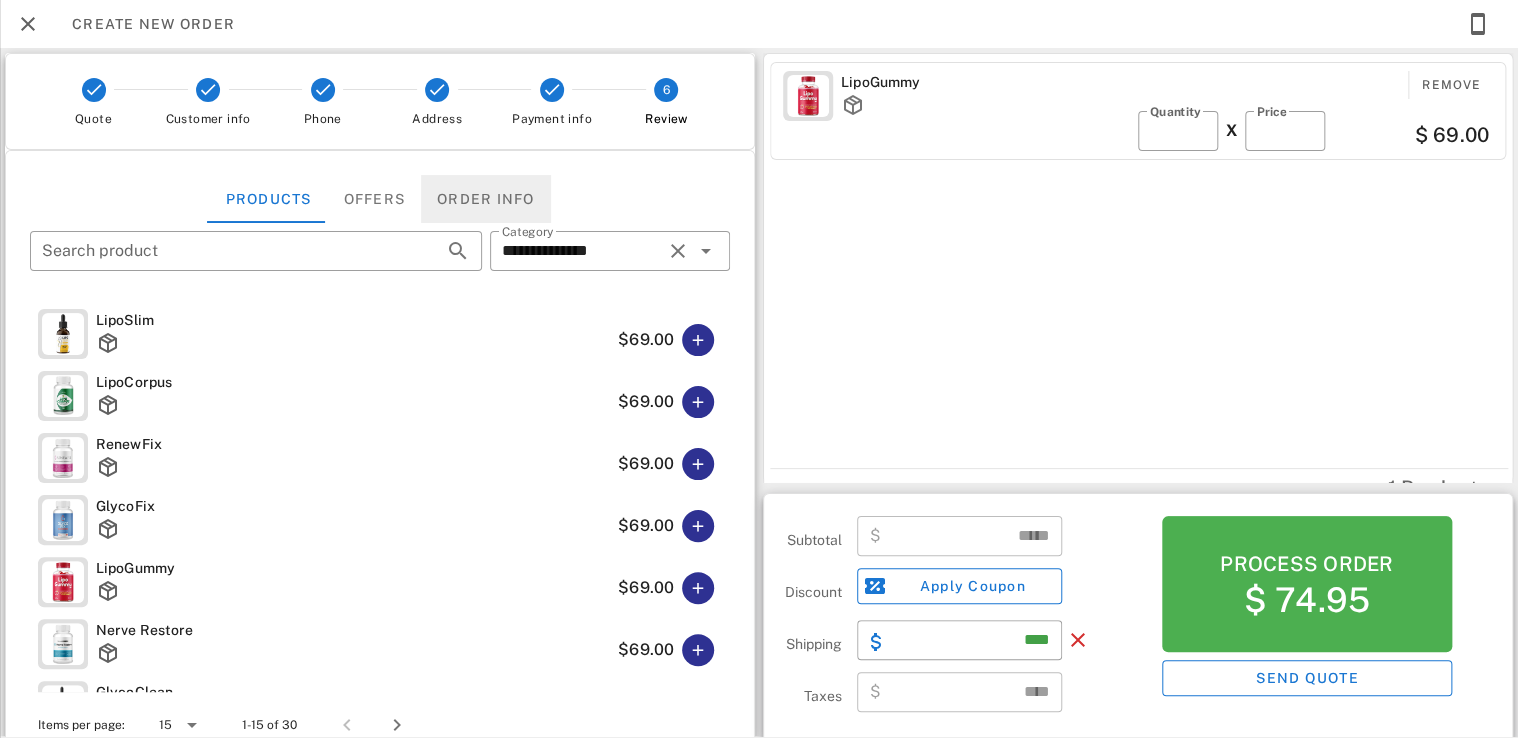 click on "Order info" at bounding box center (486, 199) 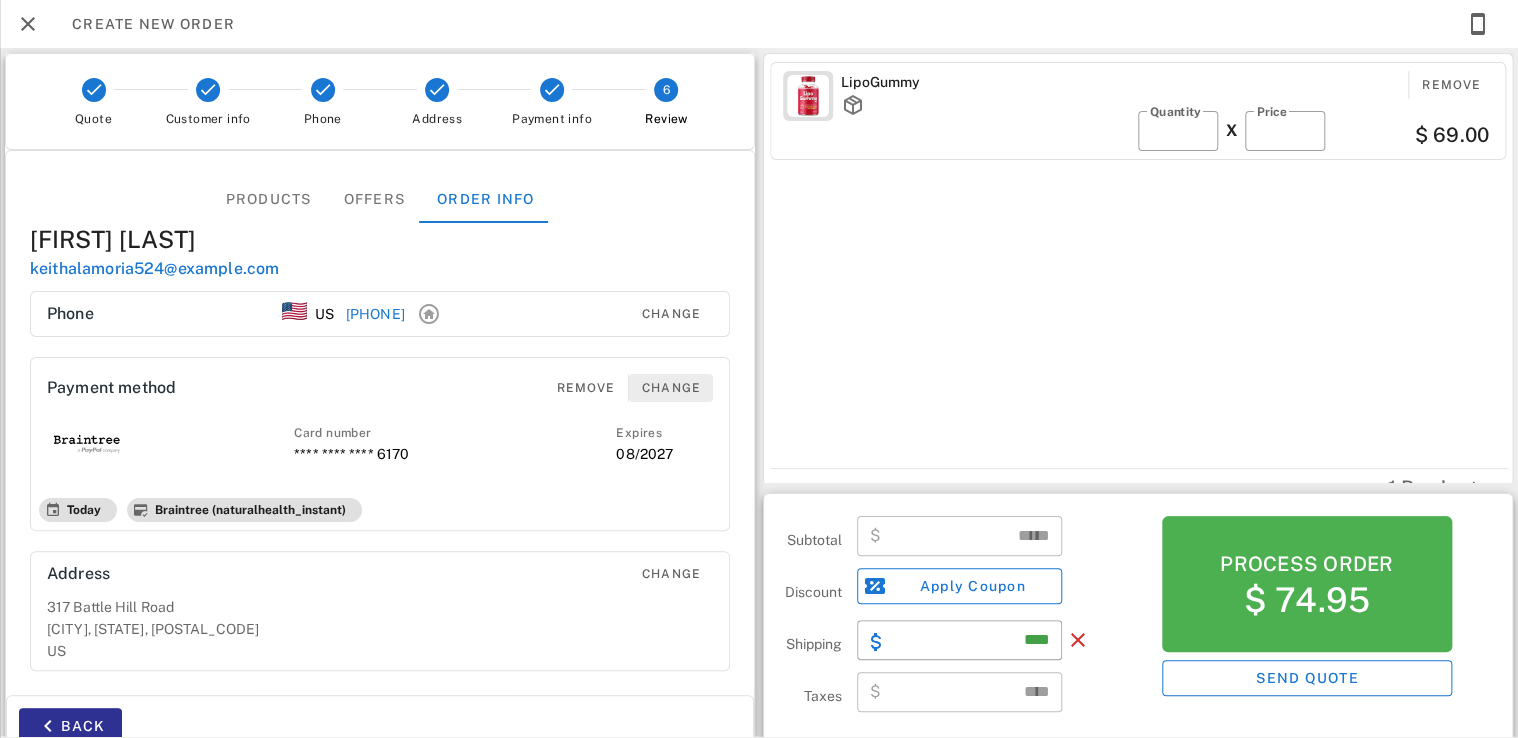 click on "Change" at bounding box center (671, 388) 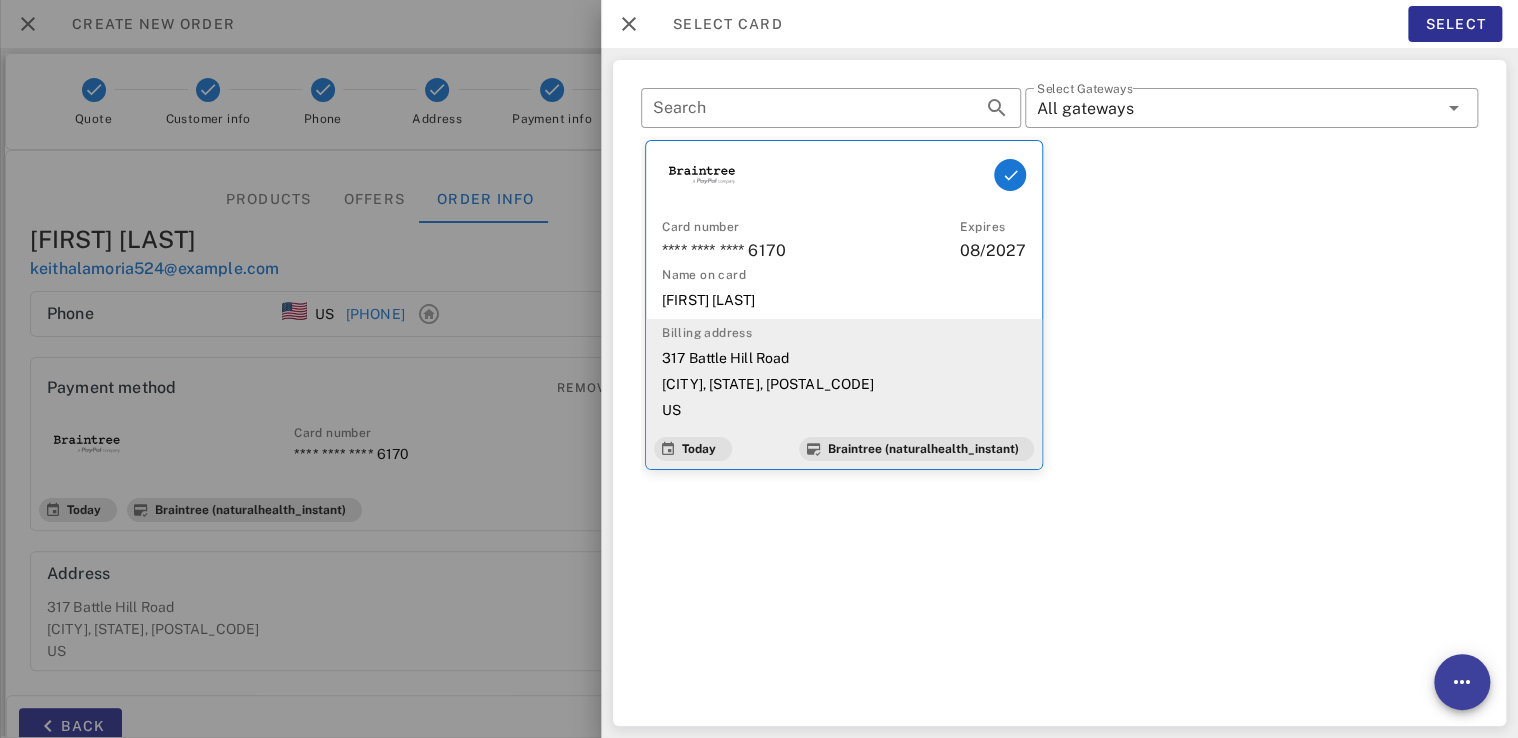 click at bounding box center (1462, 682) 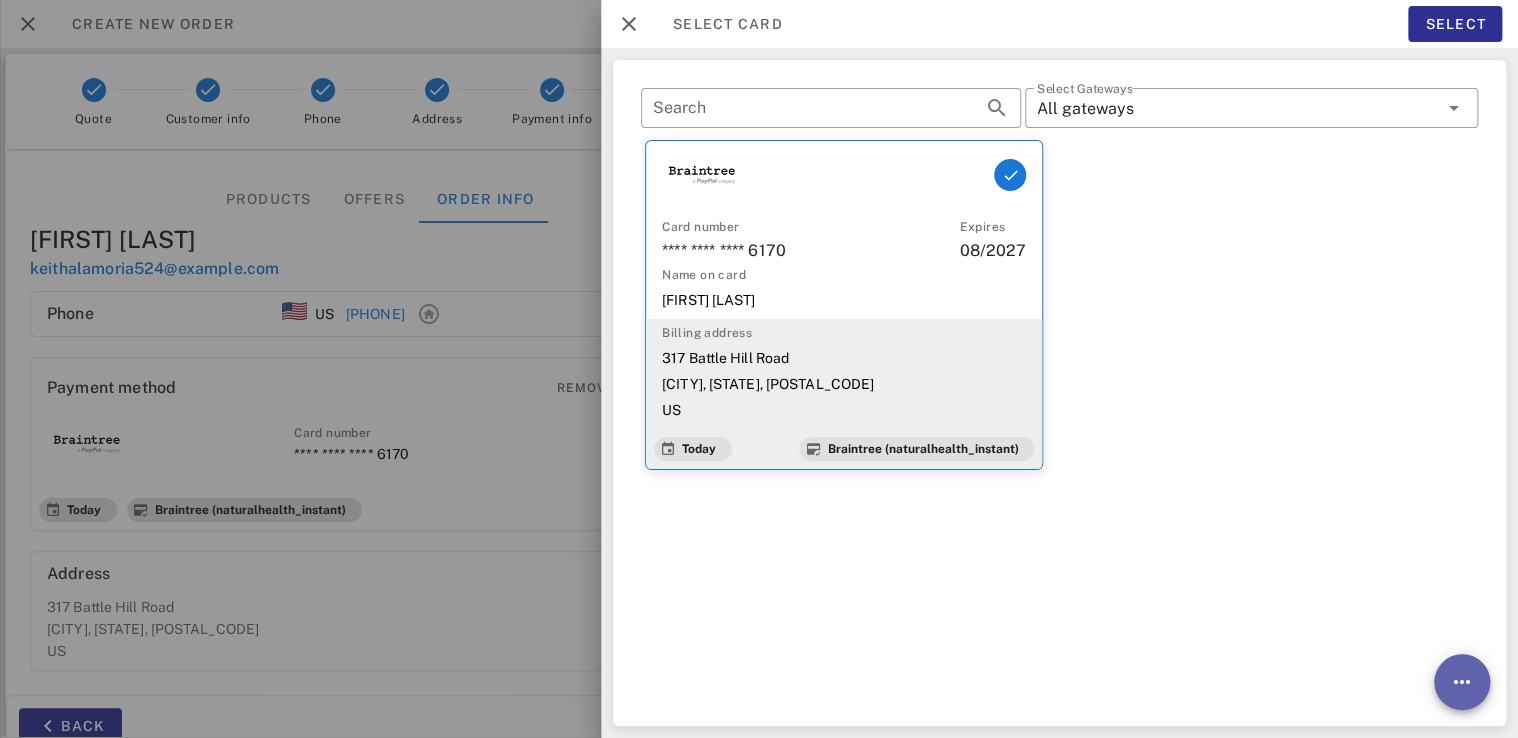 click at bounding box center [1462, 682] 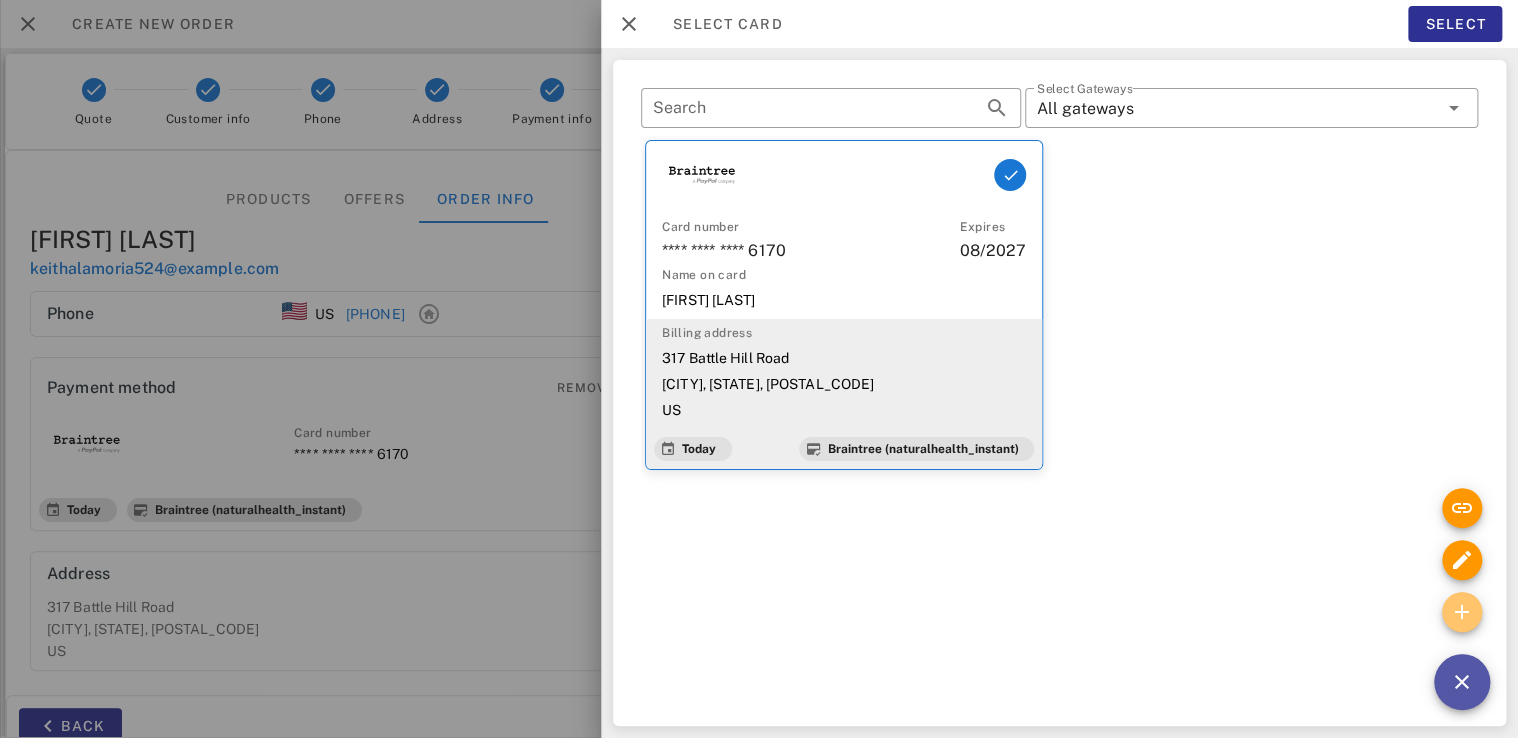 click at bounding box center (1462, 612) 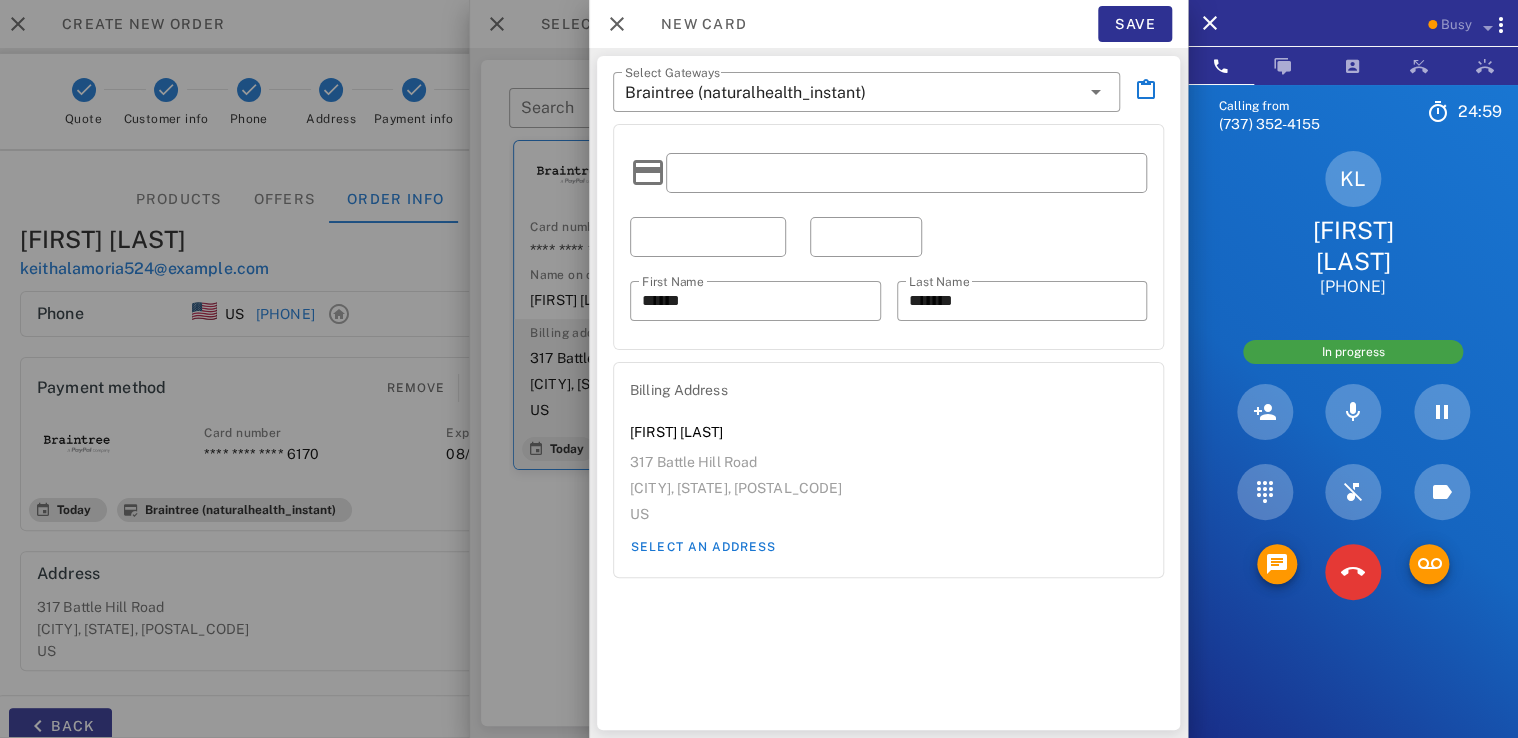 scroll, scrollTop: 608, scrollLeft: 0, axis: vertical 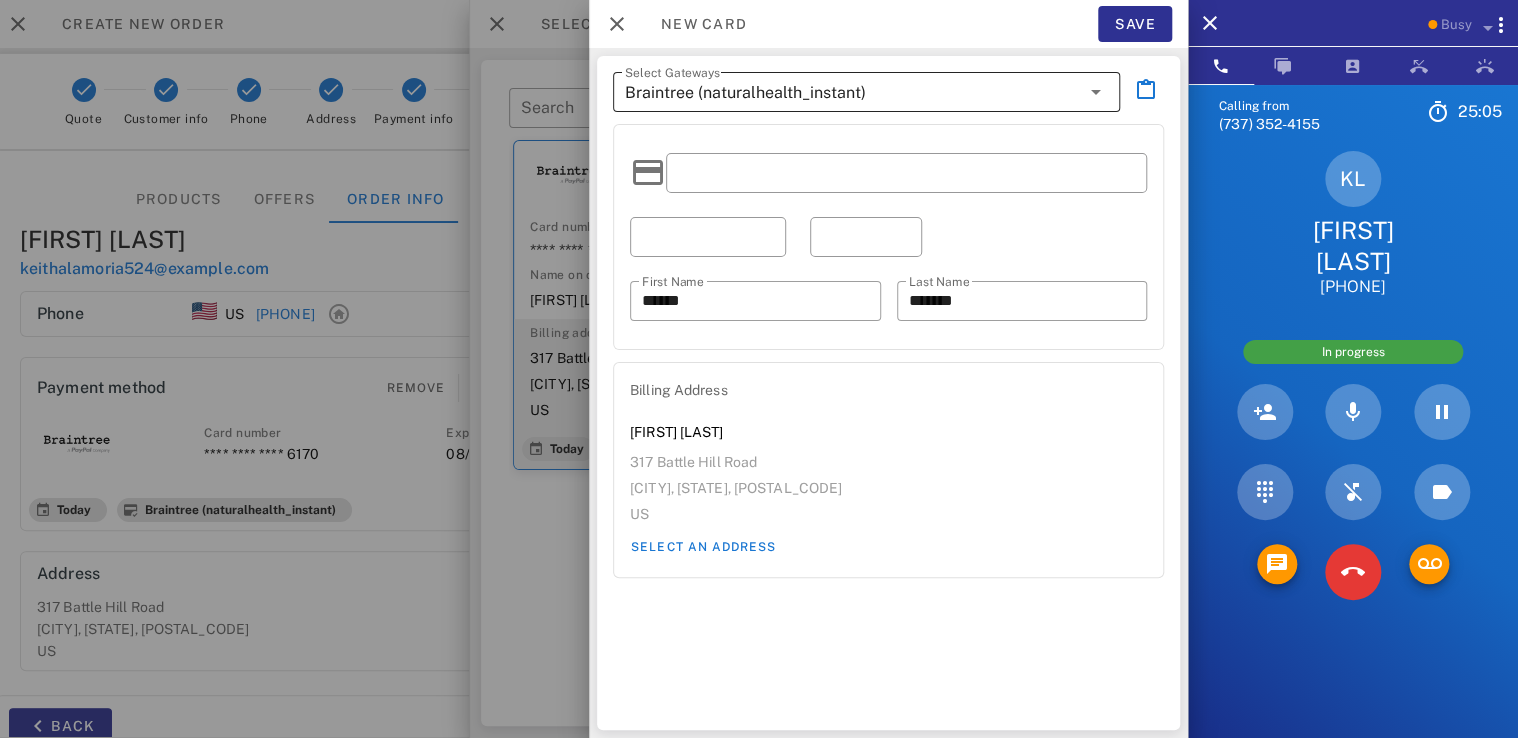 click at bounding box center (1094, 92) 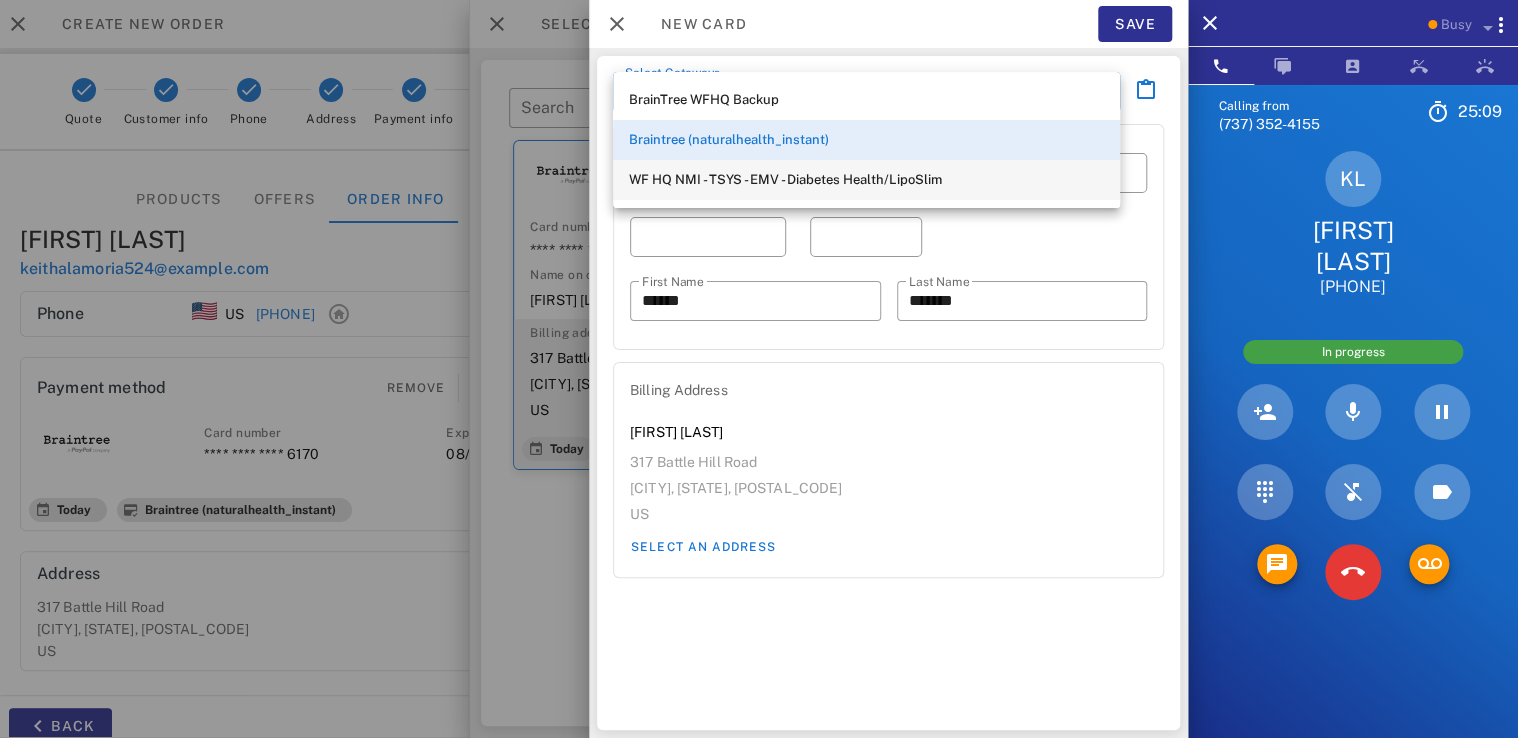 click on "WF HQ NMI - TSYS - EMV - Diabetes Health/LipoSlim" at bounding box center (866, 180) 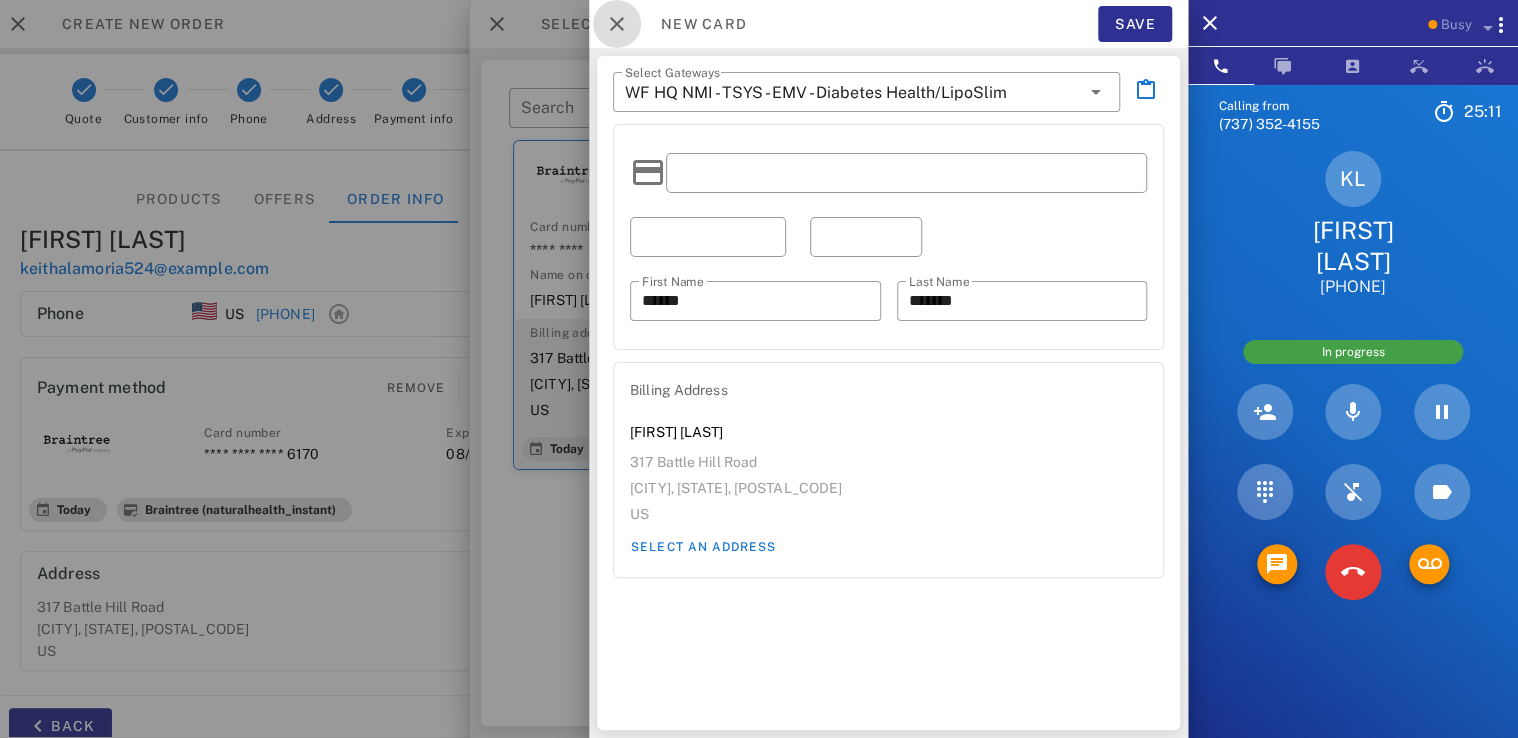 click at bounding box center [617, 24] 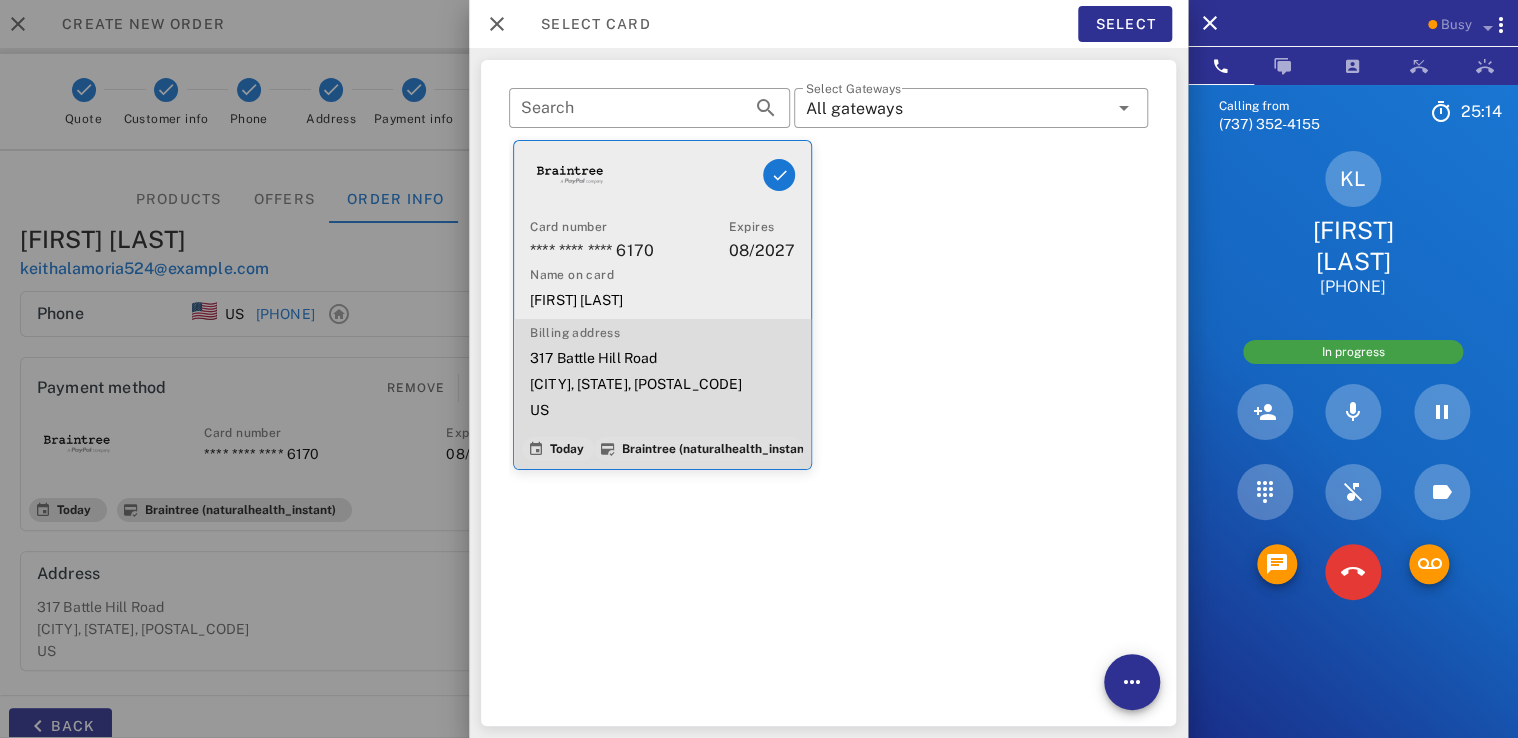 click on "Card number" at bounding box center [629, 227] 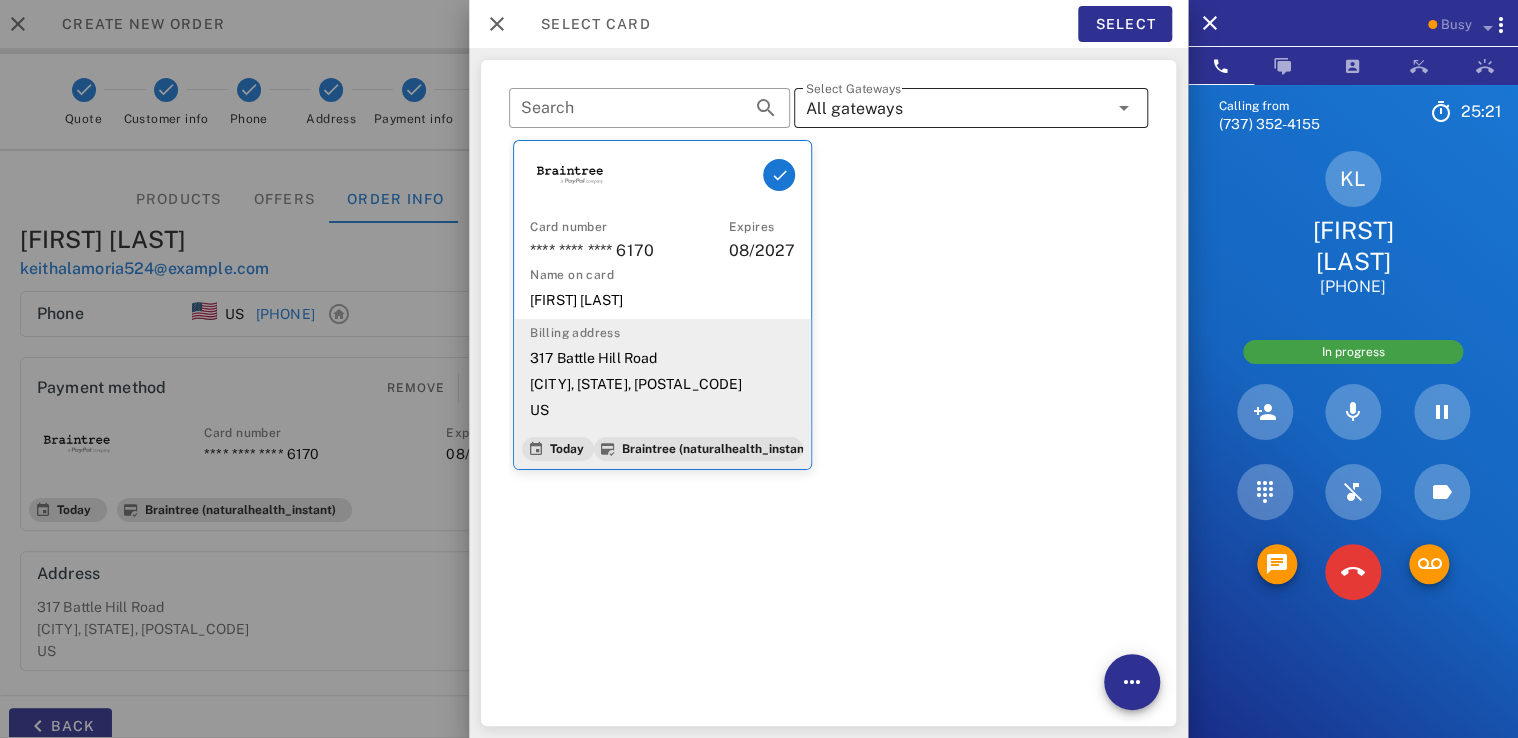 click on "All gateways" at bounding box center [854, 109] 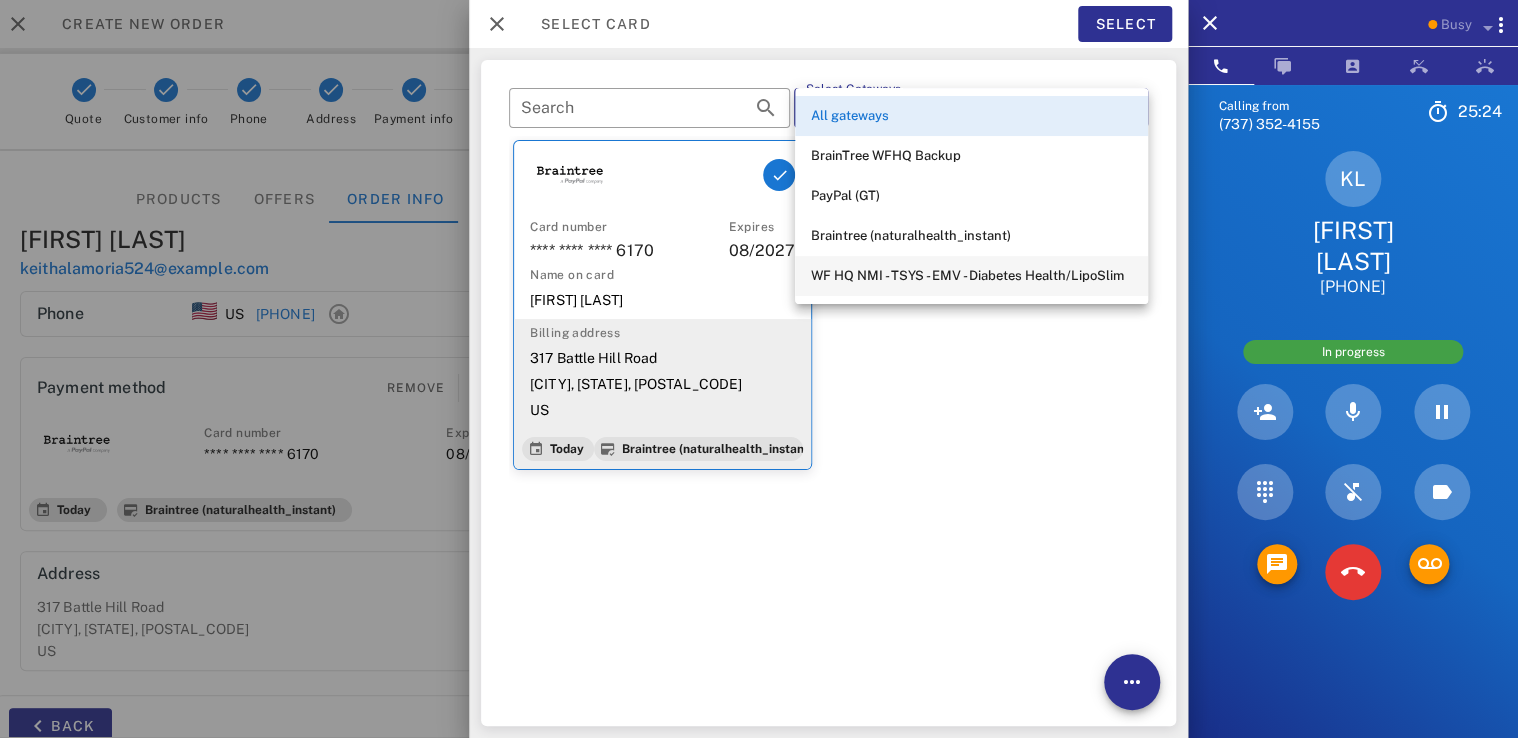 click on "WF HQ NMI - TSYS - EMV - Diabetes Health/LipoSlim" at bounding box center [971, 276] 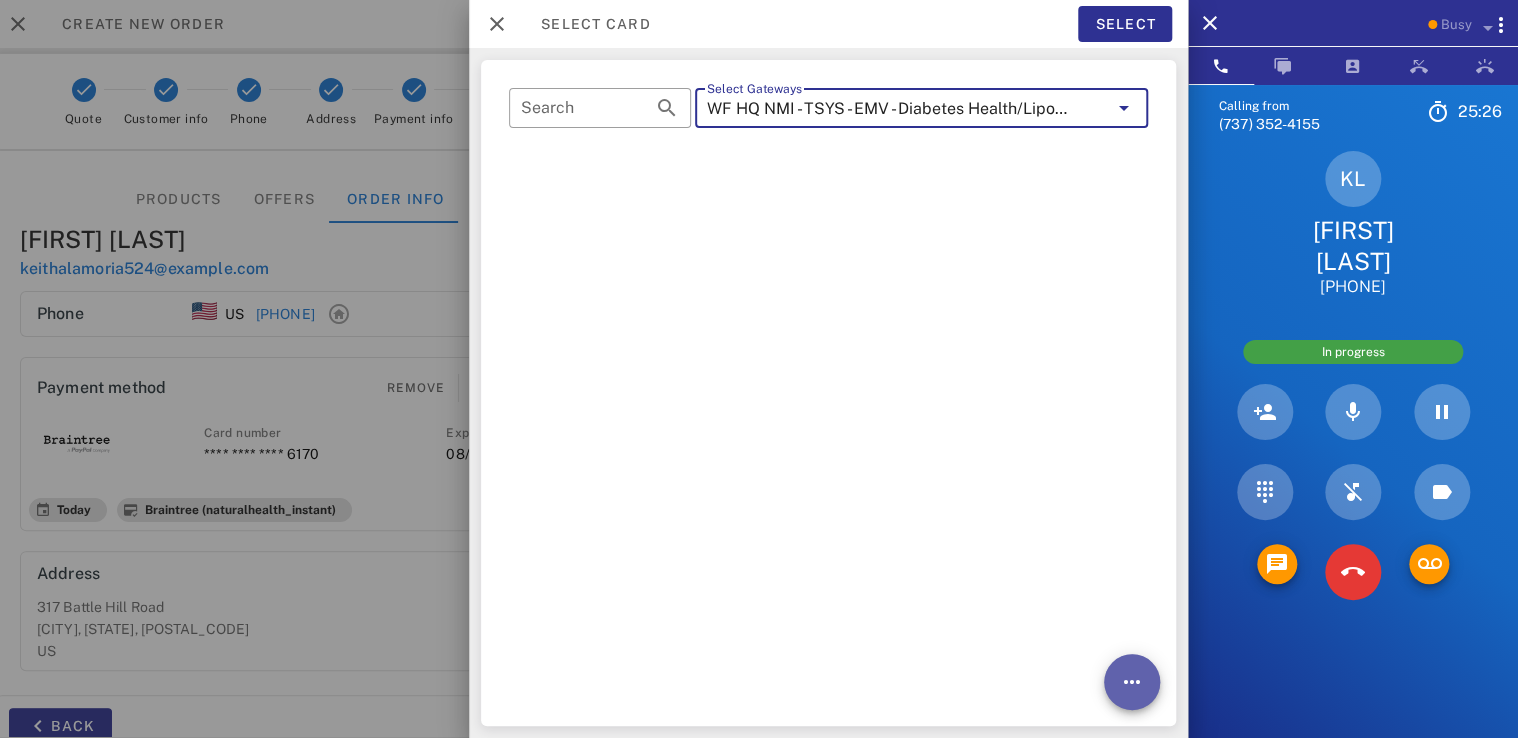 click at bounding box center [1132, 682] 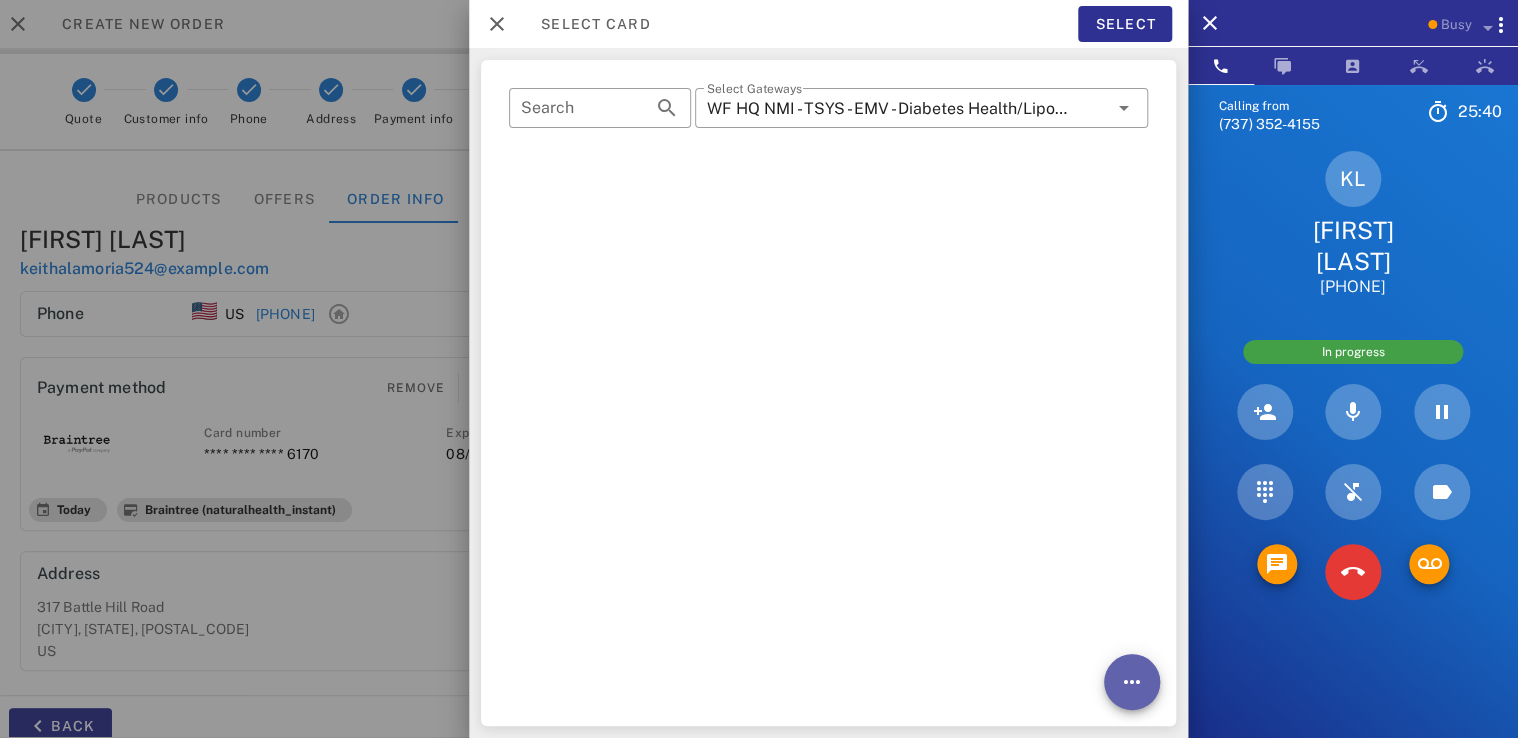 click at bounding box center (1132, 682) 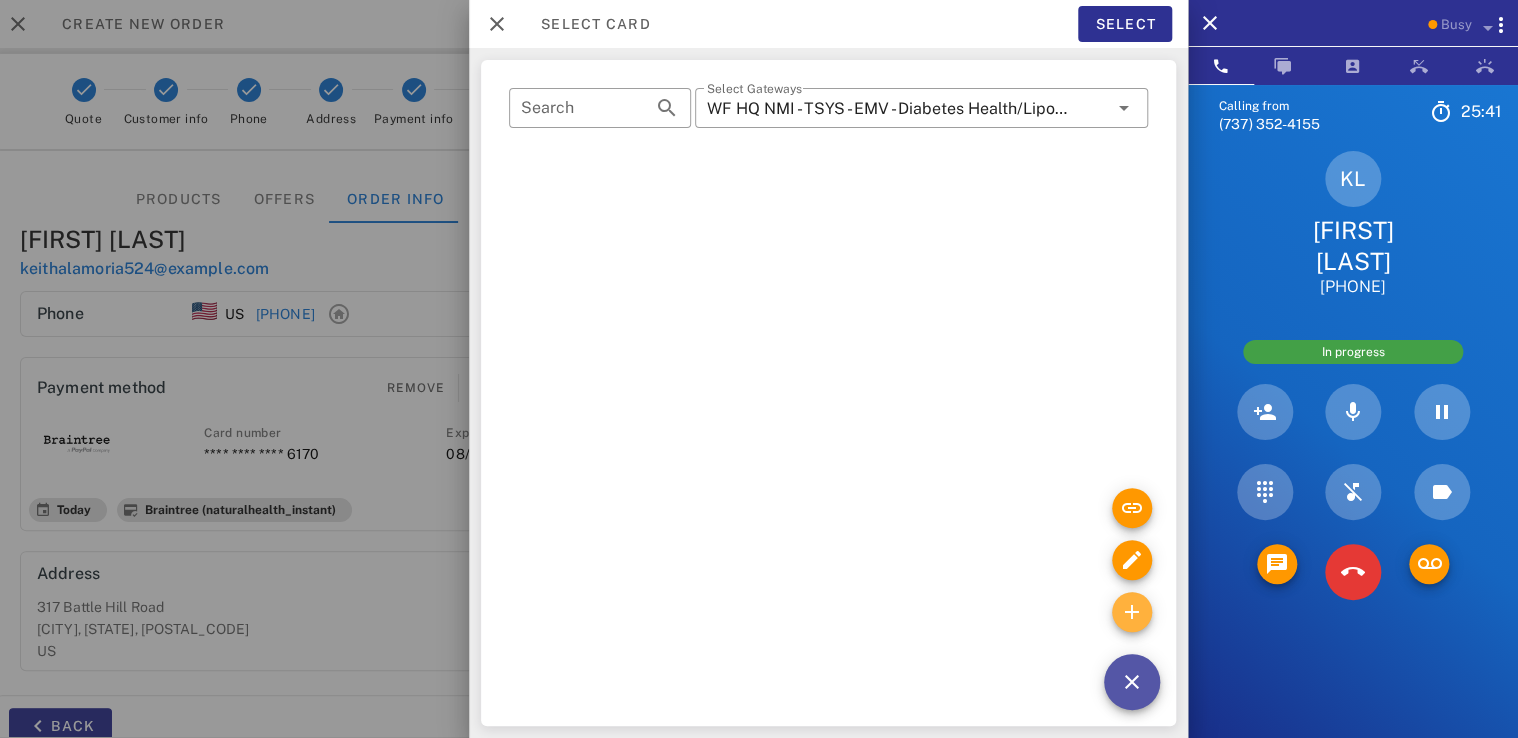 click at bounding box center (1132, 612) 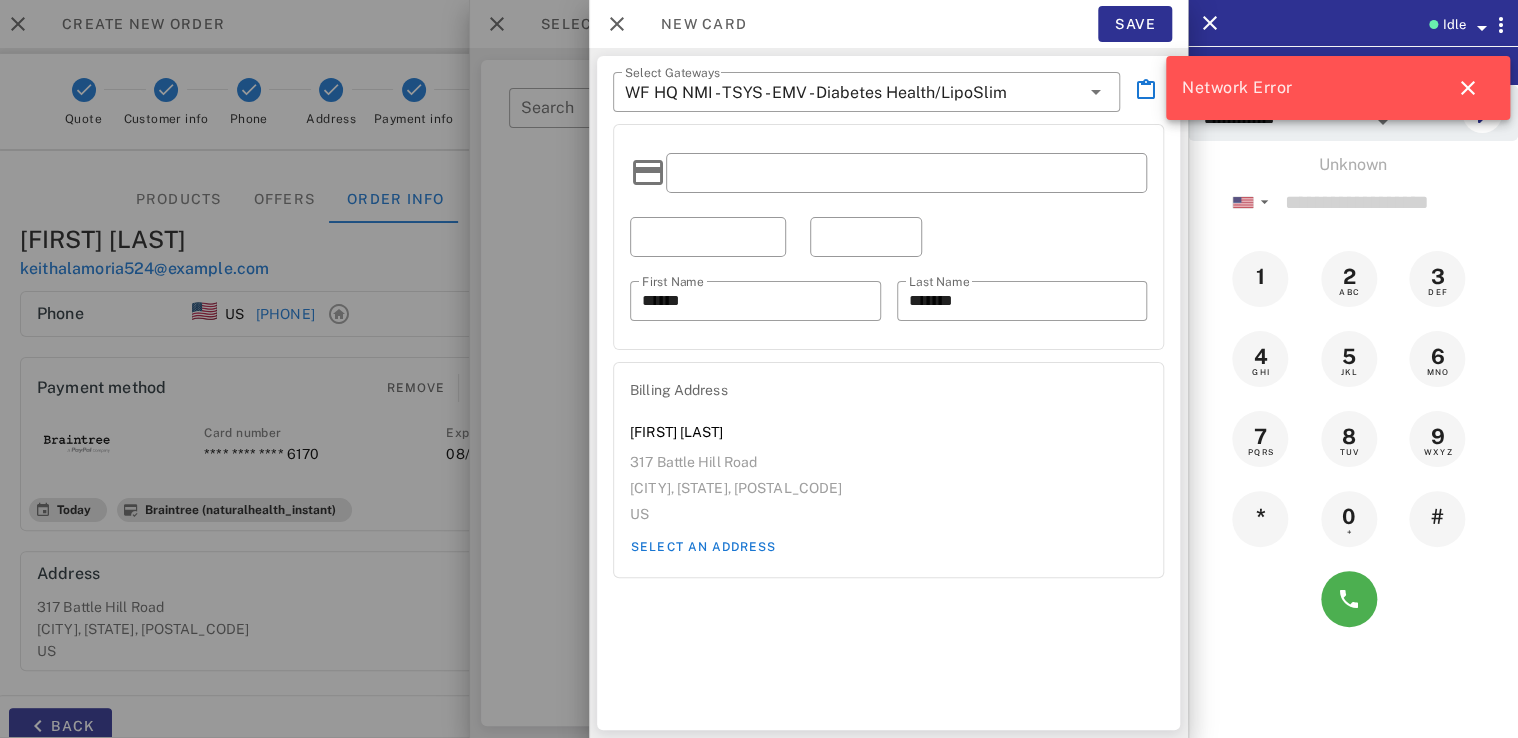 drag, startPoint x: 194, startPoint y: 243, endPoint x: 136, endPoint y: 235, distance: 58.549126 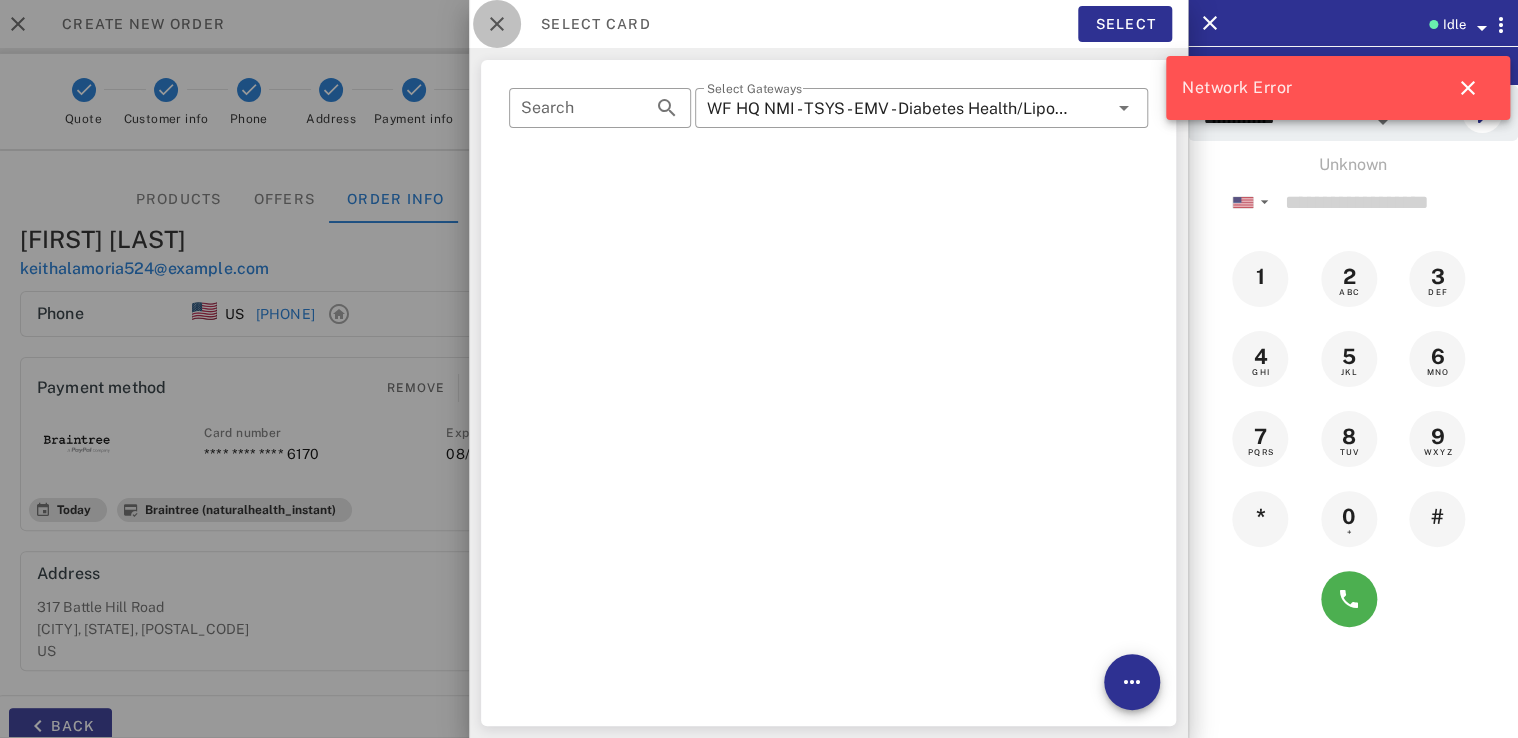 click at bounding box center (497, 24) 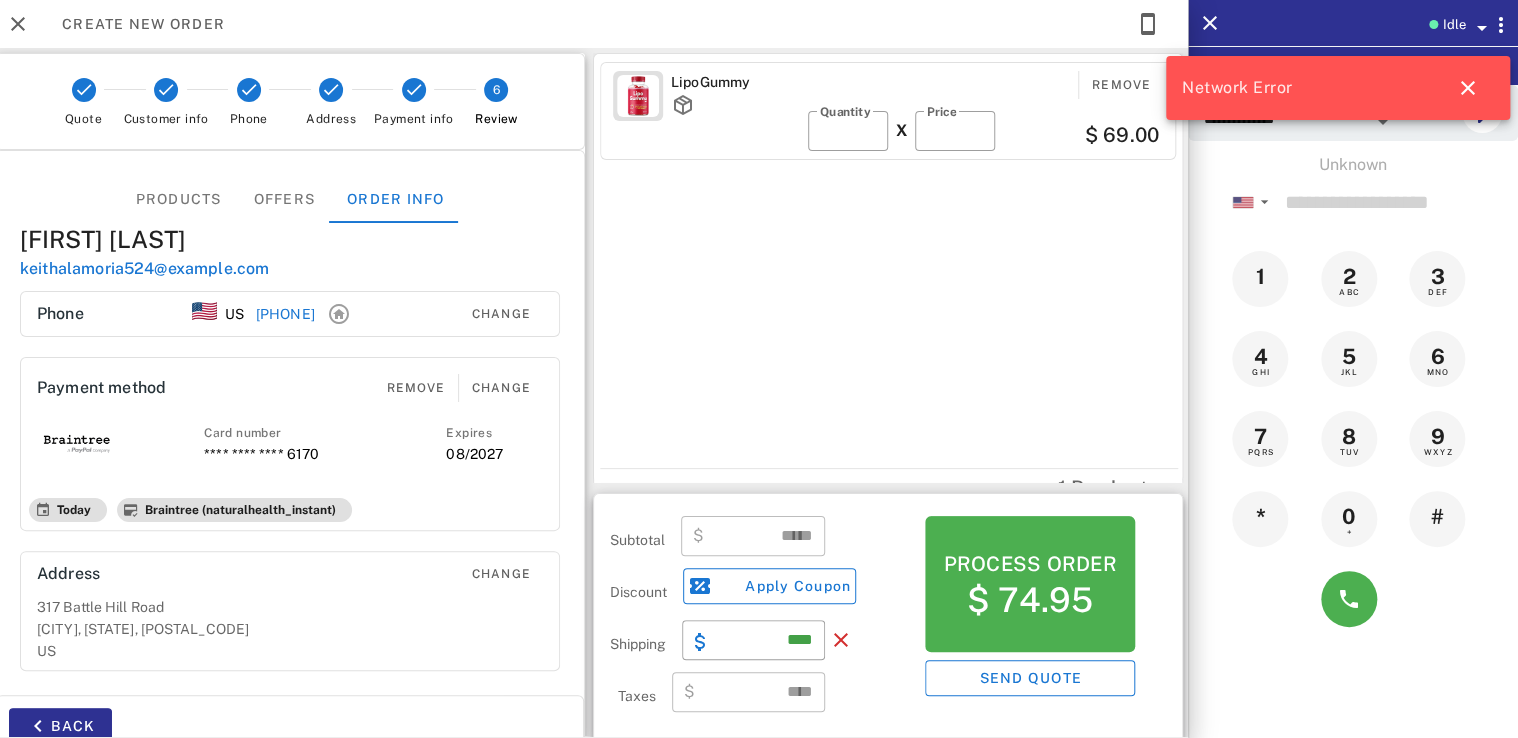 drag, startPoint x: 199, startPoint y: 239, endPoint x: 8, endPoint y: 230, distance: 191.21193 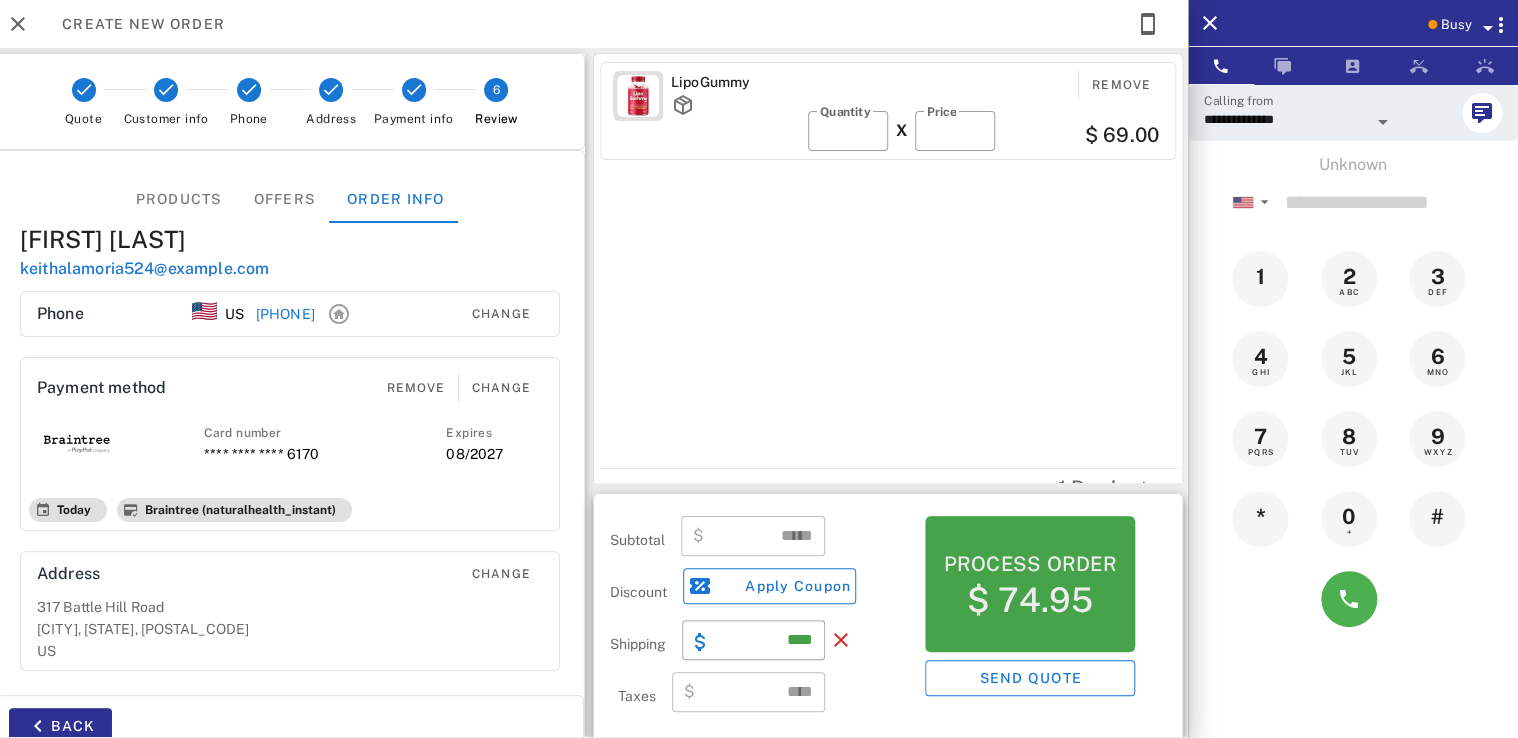 click on "Process order $ 74.95" at bounding box center (1030, 584) 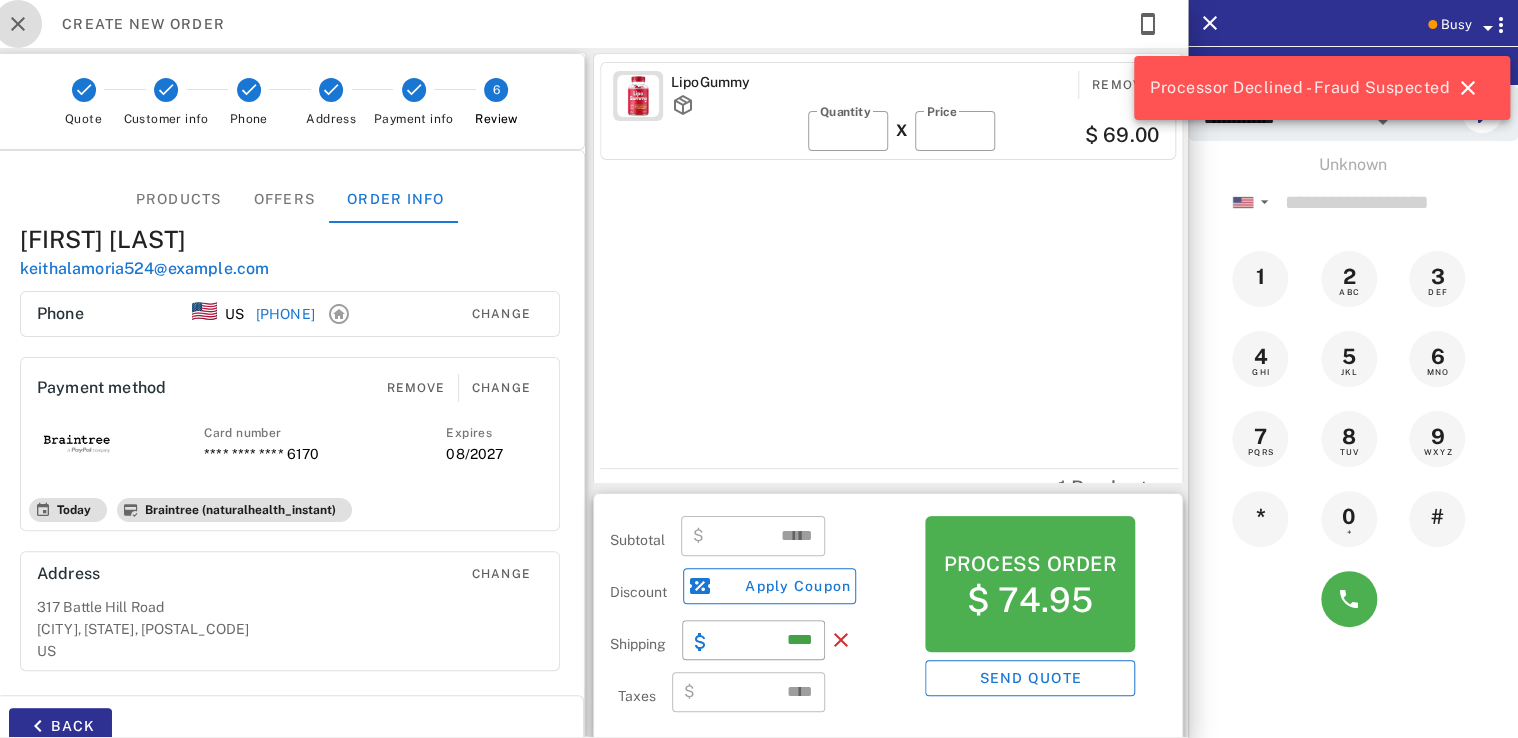 click at bounding box center (18, 24) 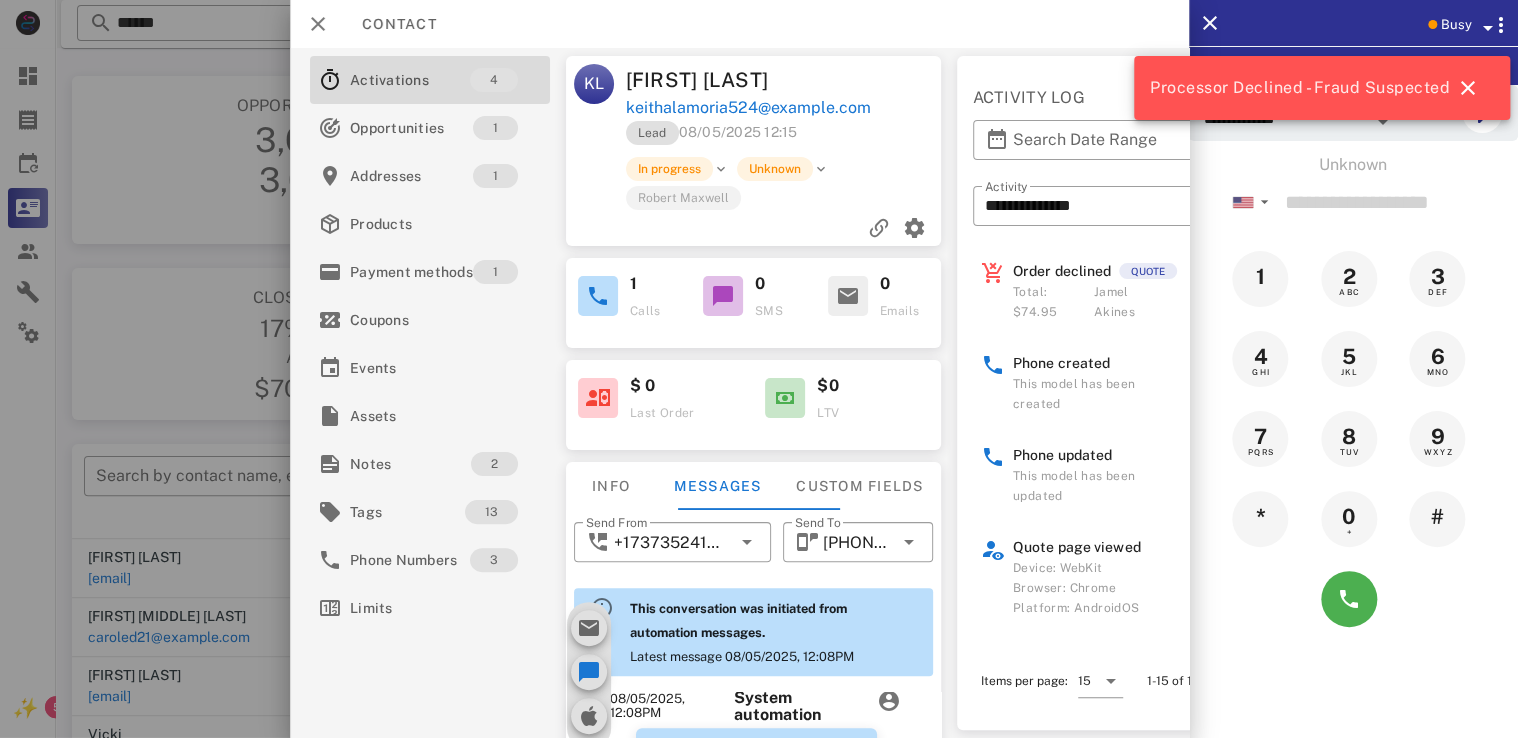 scroll, scrollTop: 643, scrollLeft: 0, axis: vertical 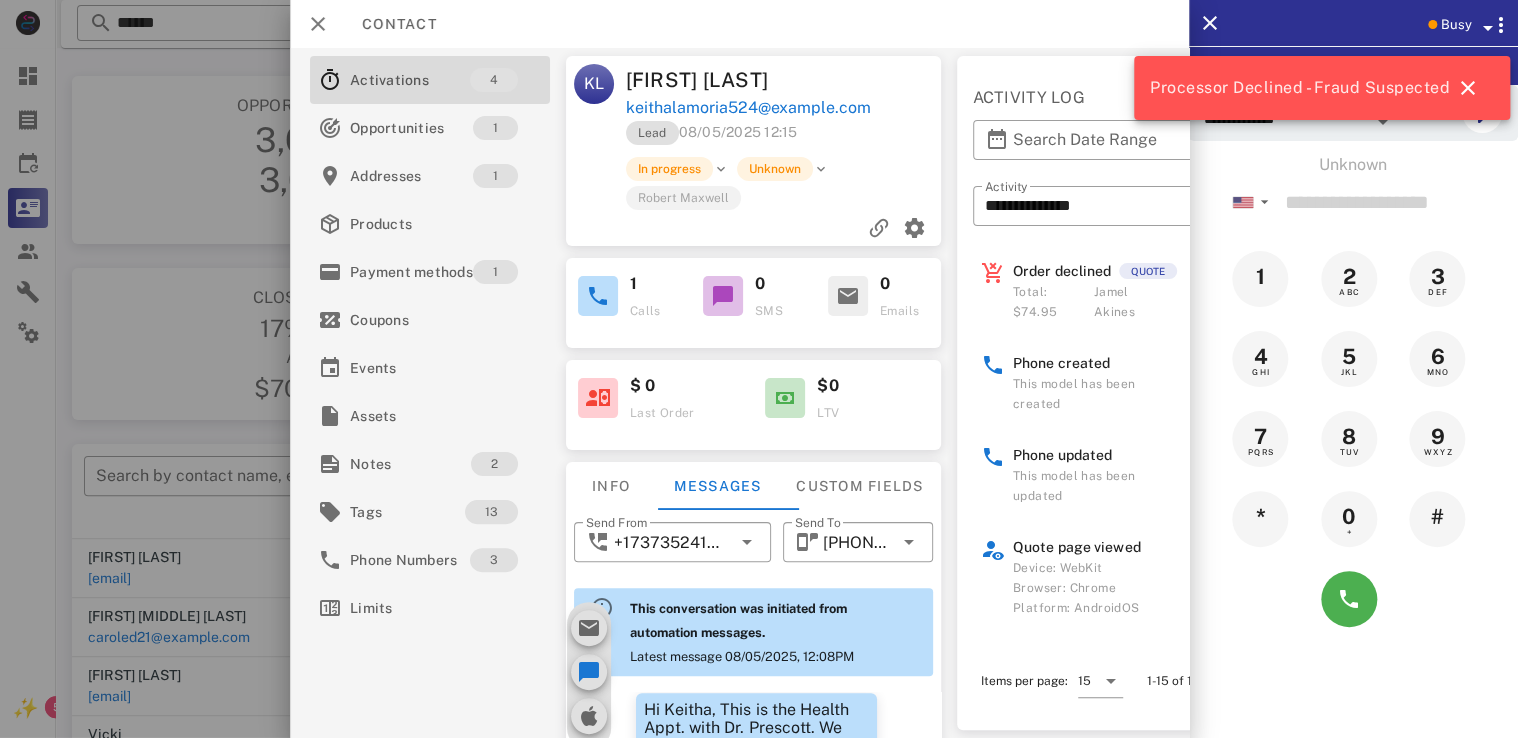 click at bounding box center (759, 369) 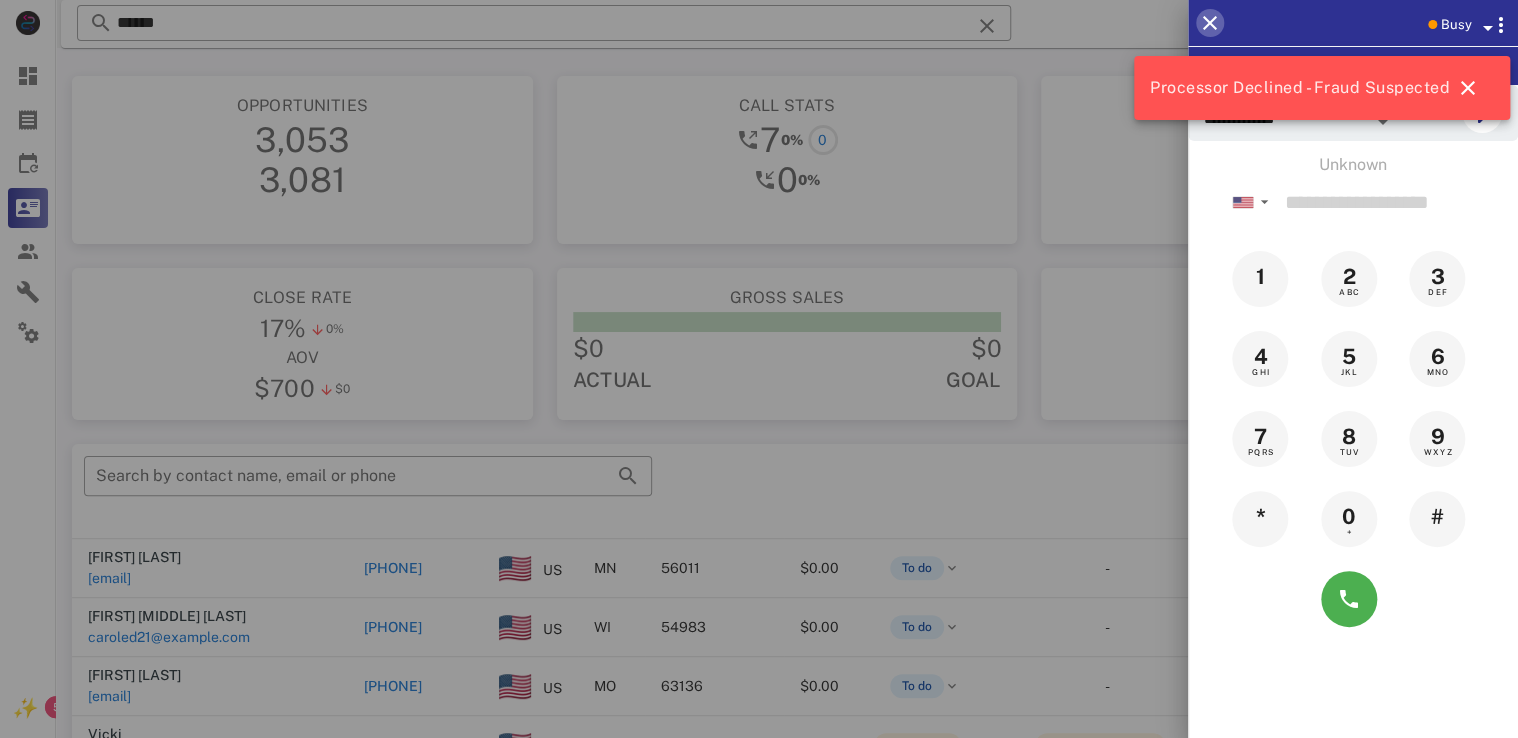 click at bounding box center [1210, 23] 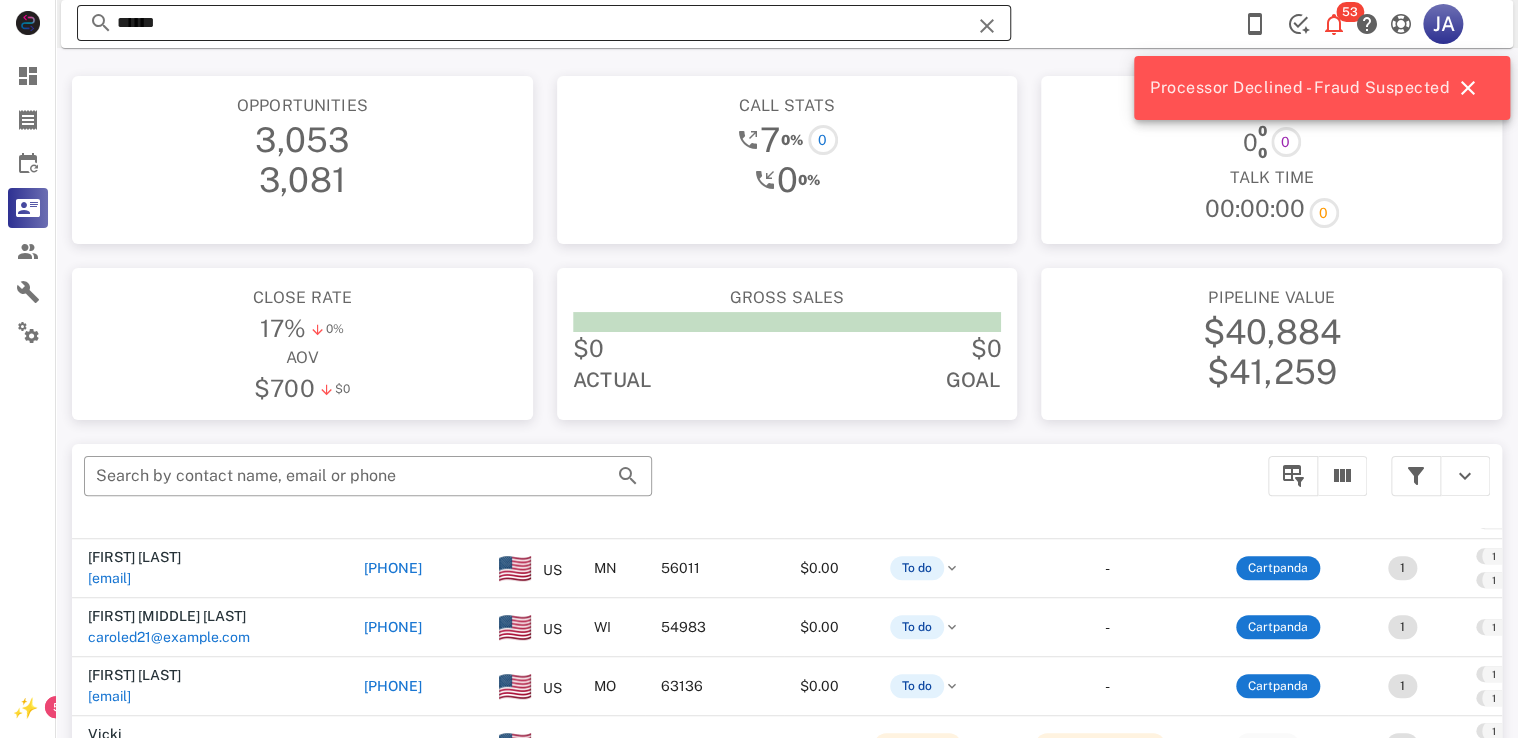 click at bounding box center (987, 26) 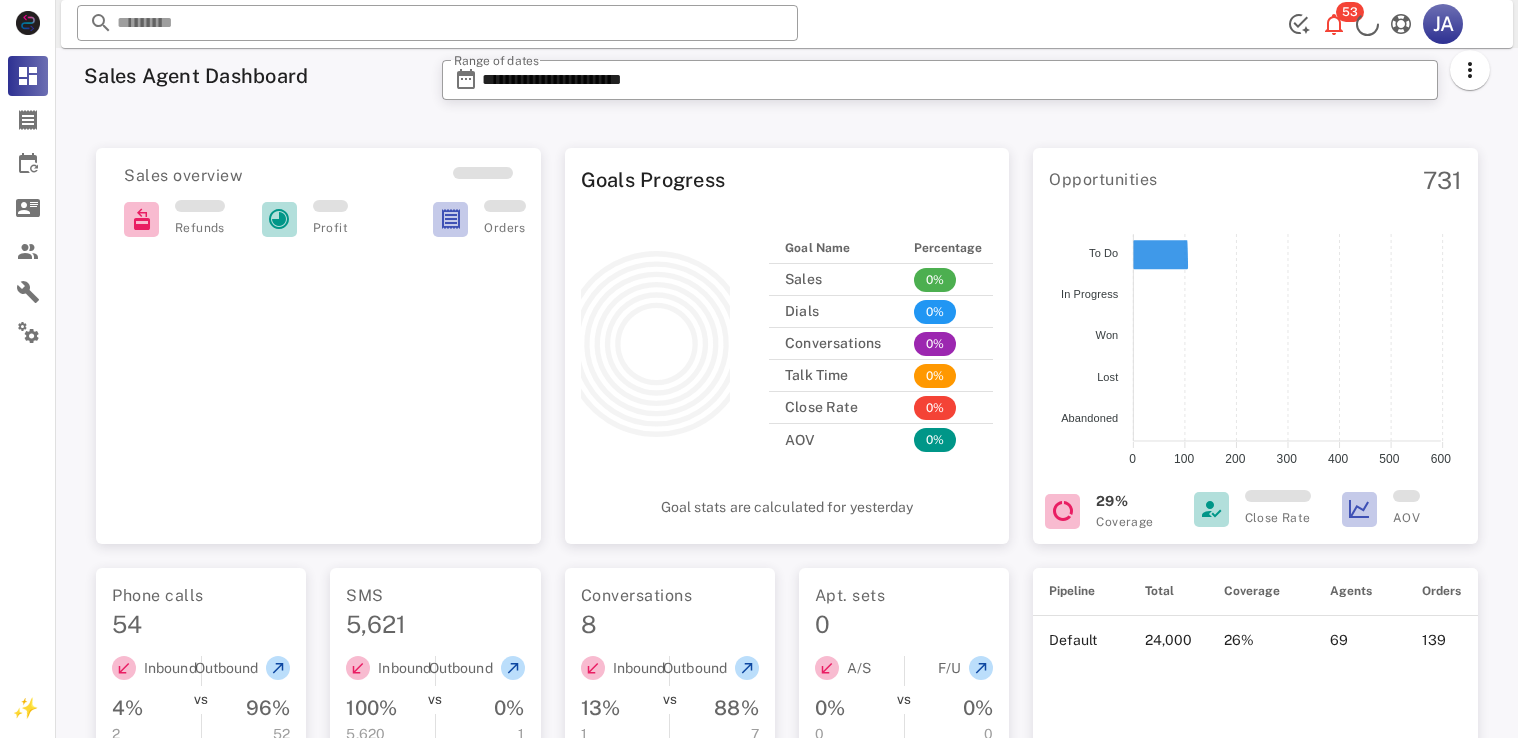 scroll, scrollTop: 0, scrollLeft: 0, axis: both 